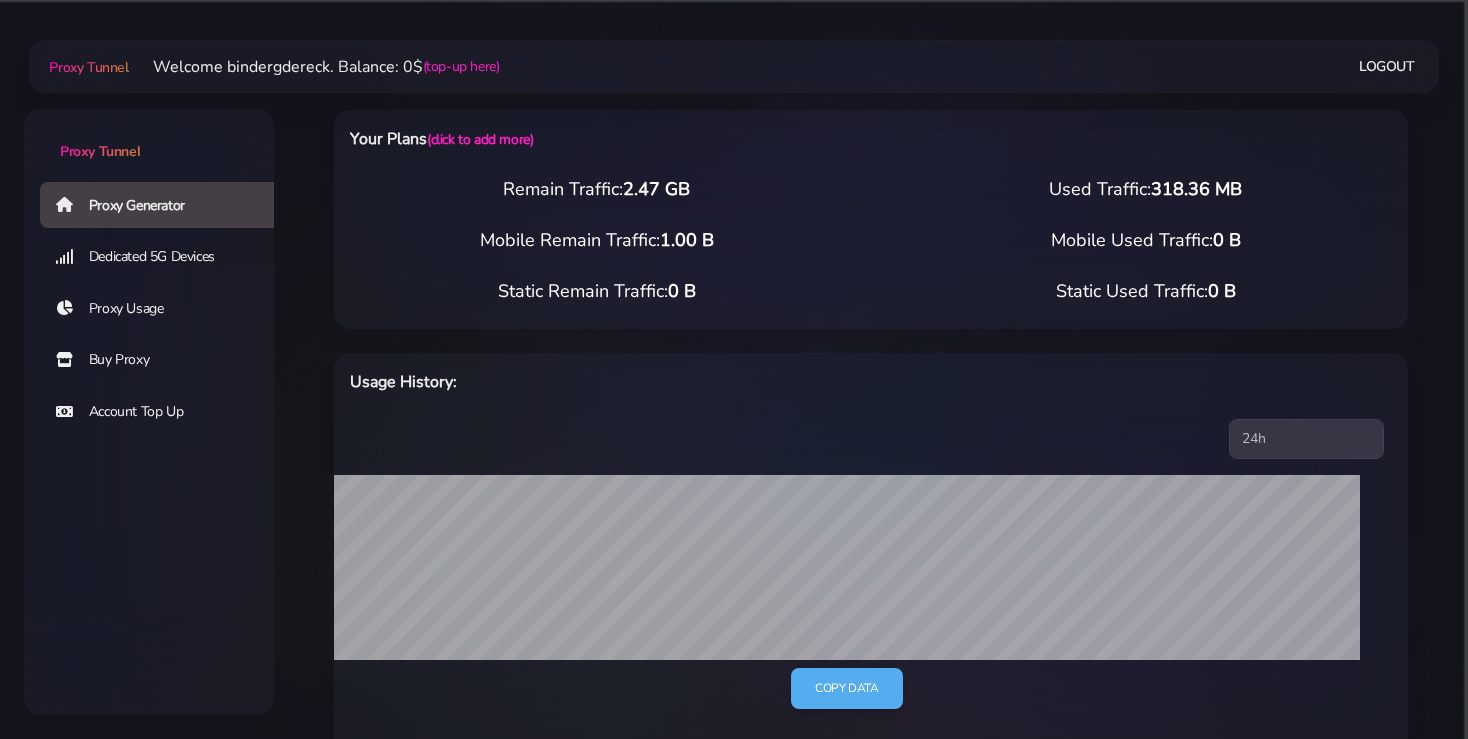 scroll, scrollTop: 0, scrollLeft: 0, axis: both 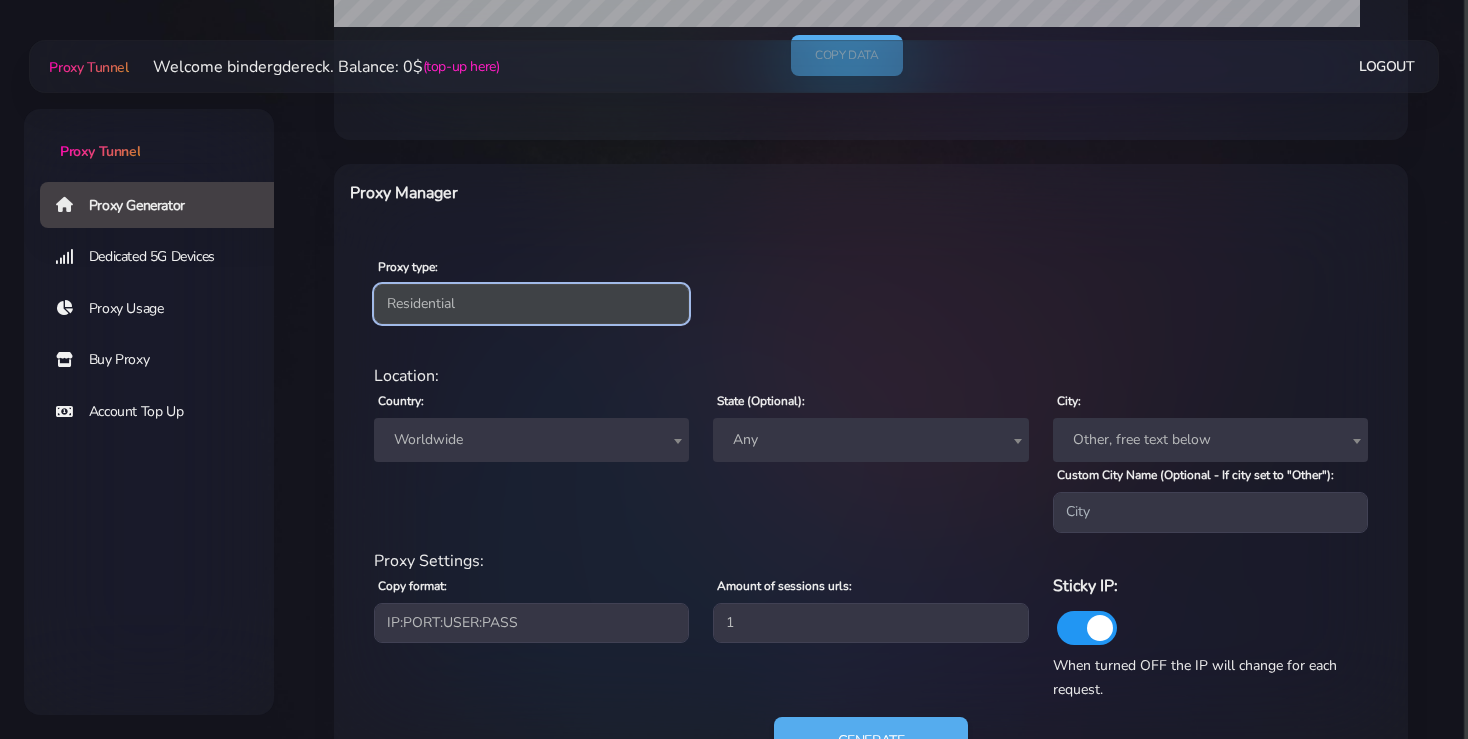click on "Residential
Static
Mobile" at bounding box center [531, 304] 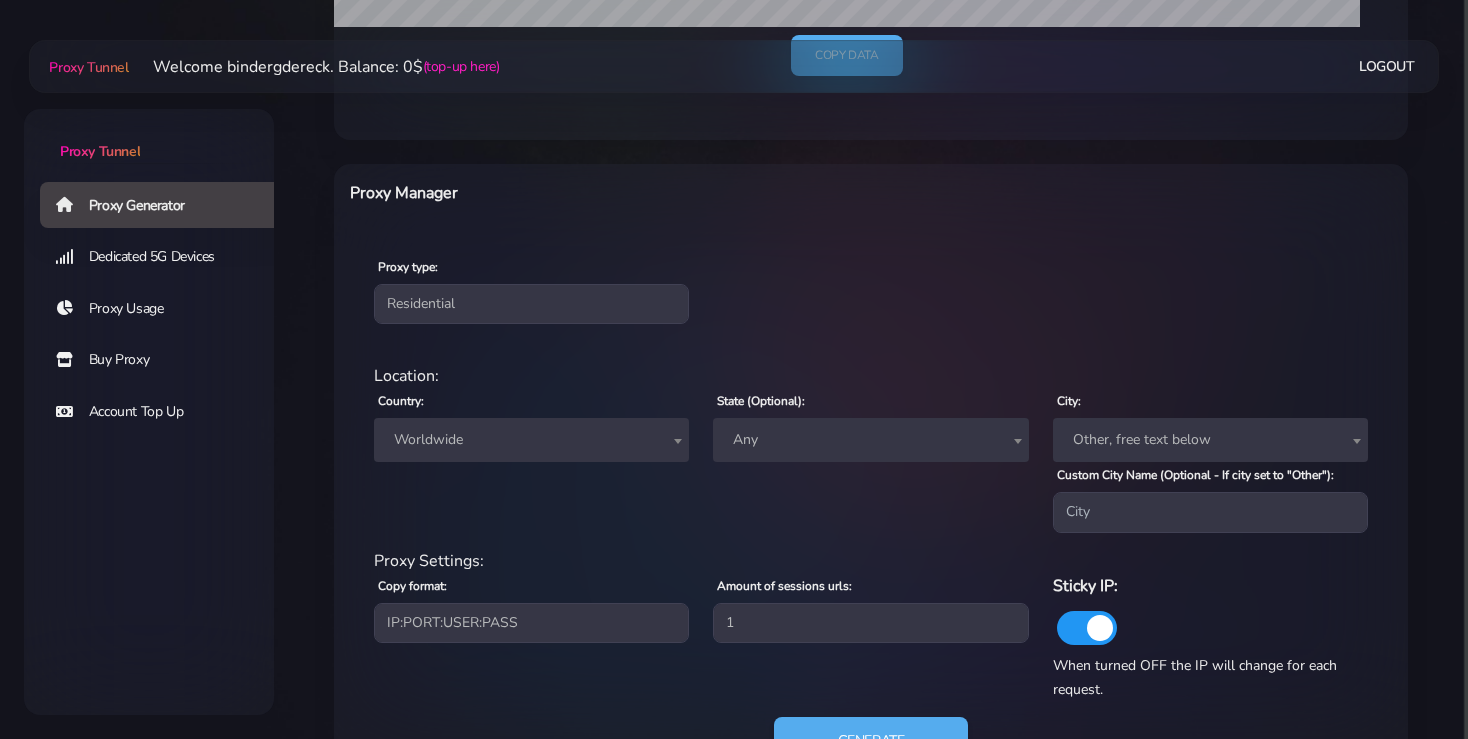 click on "Proxy type:
Residential
Static
Mobile" at bounding box center [871, 289] 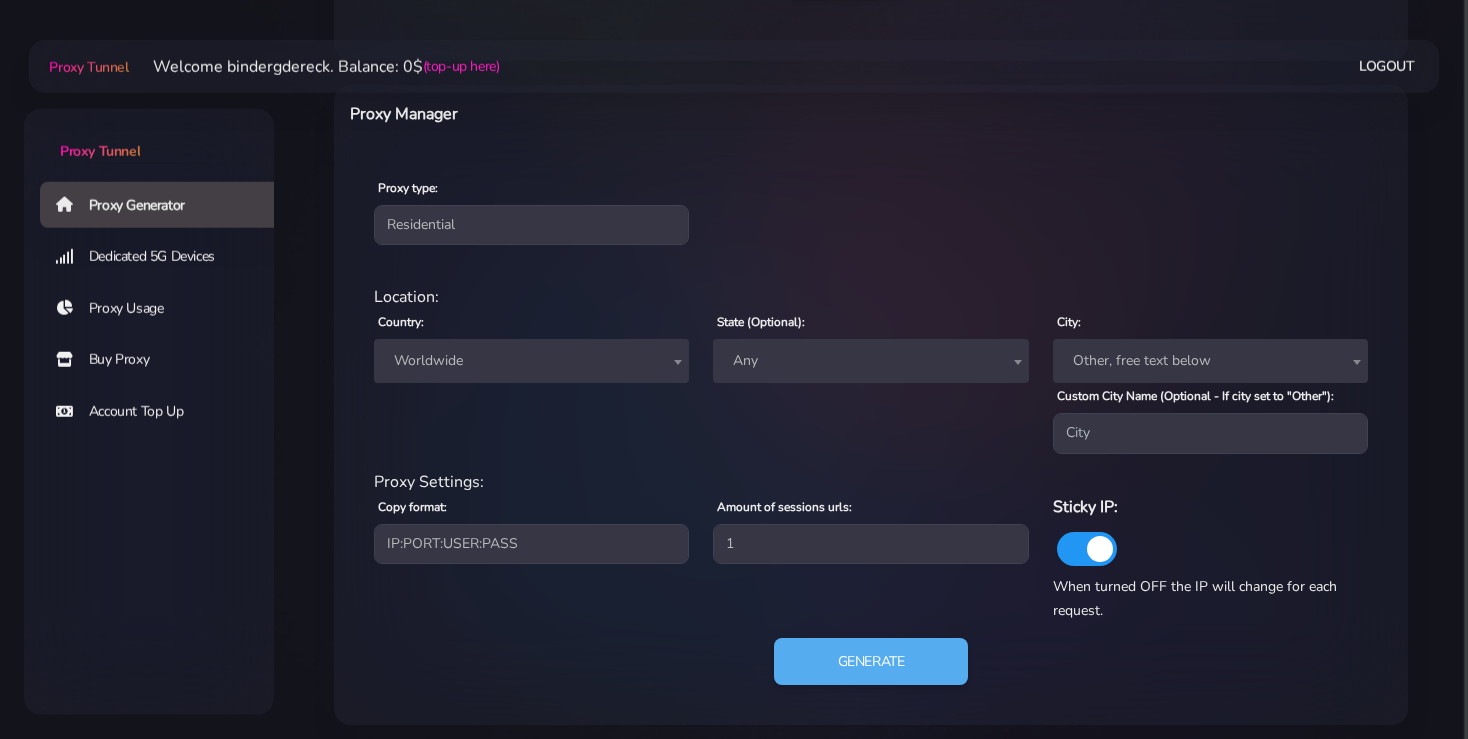 scroll, scrollTop: 721, scrollLeft: 0, axis: vertical 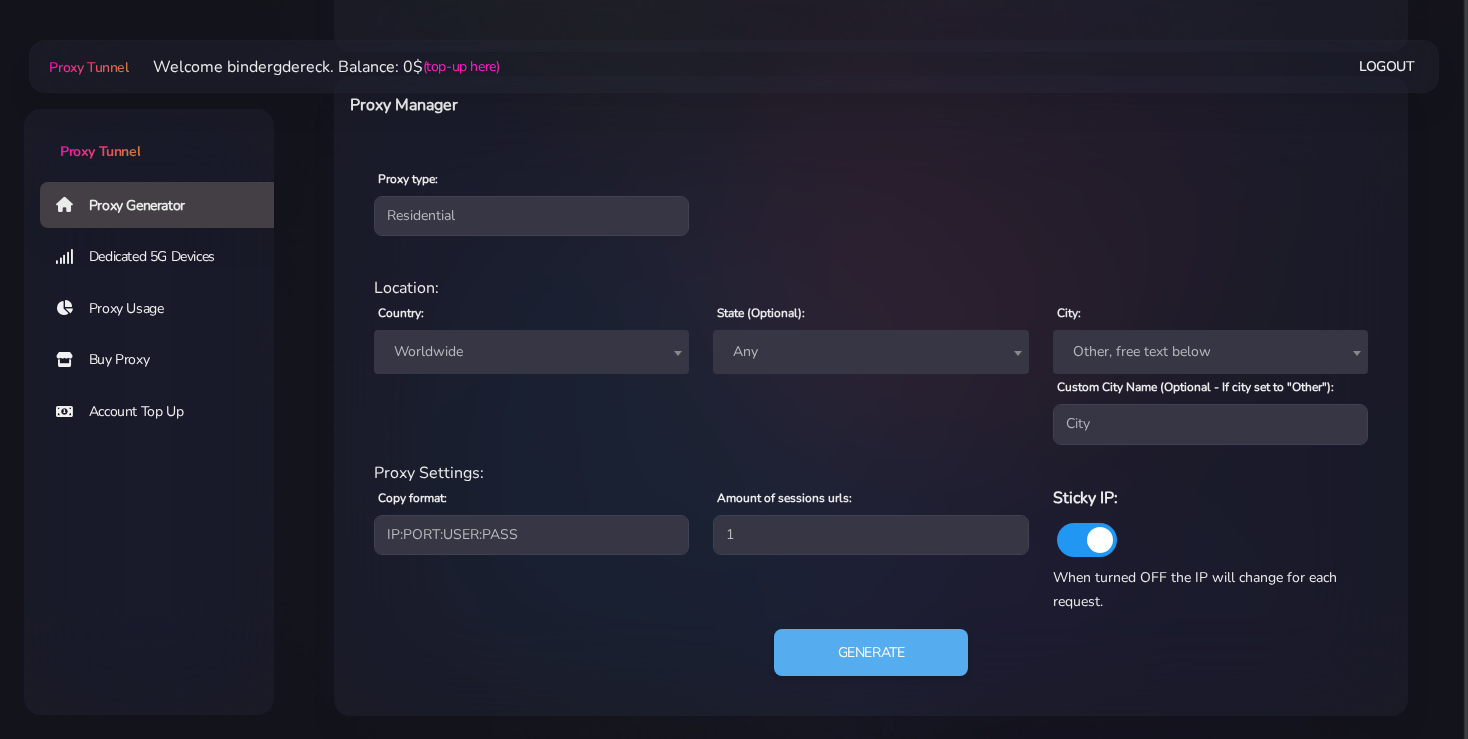 click on "Worldwide" at bounding box center (531, 352) 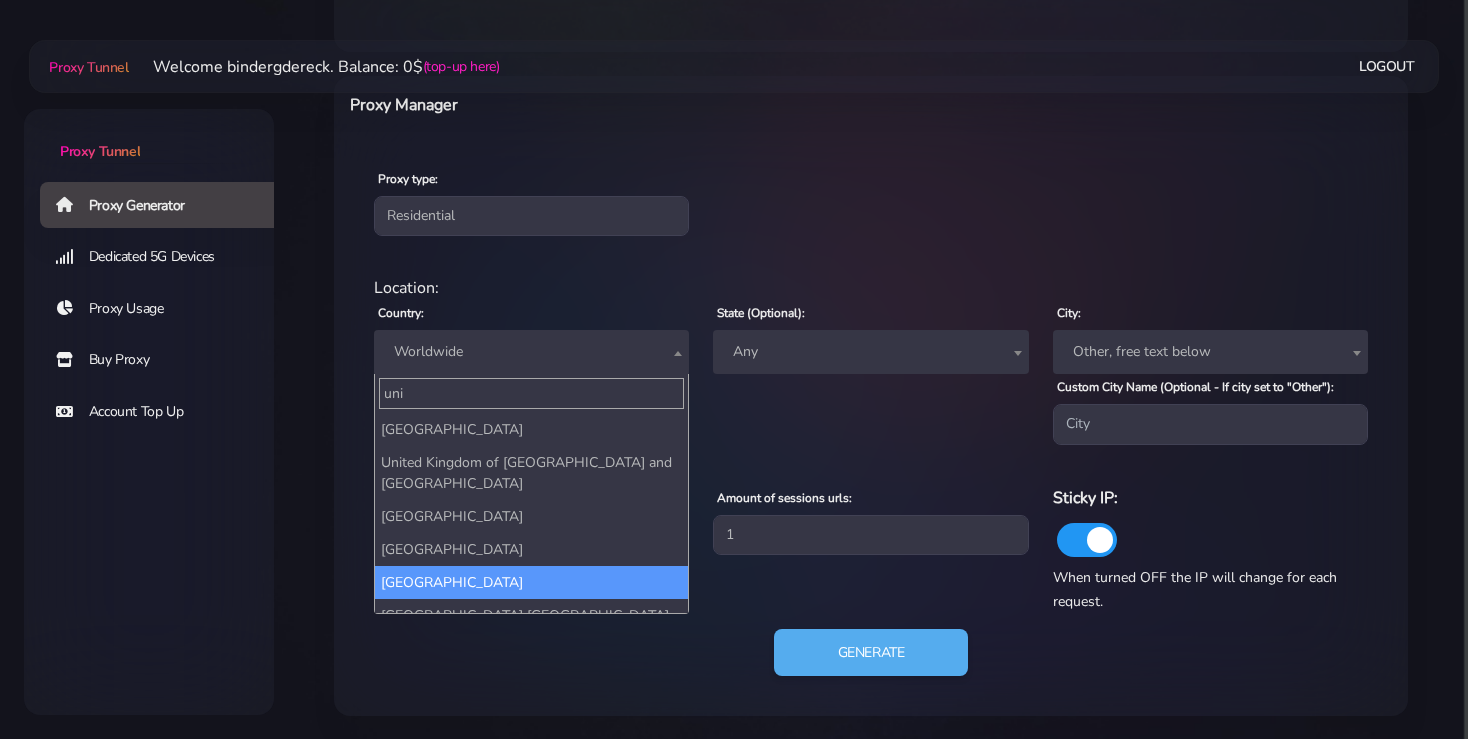 type on "uni" 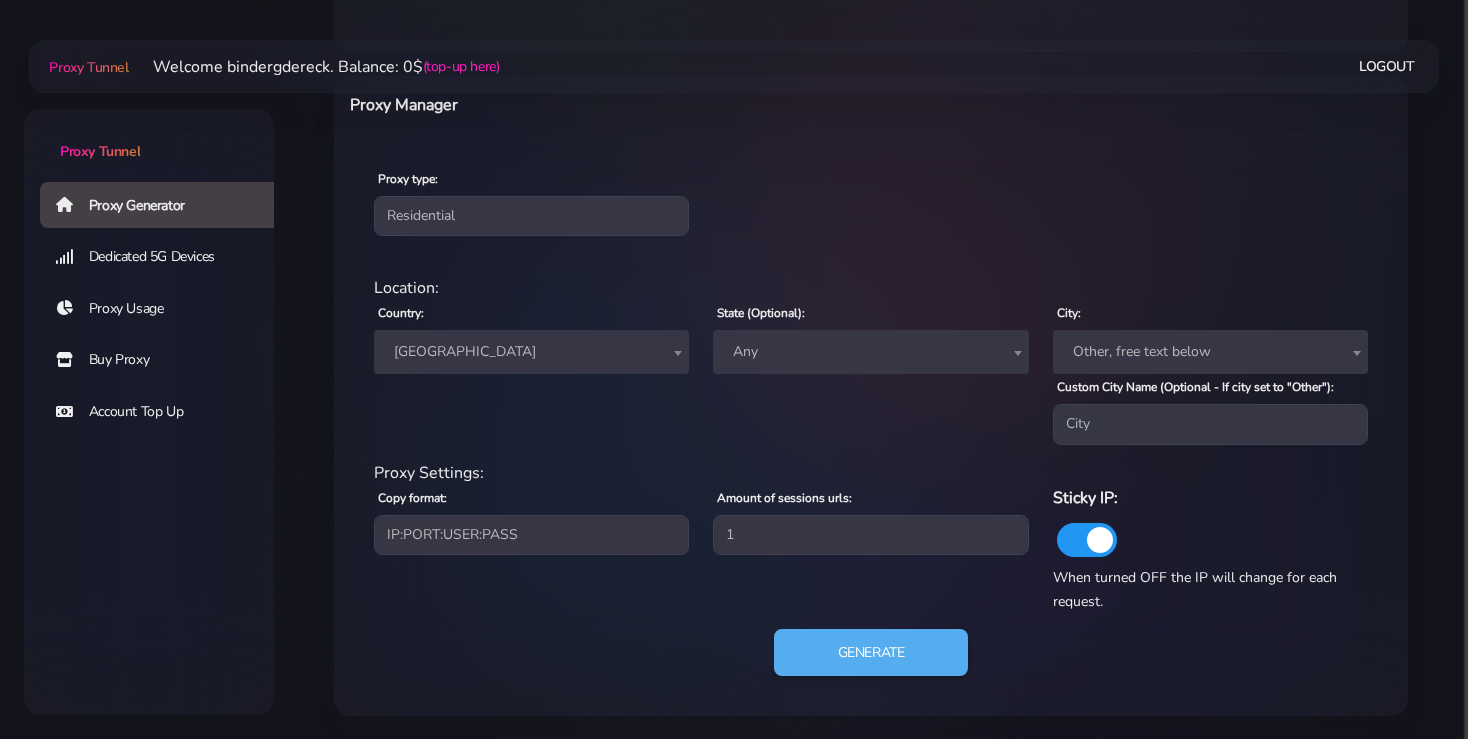 click on "Any" at bounding box center (870, 352) 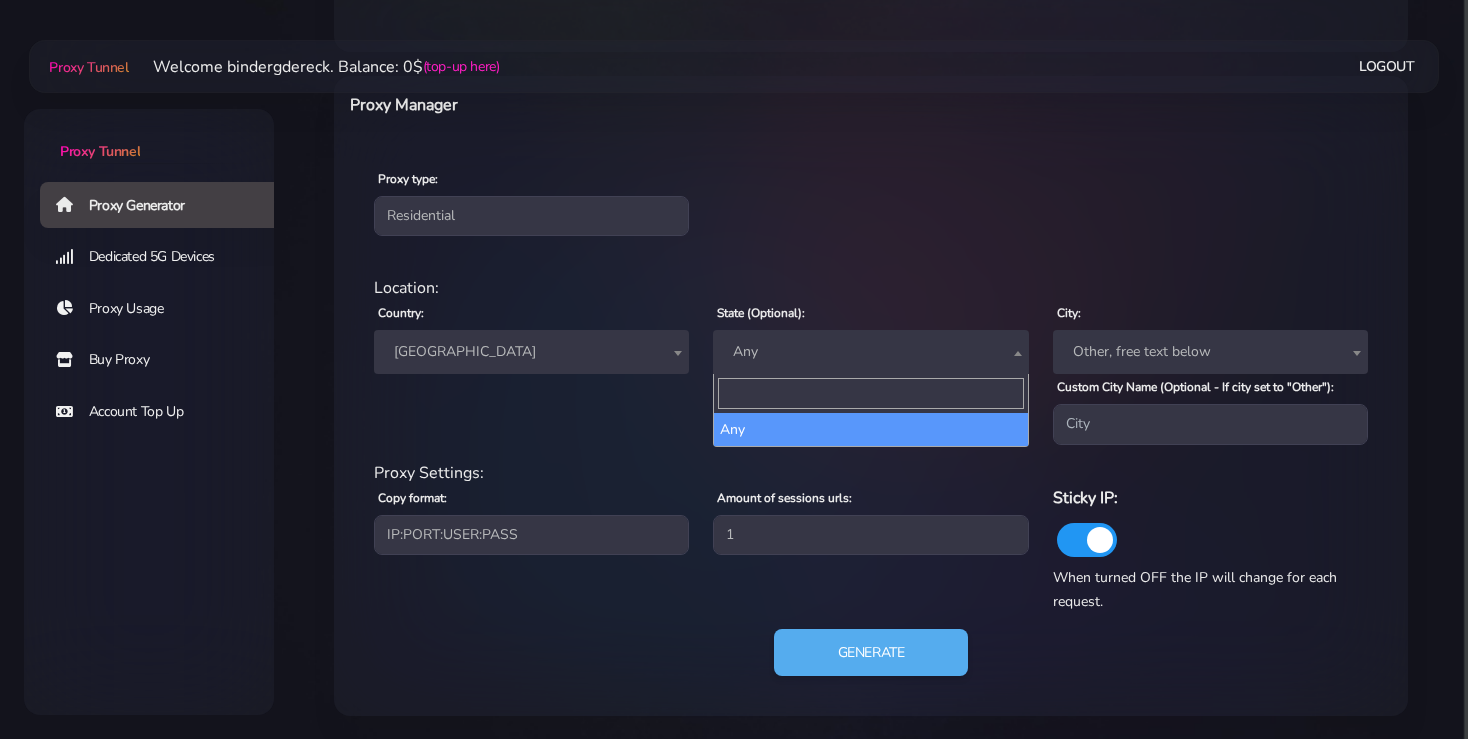 click at bounding box center [870, 393] 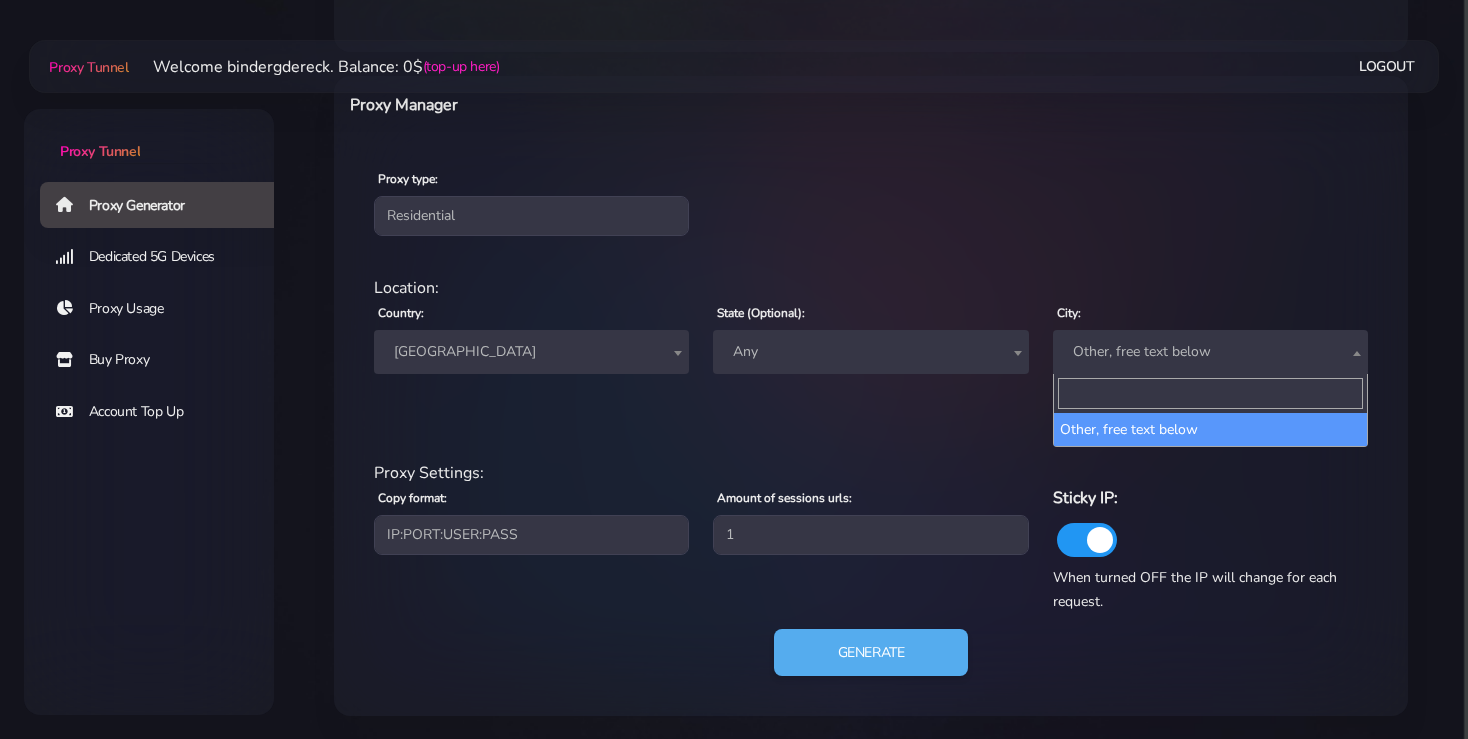 click at bounding box center (1210, 393) 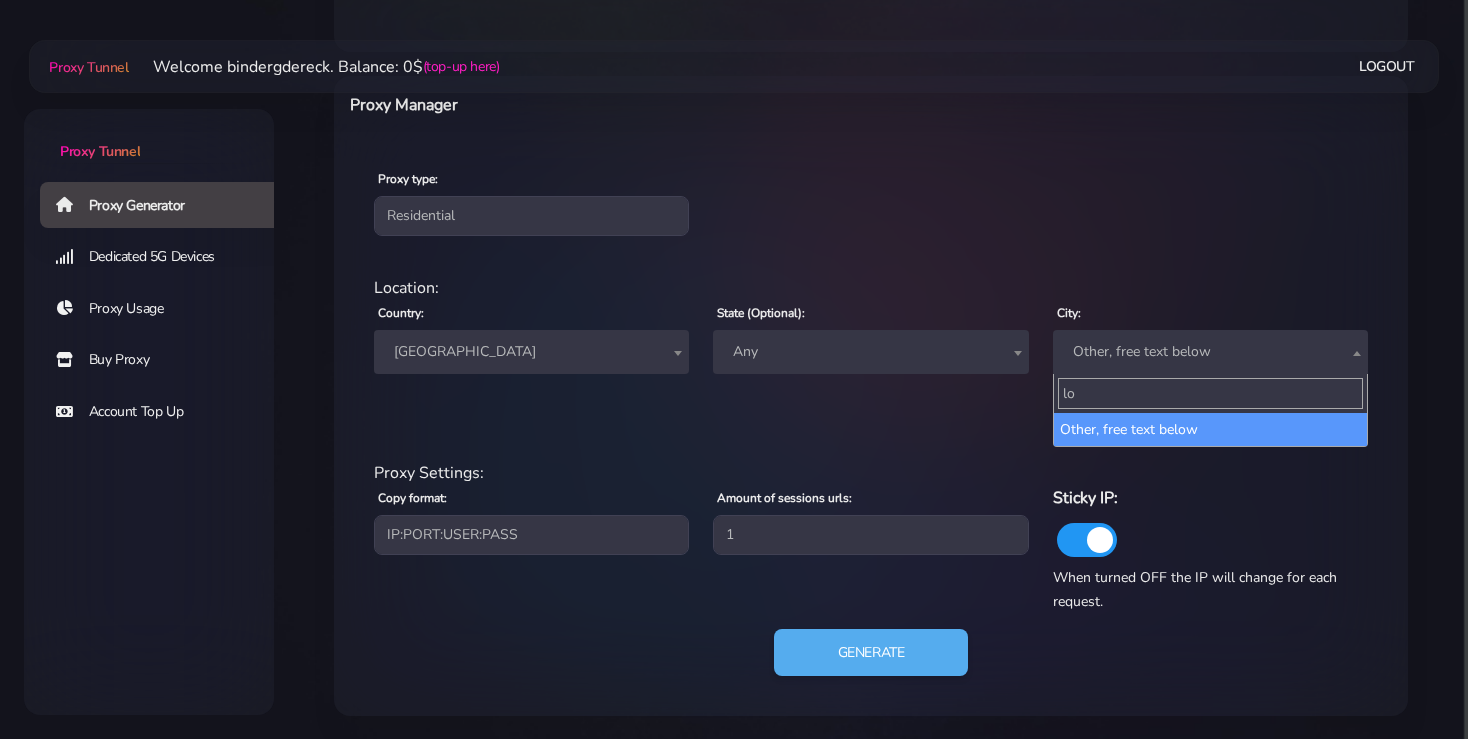 type on "l" 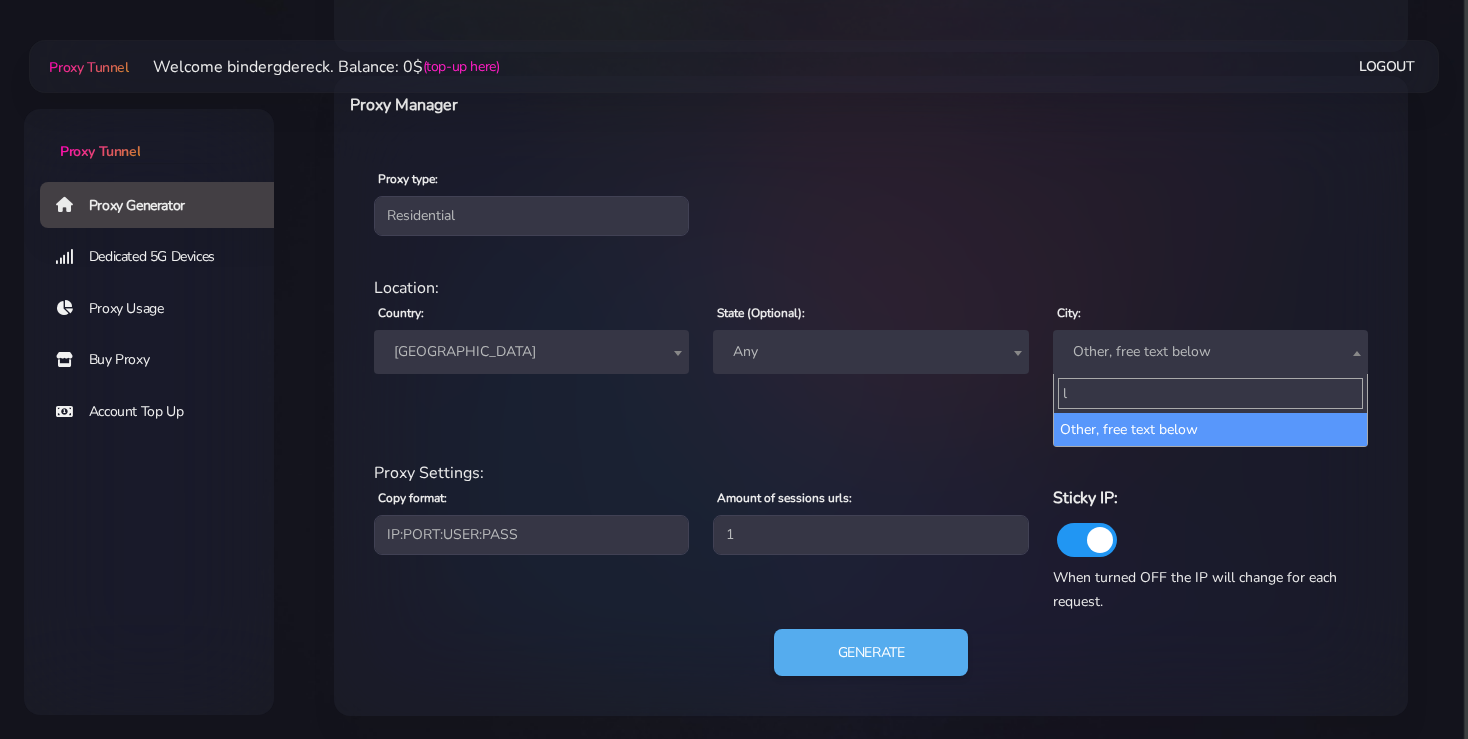 type 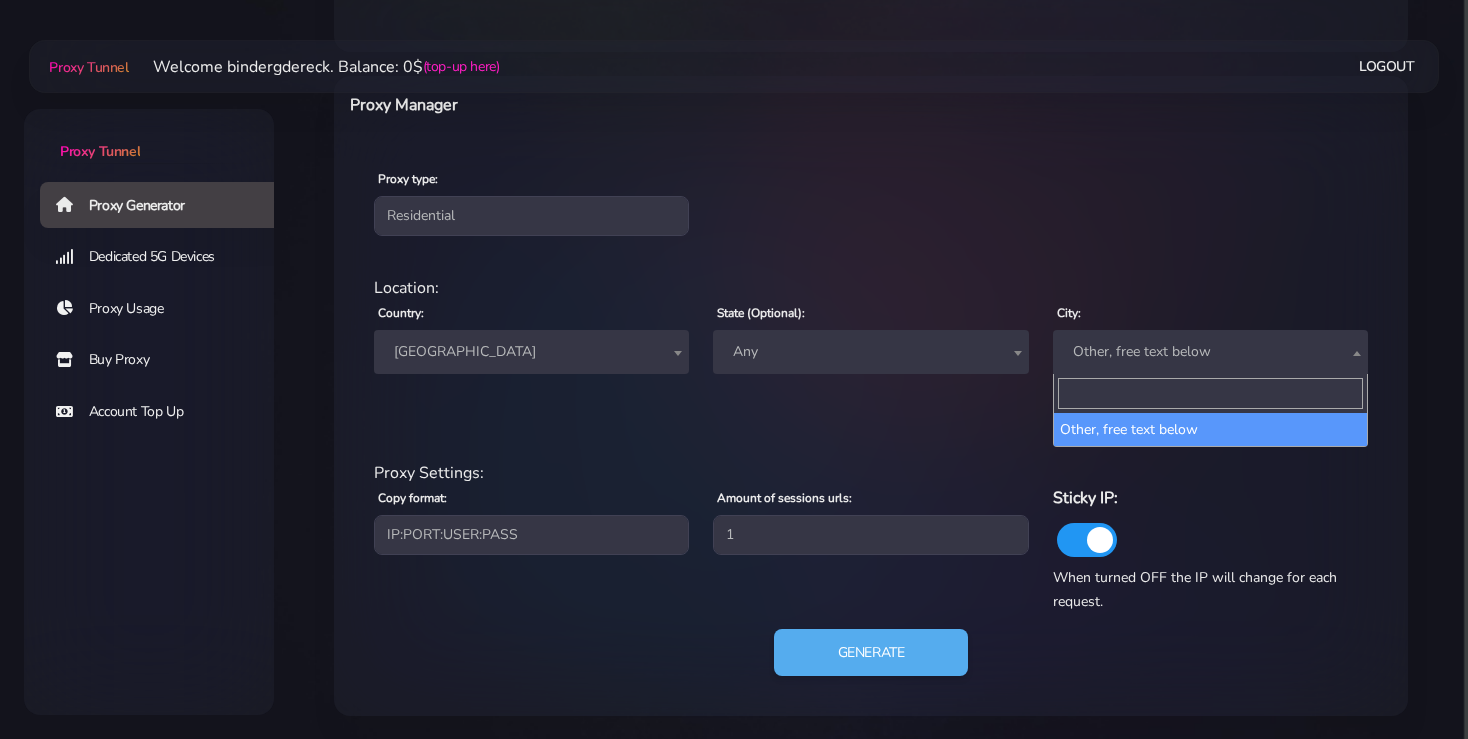 click on "Other, free text below" at bounding box center (1210, 352) 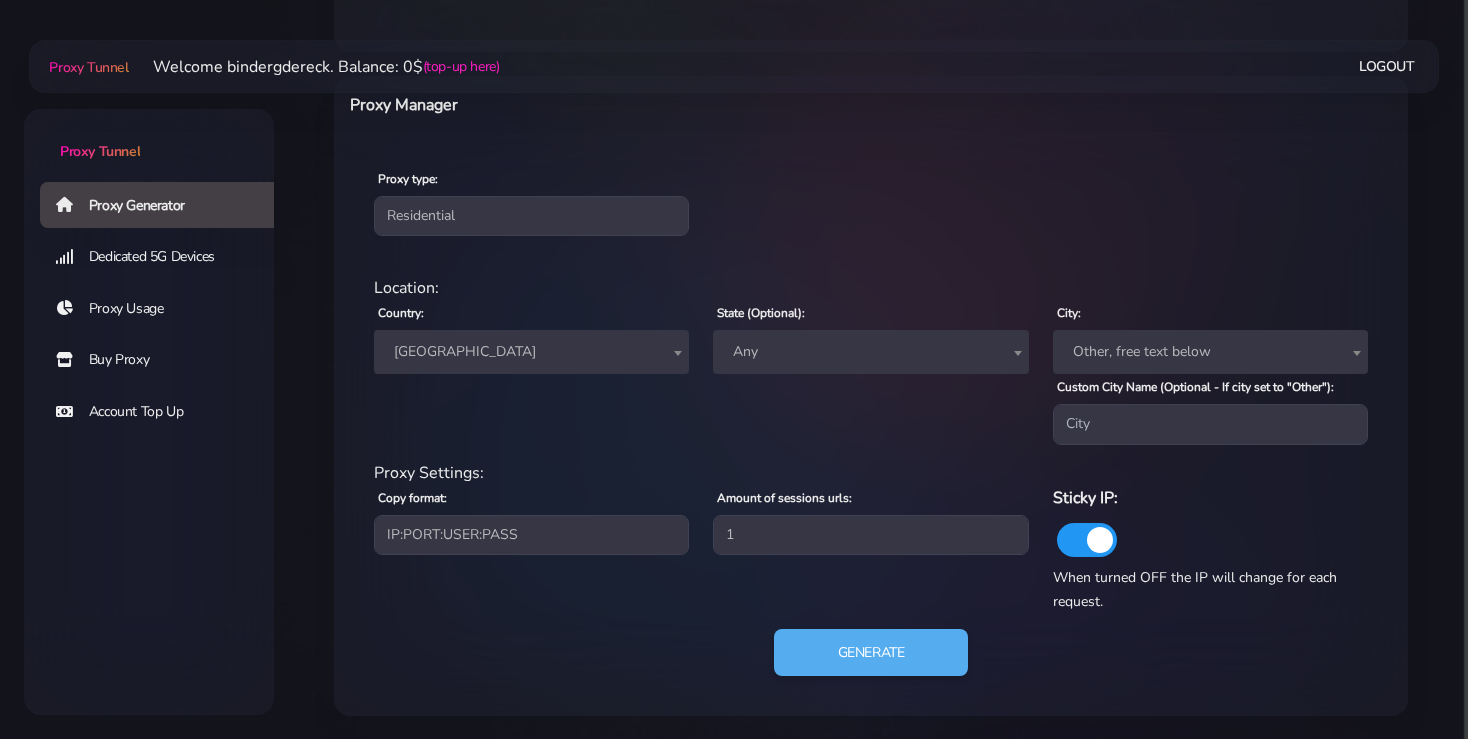 click on "Other, free text below" at bounding box center [1210, 352] 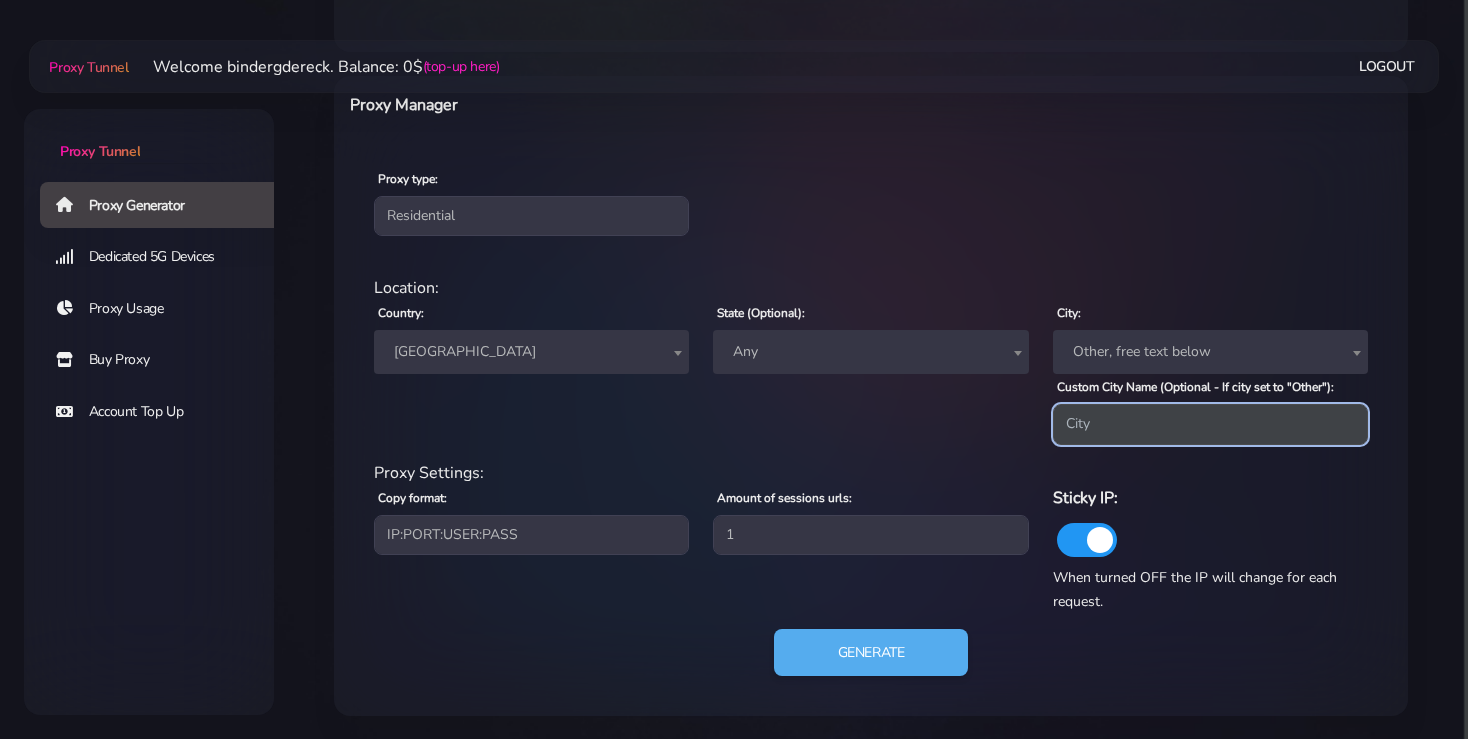 click on "Custom City Name (Optional - If city set to "Other"):" at bounding box center [1210, 424] 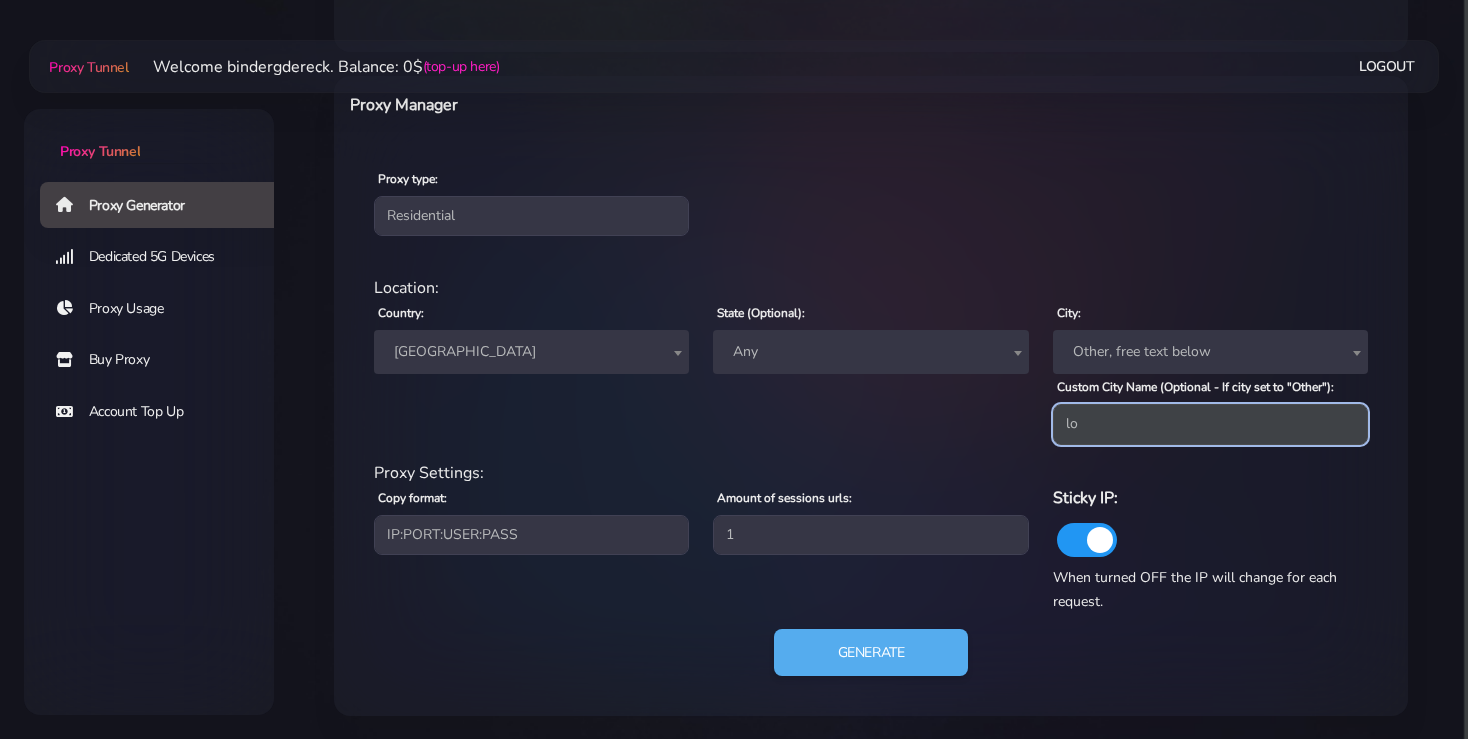 type on "l" 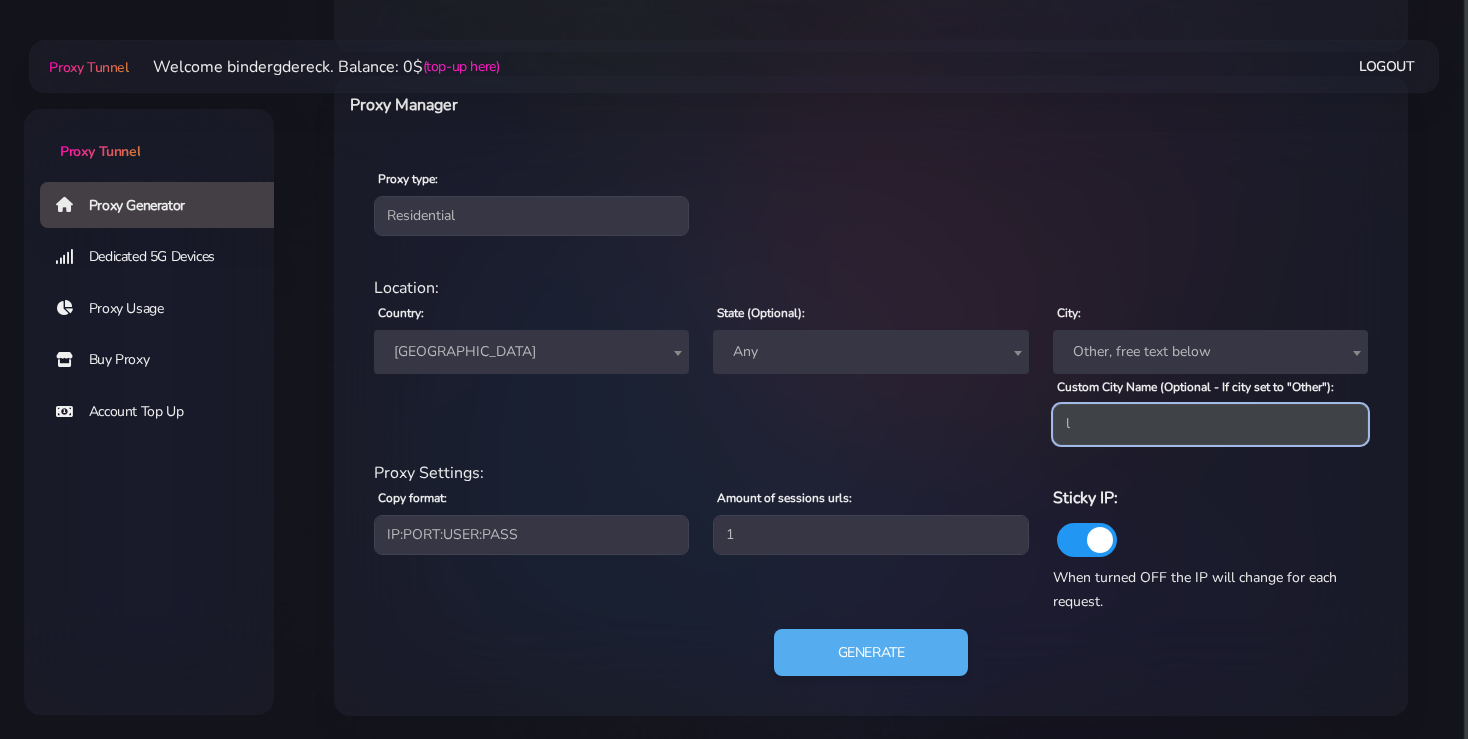 type 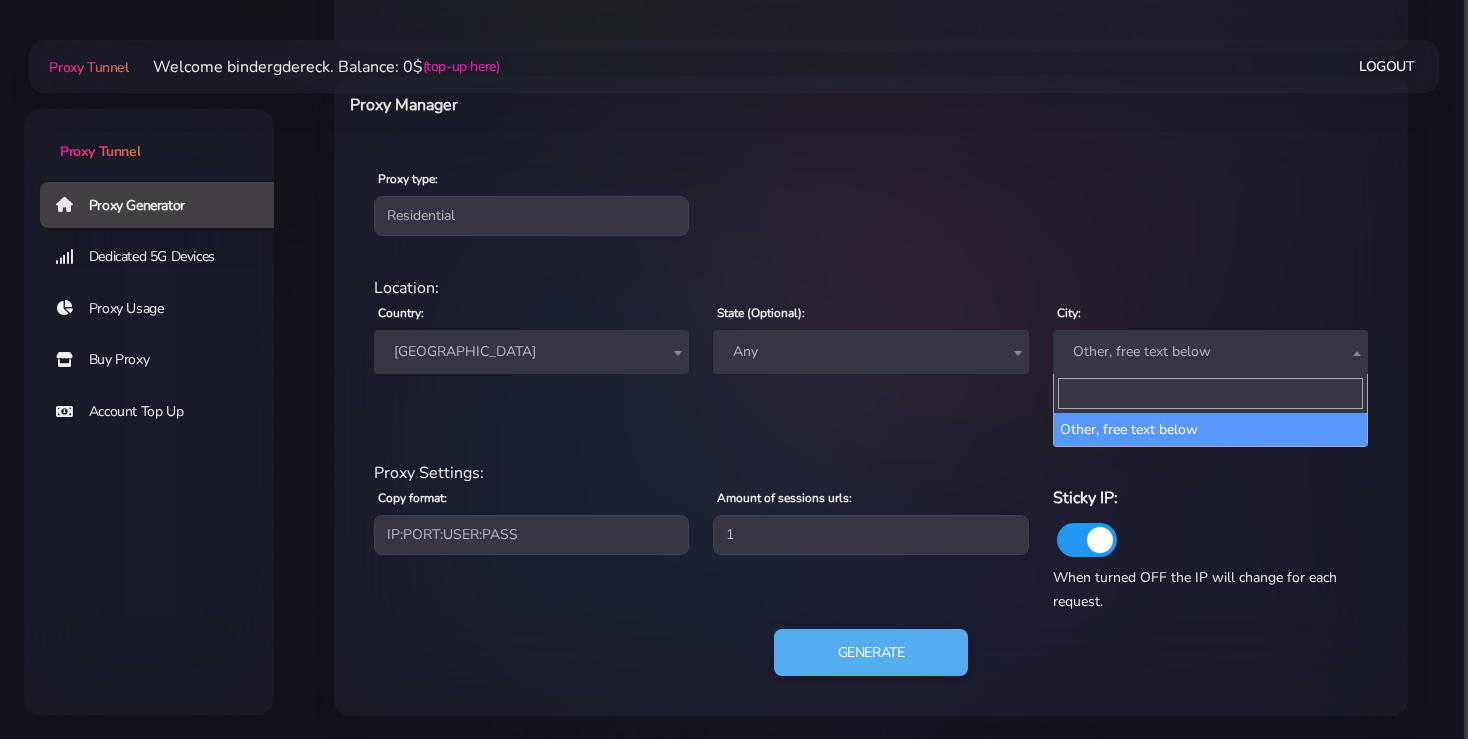 click on "Other, free text below" at bounding box center [1210, 352] 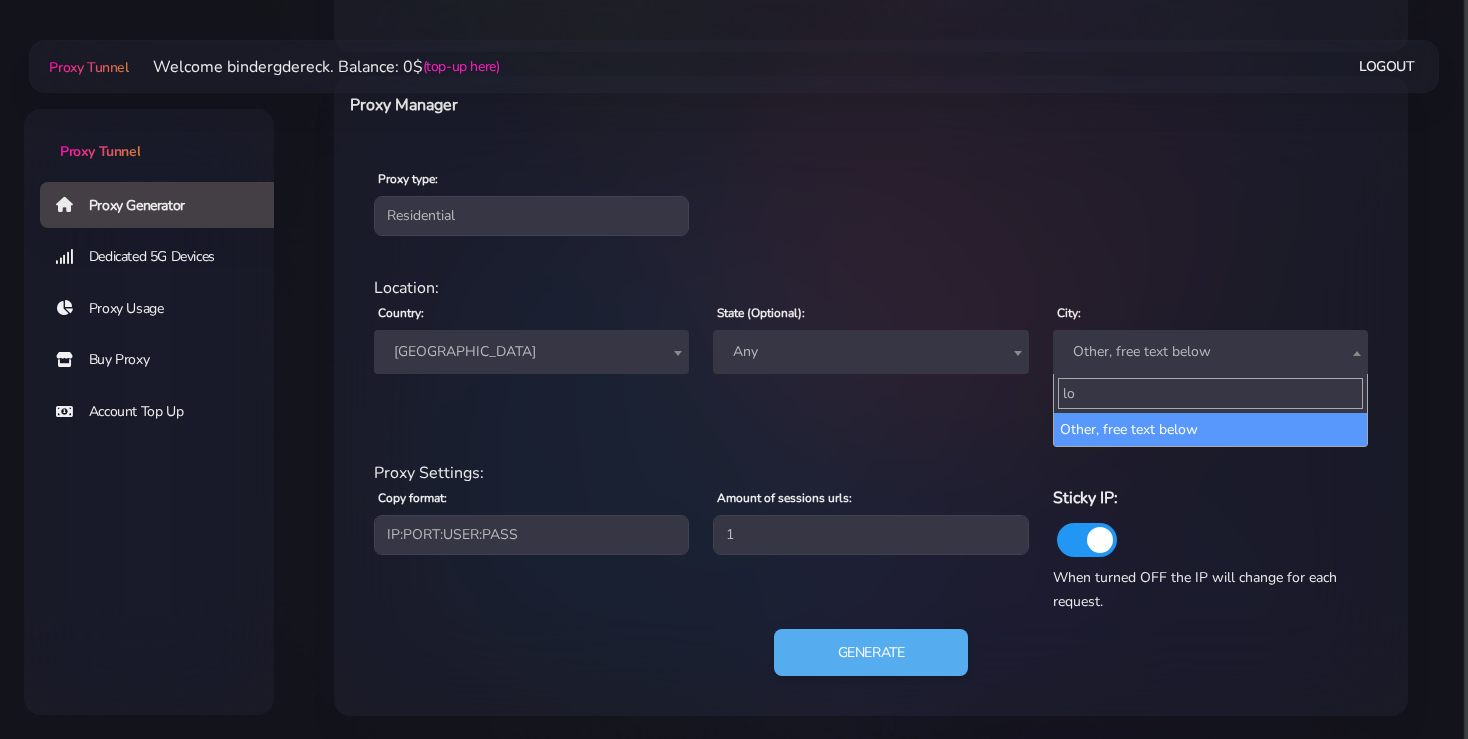 type on "l" 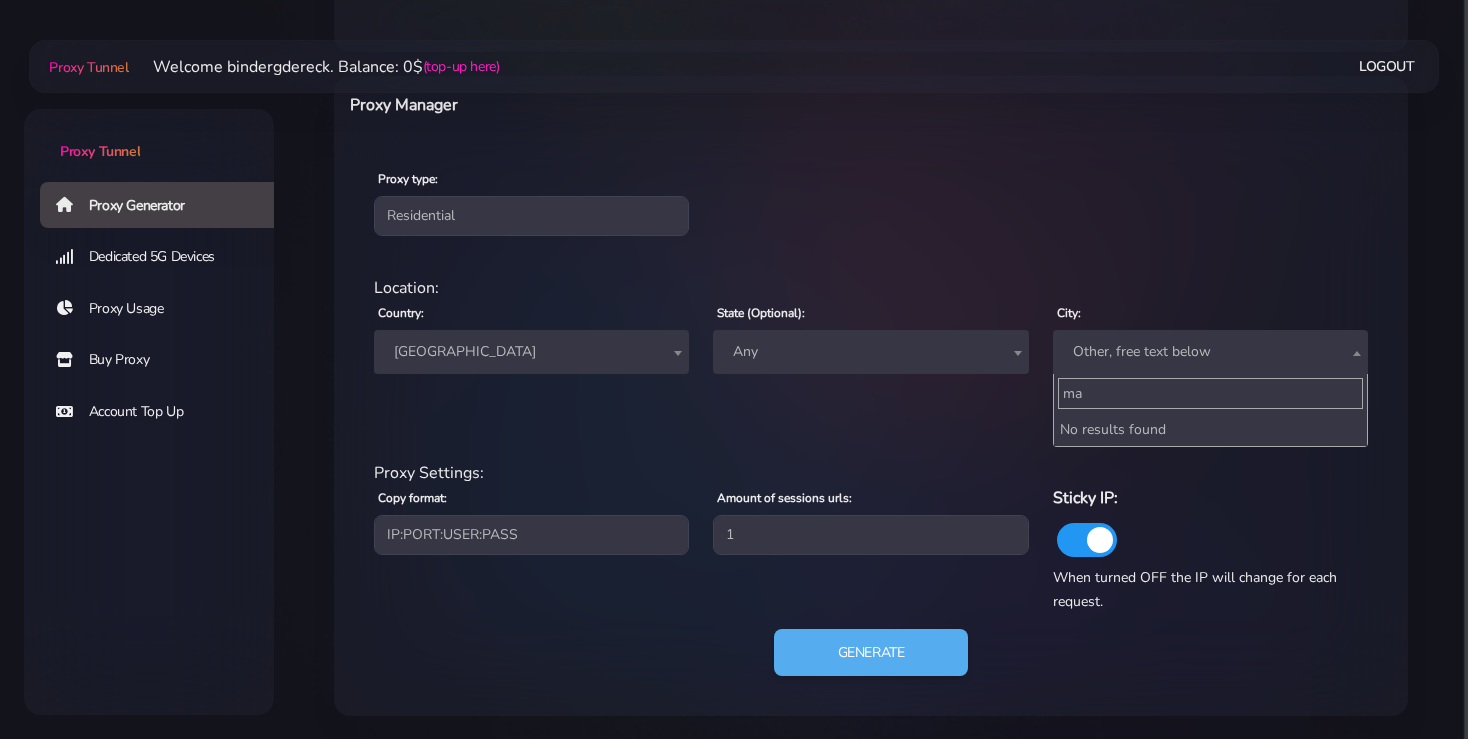 type on "m" 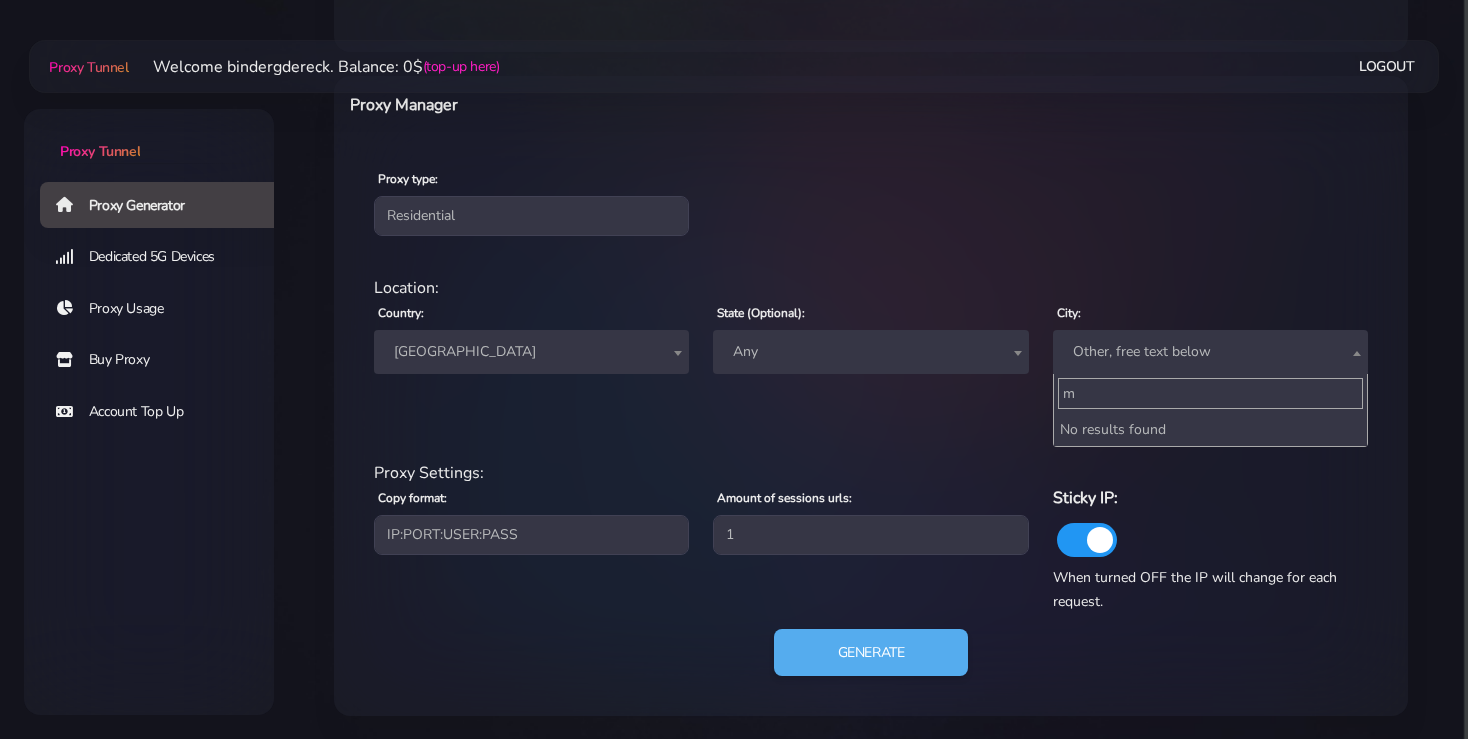 type 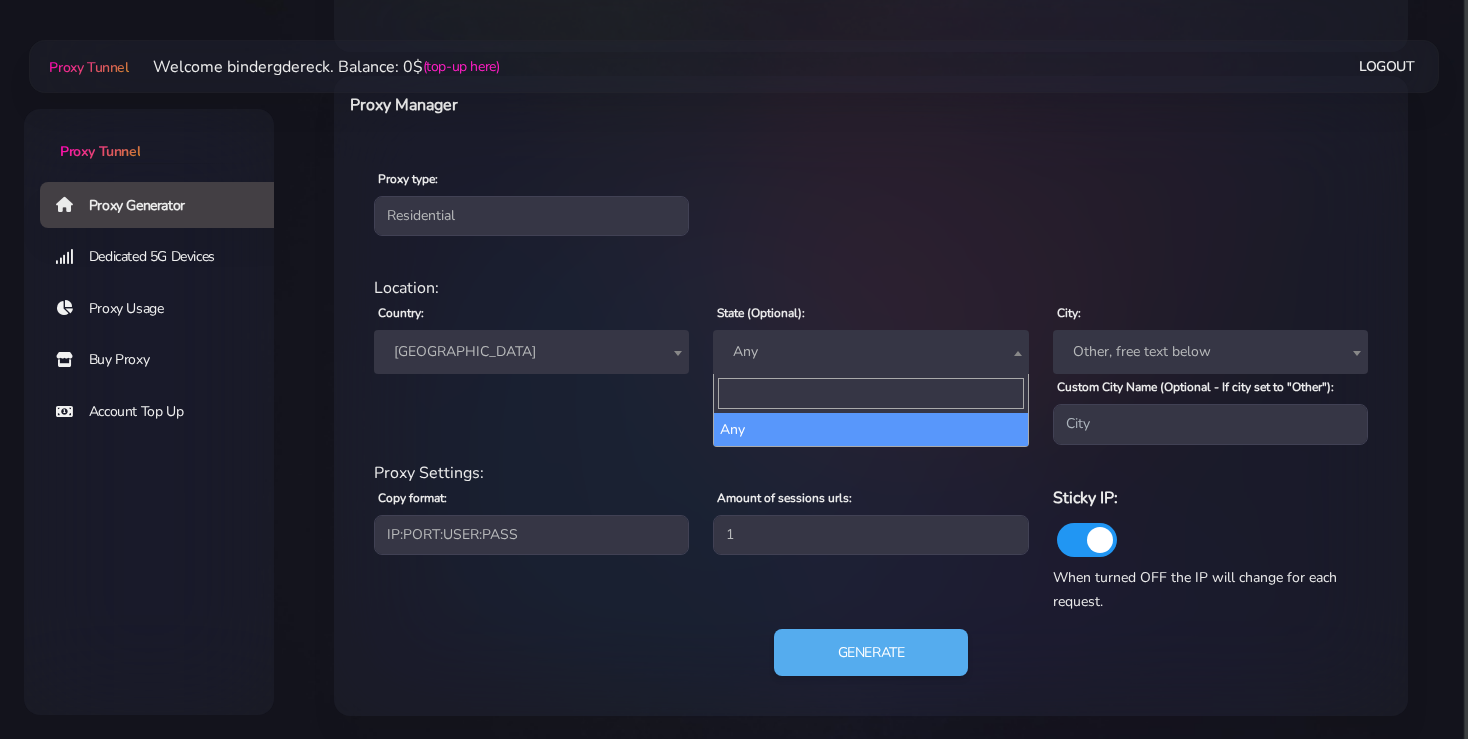 click on "Any" at bounding box center (870, 352) 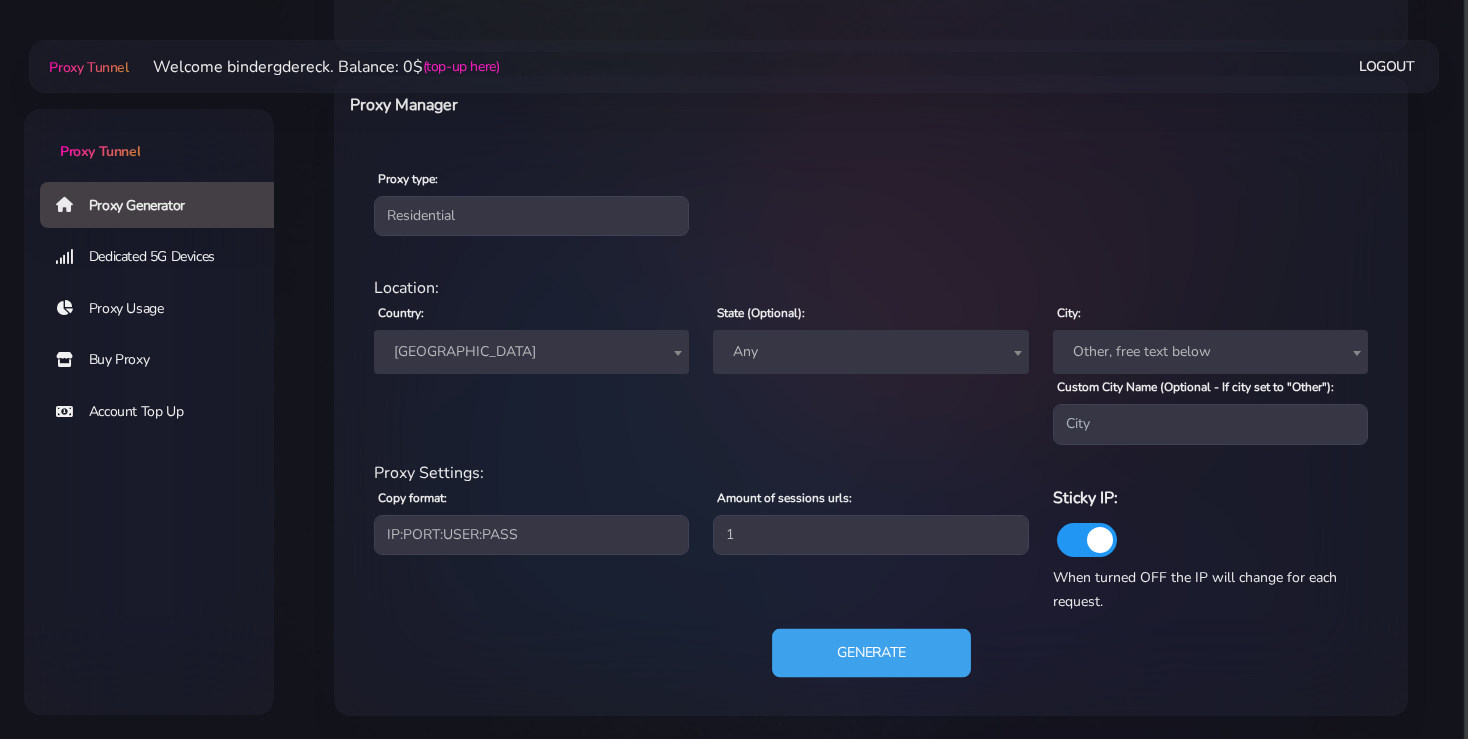 click on "Generate" at bounding box center (871, 652) 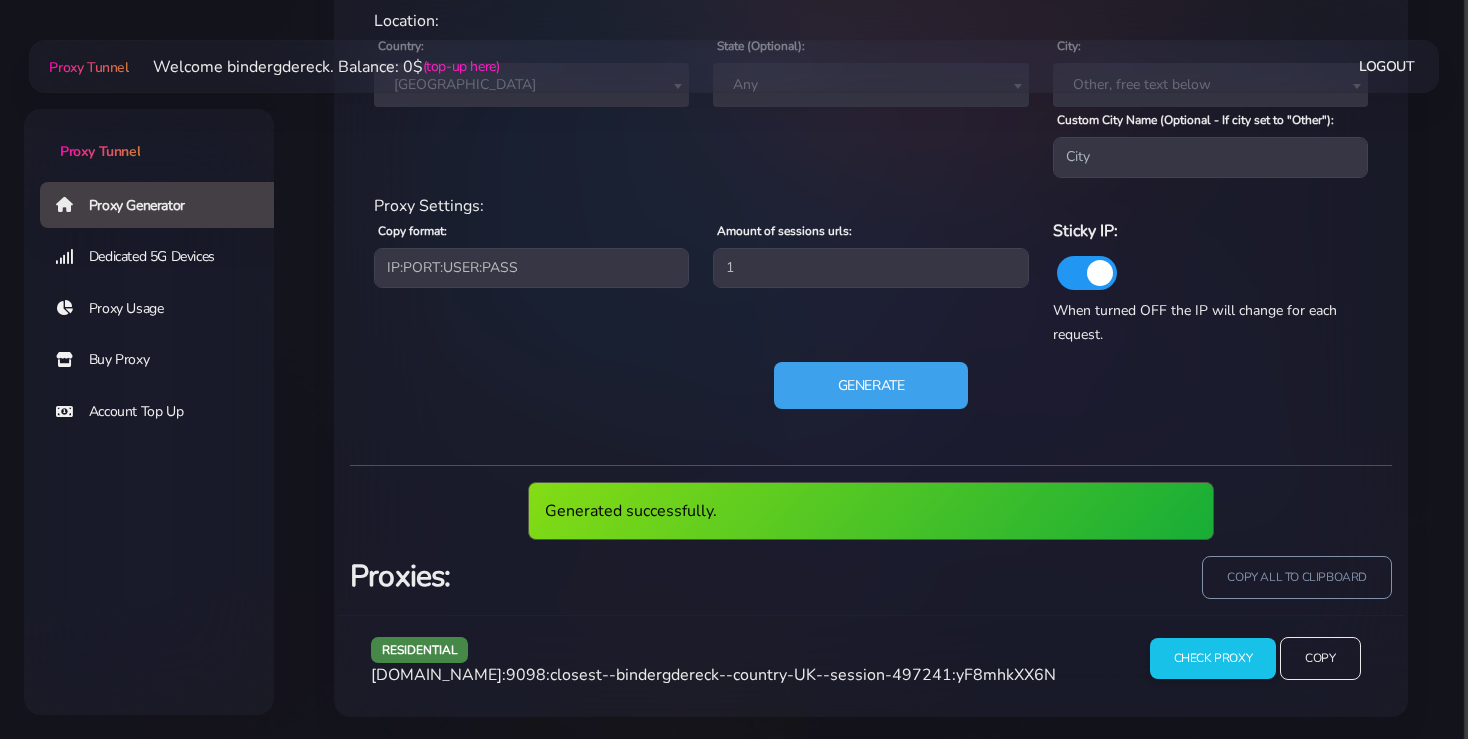 scroll, scrollTop: 914, scrollLeft: 0, axis: vertical 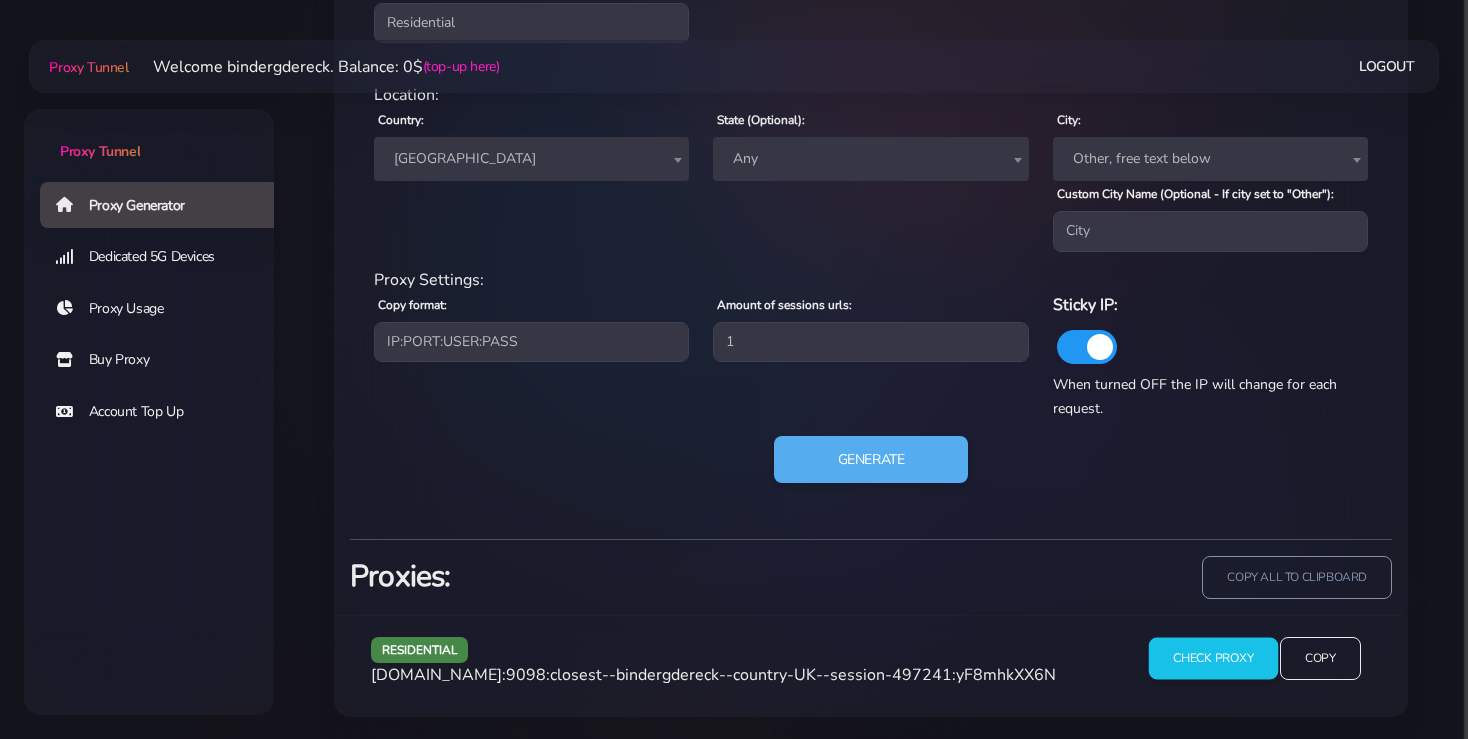 click on "Check Proxy" at bounding box center (1212, 659) 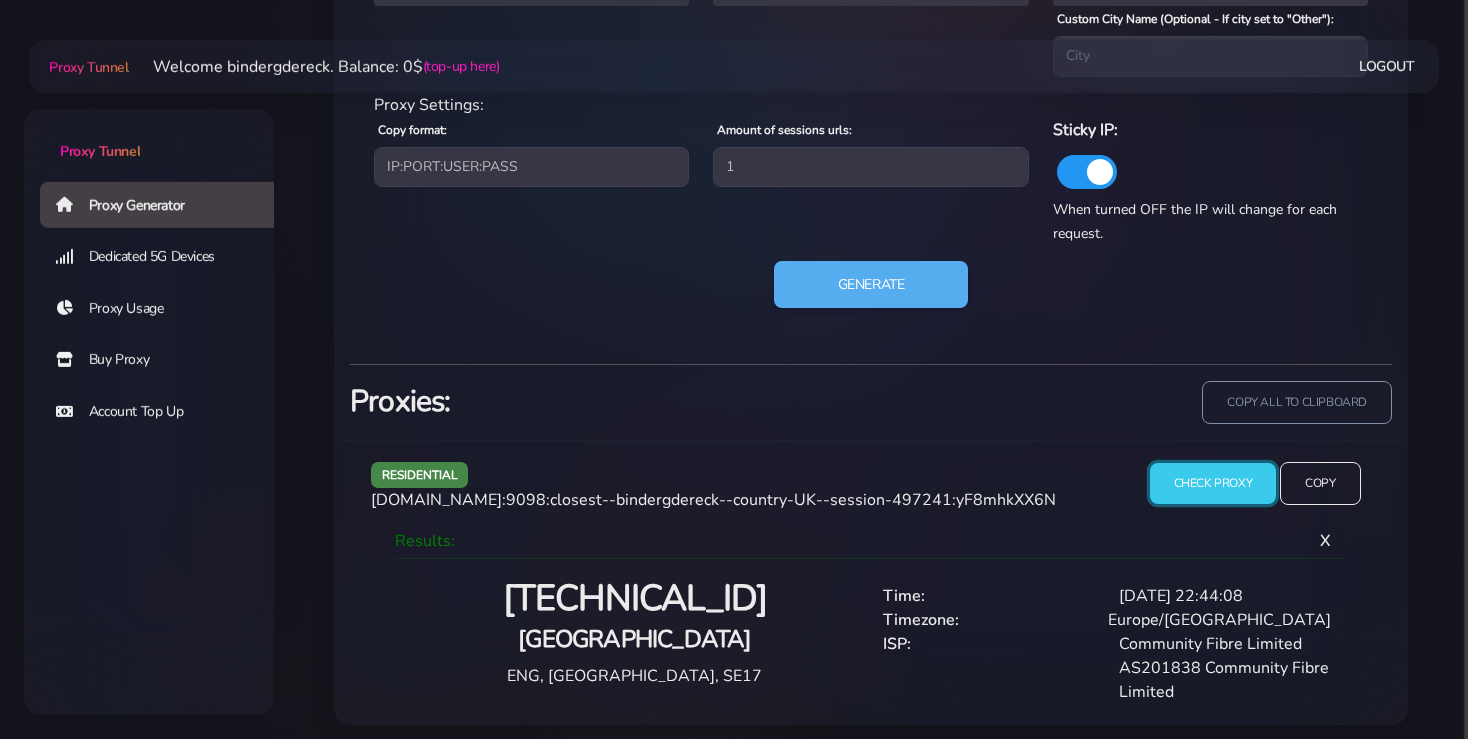 scroll, scrollTop: 1096, scrollLeft: 0, axis: vertical 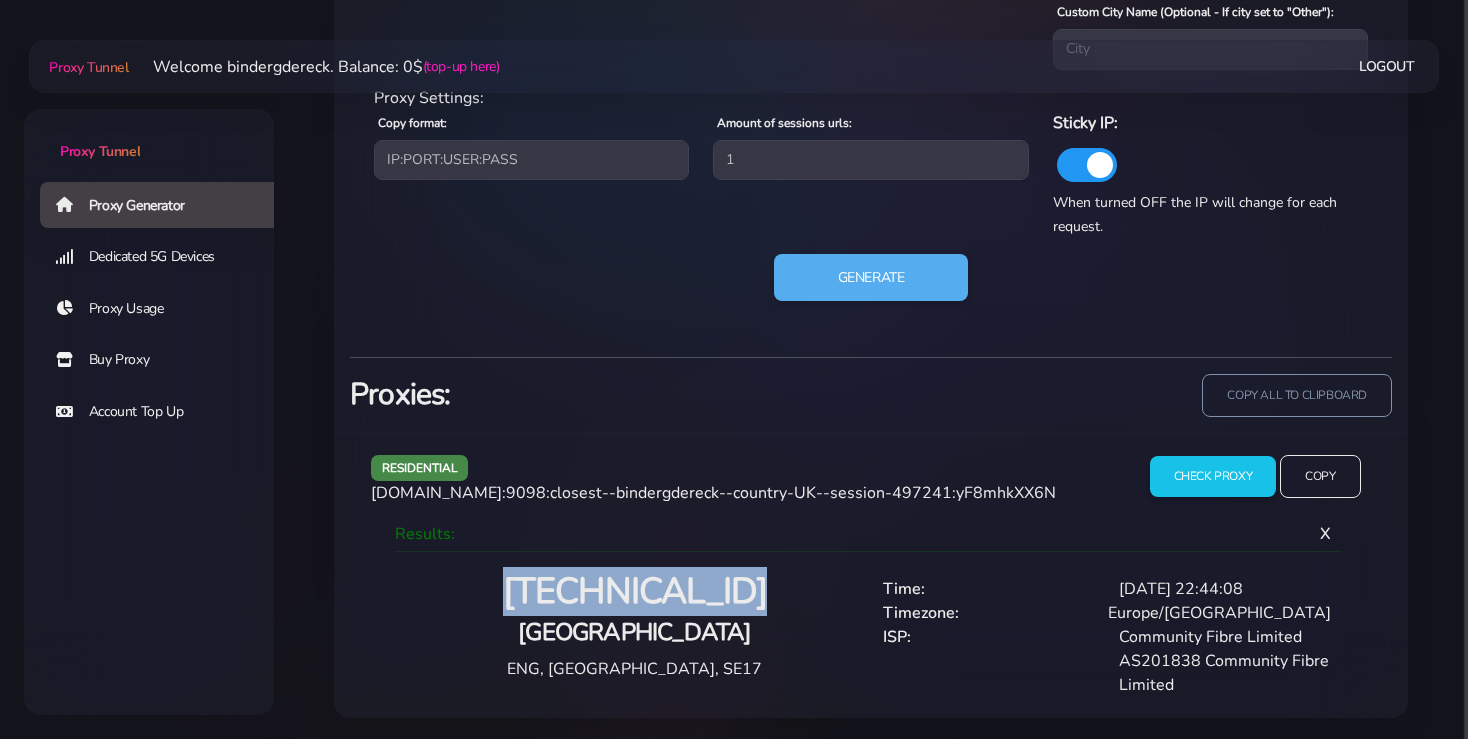drag, startPoint x: 784, startPoint y: 586, endPoint x: 493, endPoint y: 574, distance: 291.2473 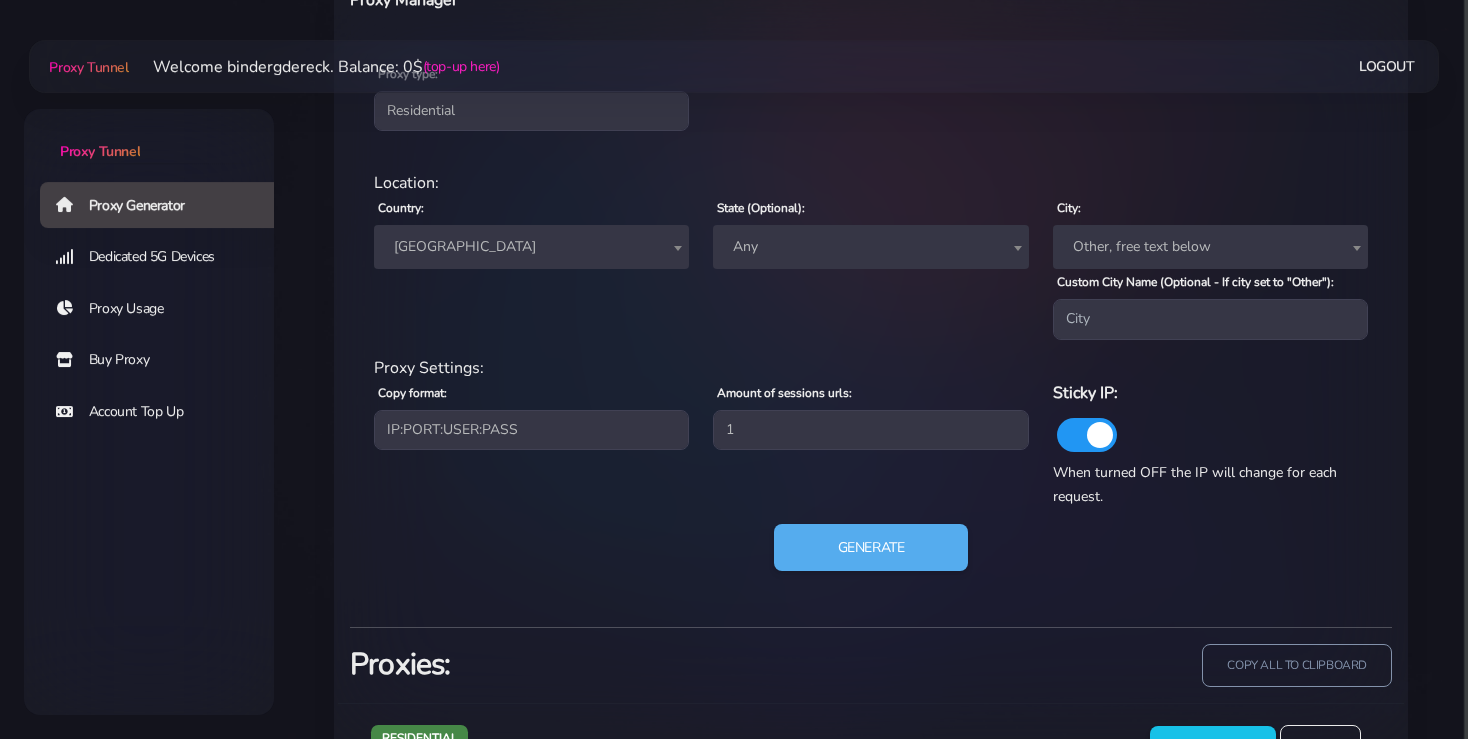scroll, scrollTop: 674, scrollLeft: 0, axis: vertical 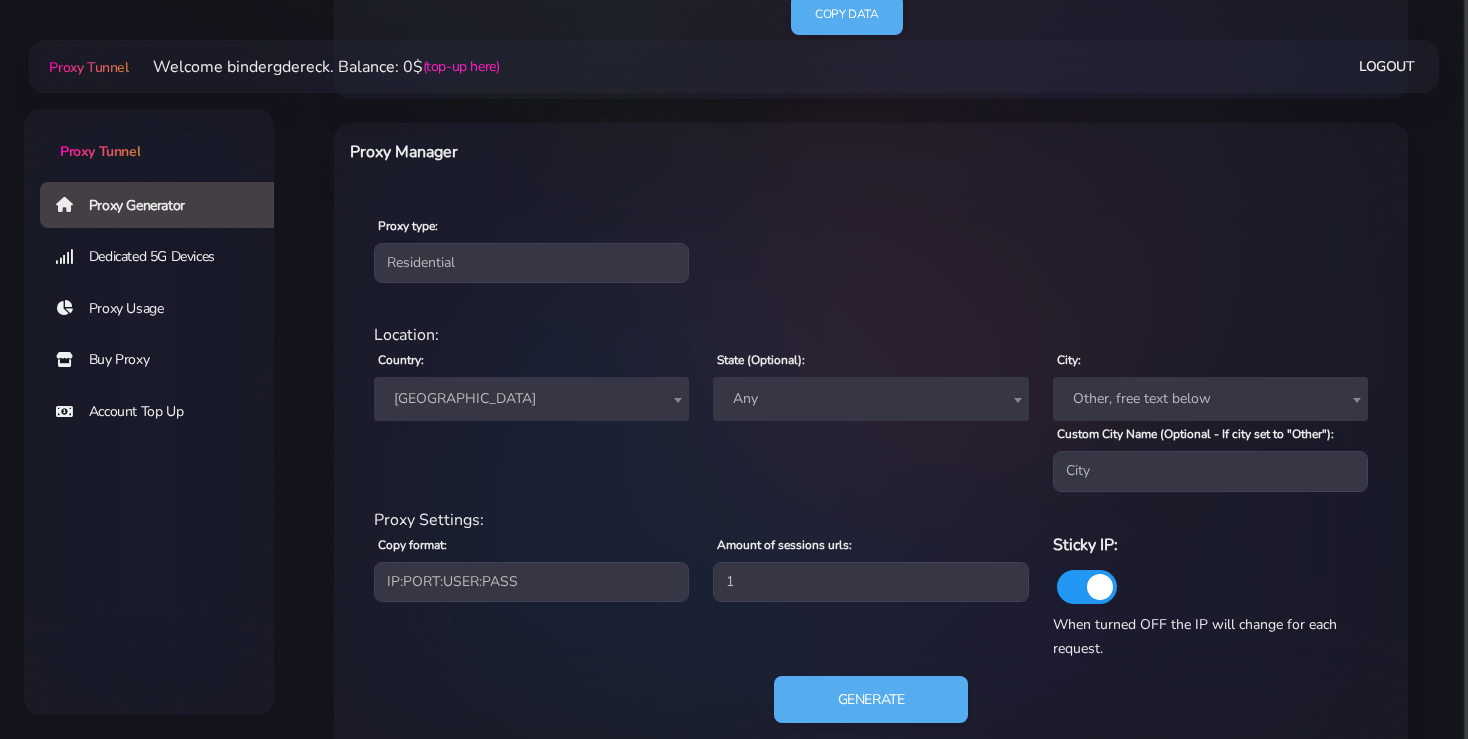 click on "Any" at bounding box center (870, 399) 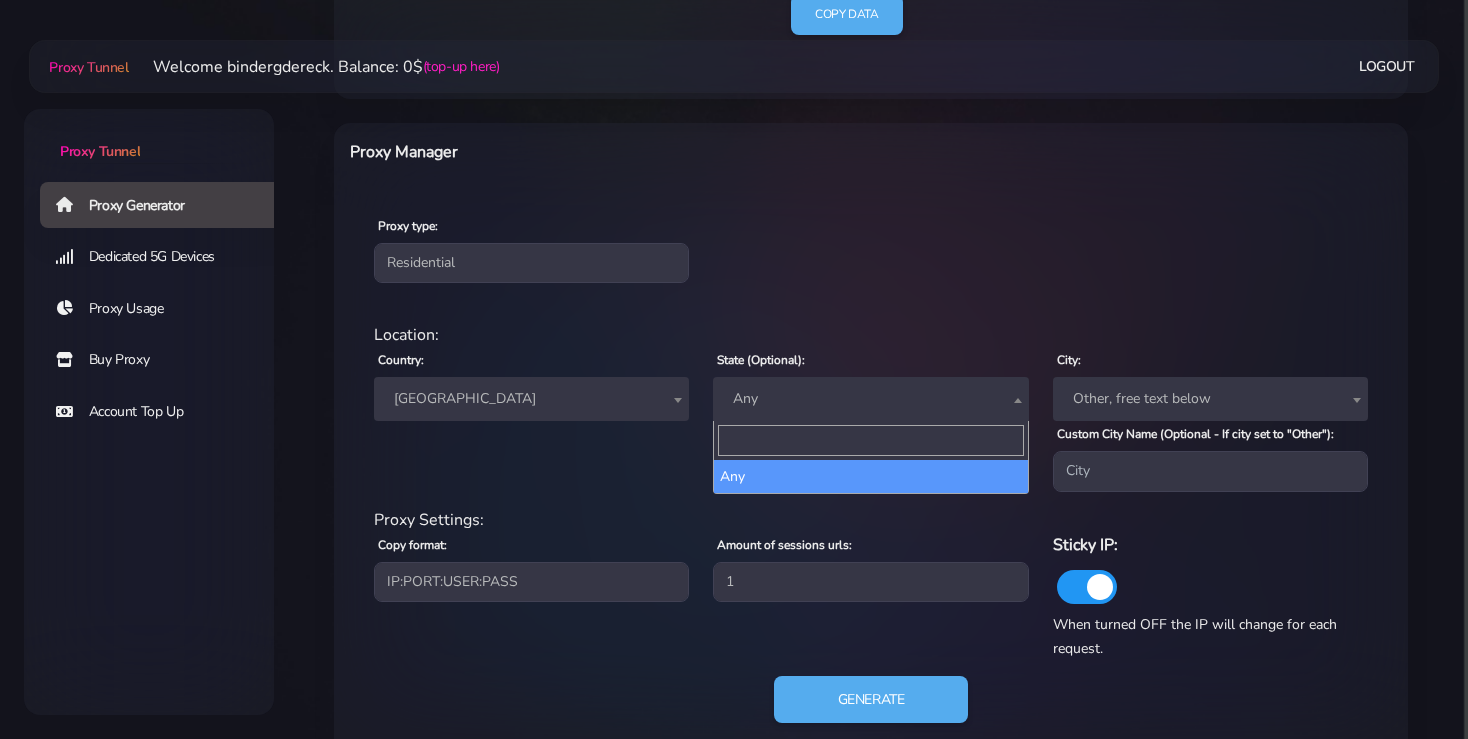 click at bounding box center [870, 440] 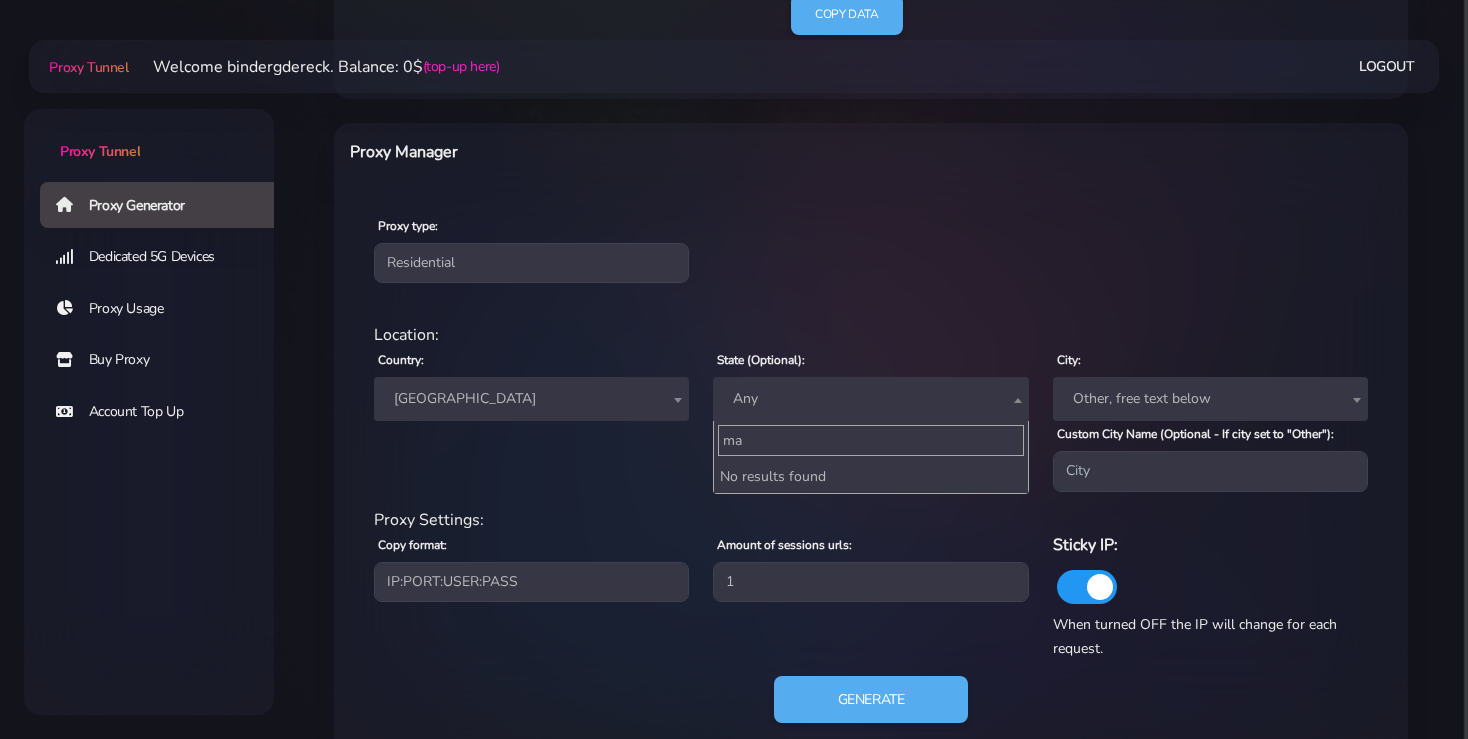 type on "m" 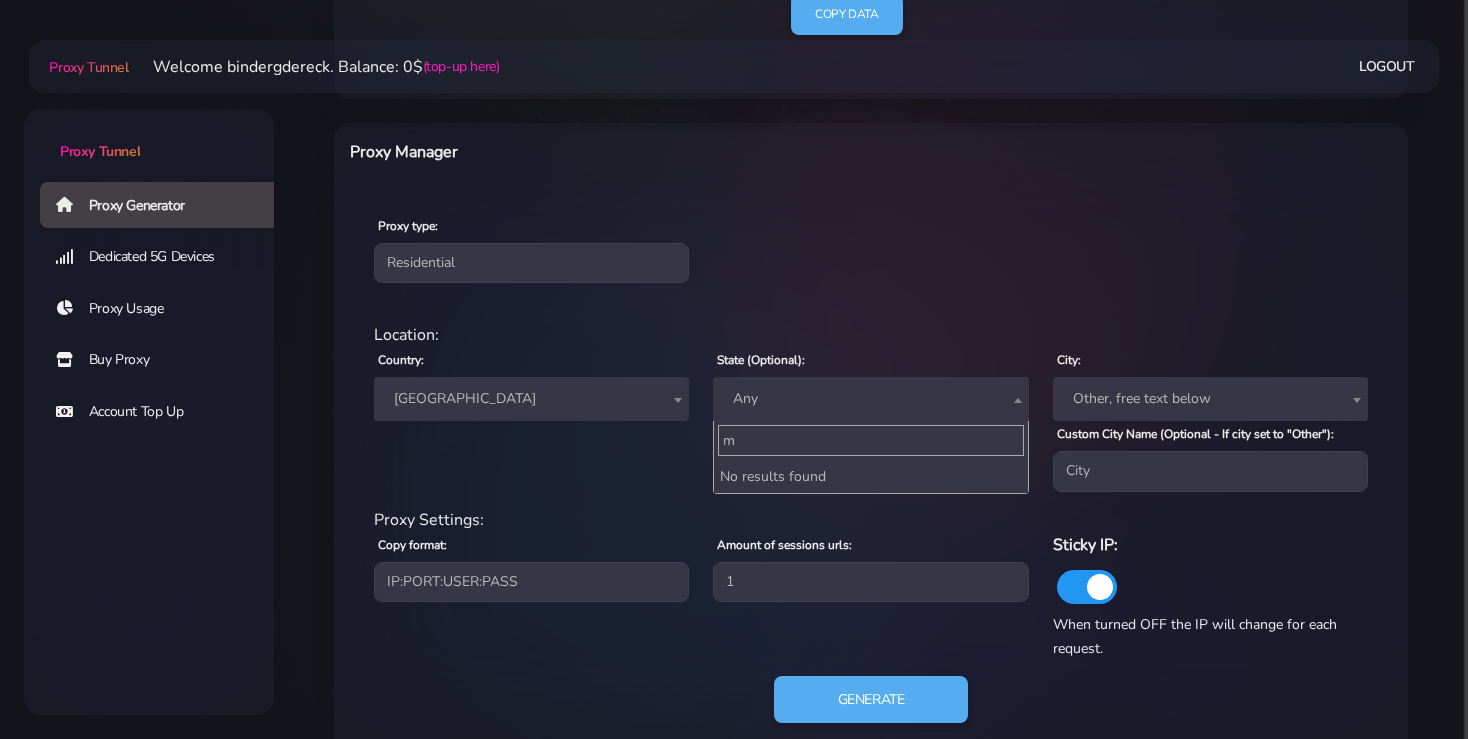 type 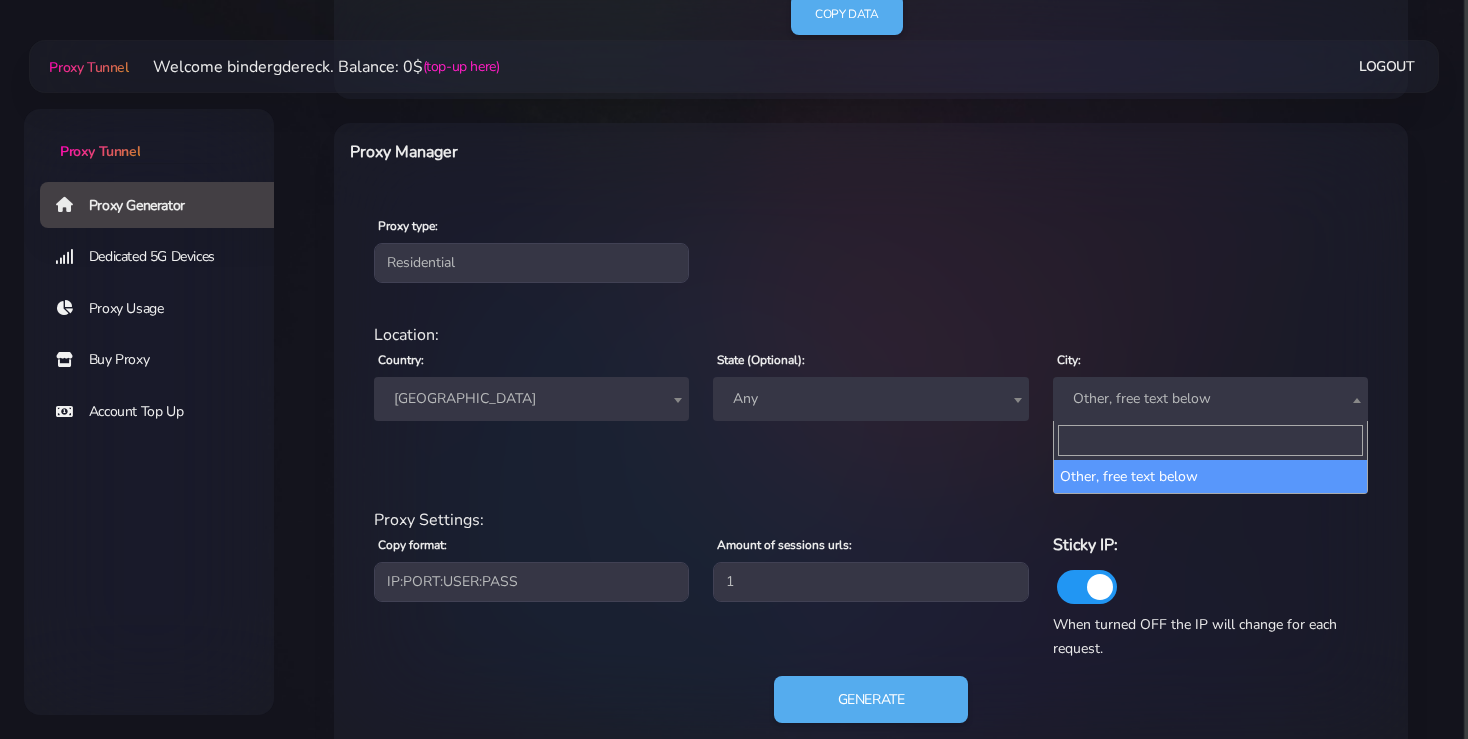 click on "Other, free text below" at bounding box center (1210, 399) 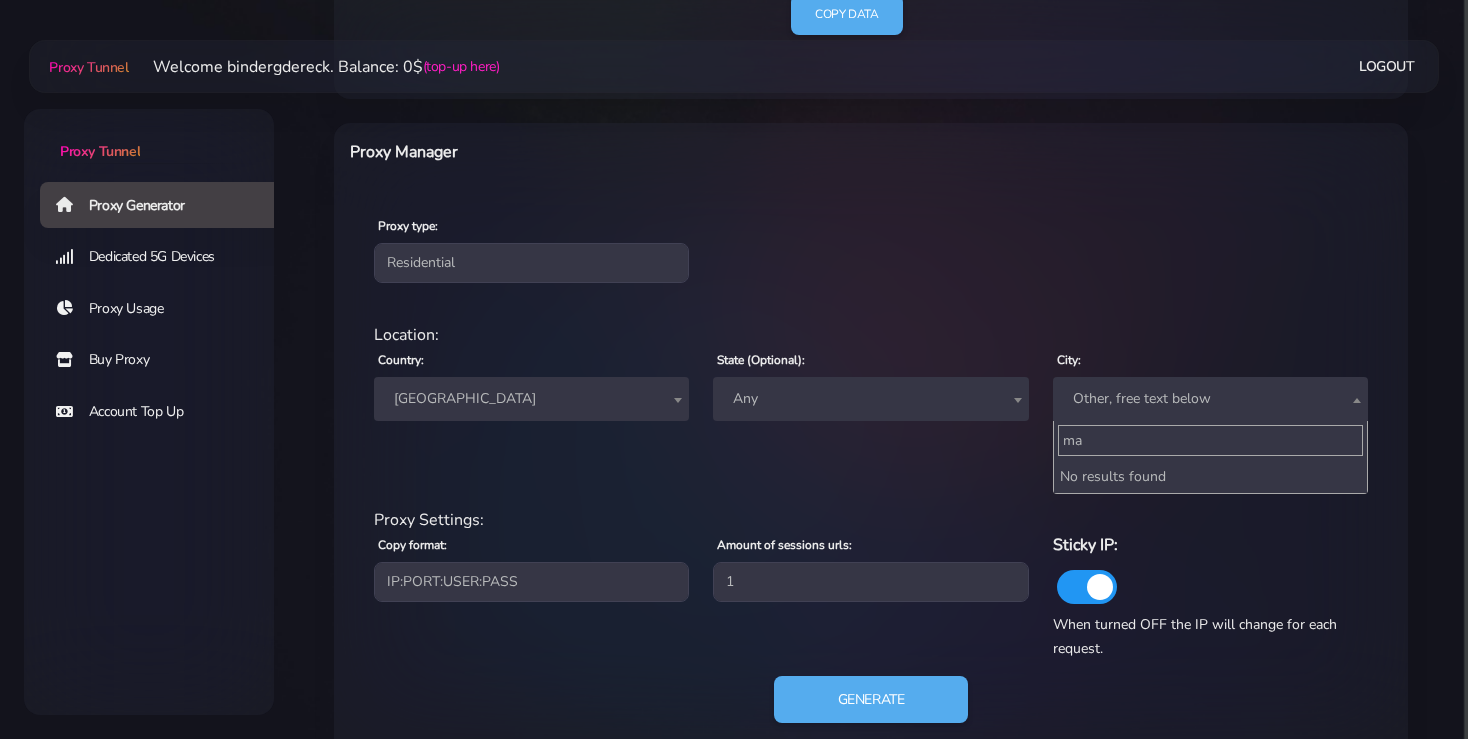 type on "m" 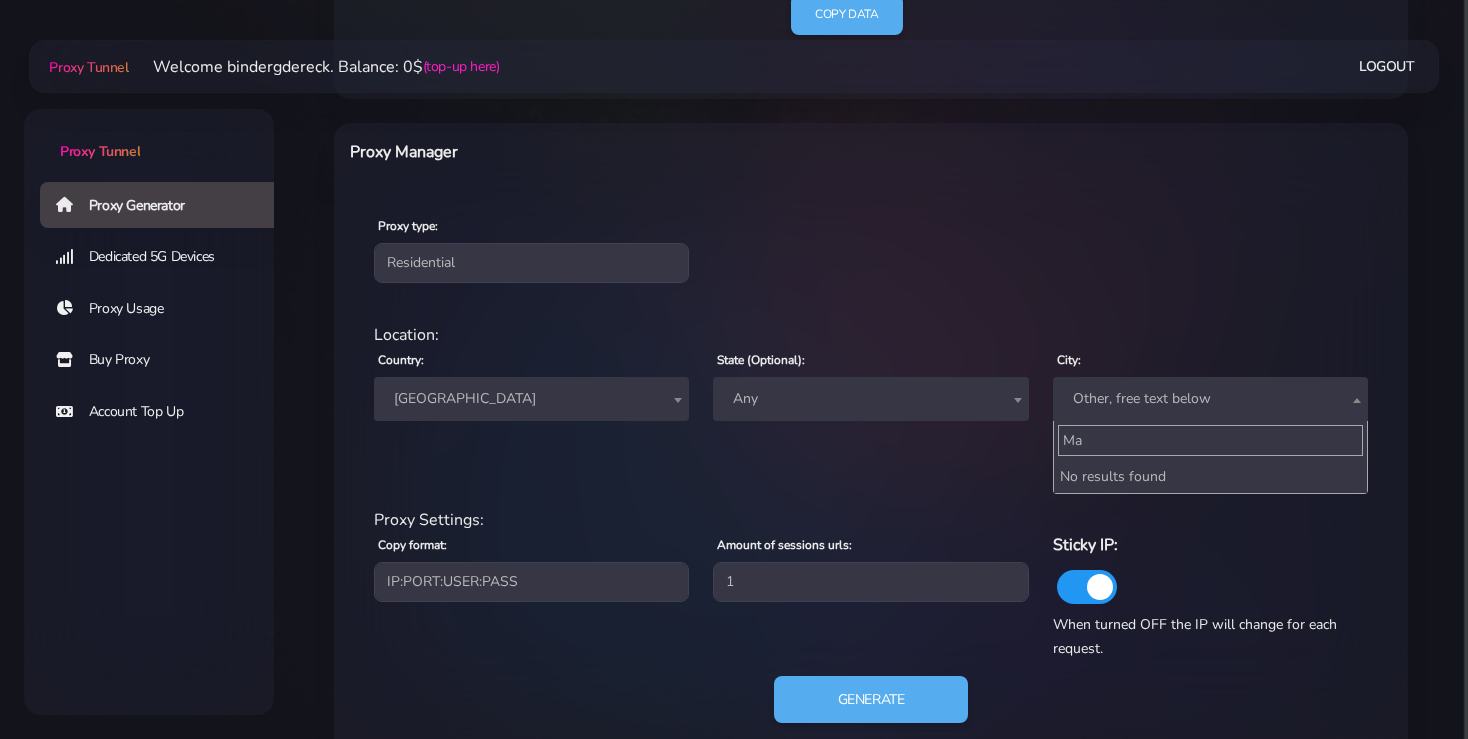 type on "M" 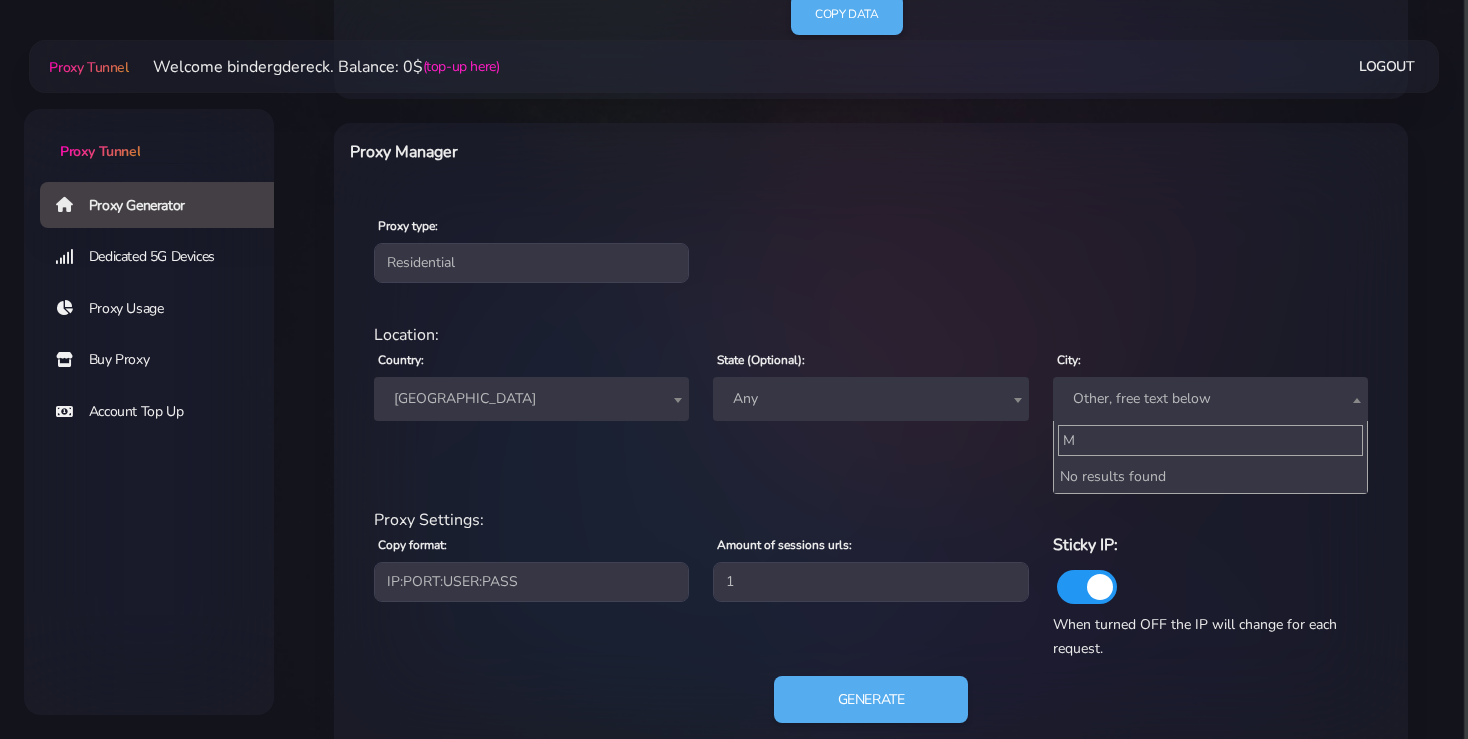 type 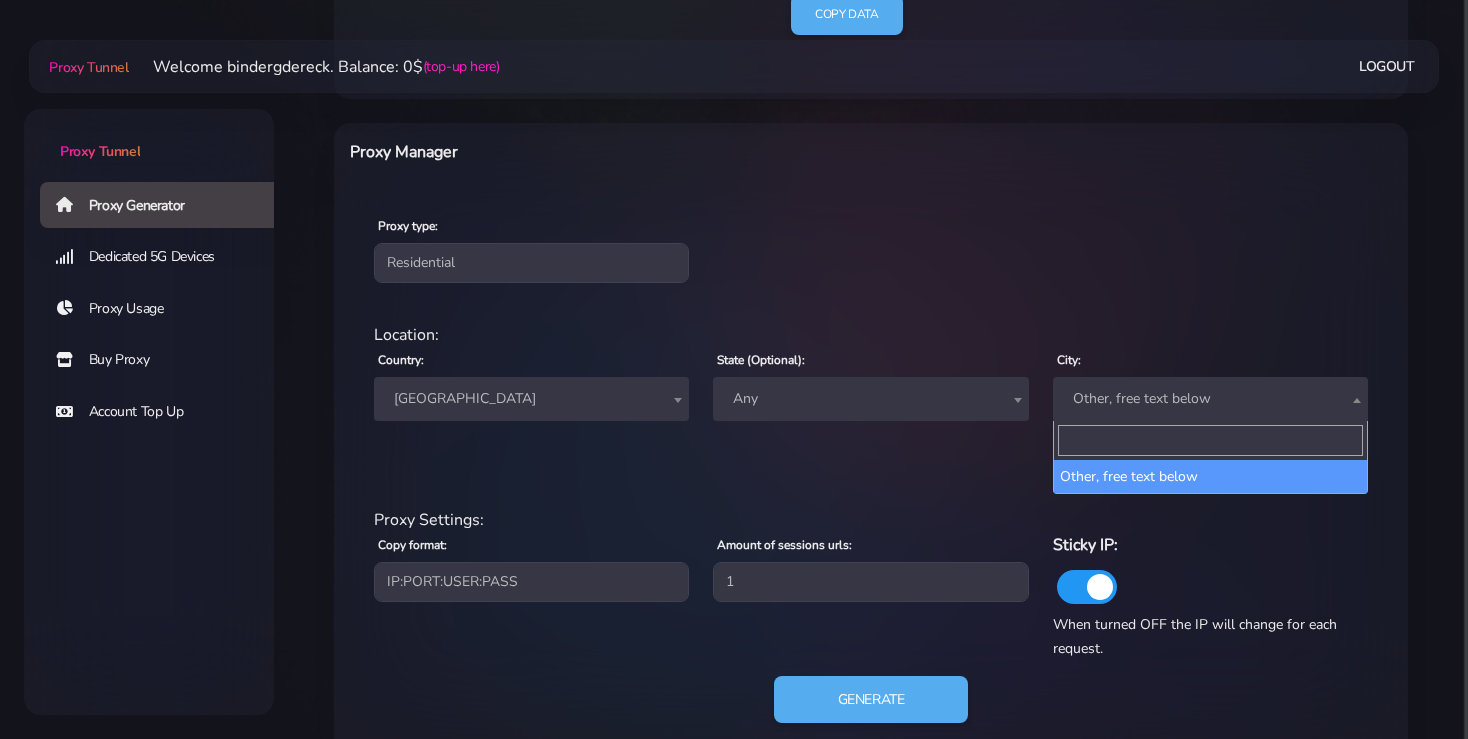 click on "Proxy type:
Residential
Static
Mobile" at bounding box center (871, 248) 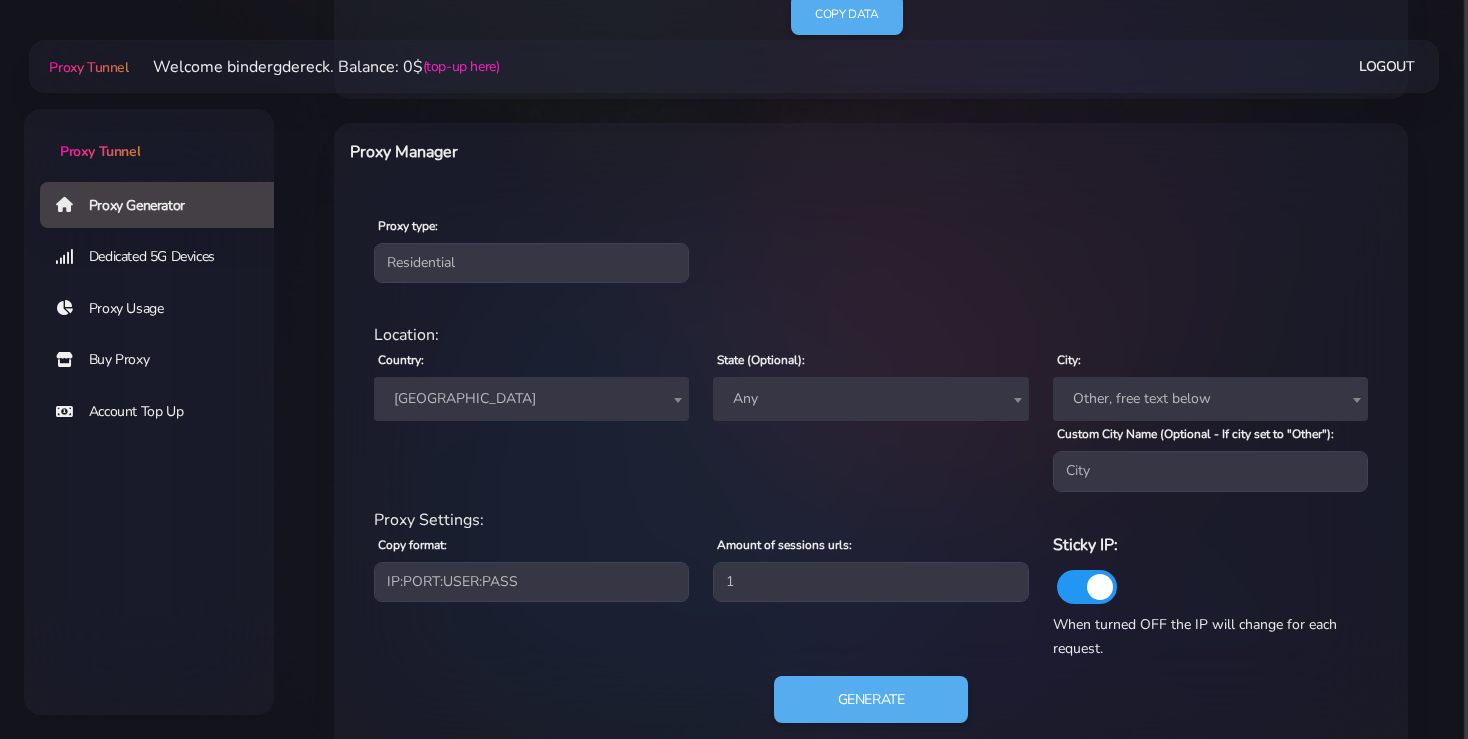click on "[GEOGRAPHIC_DATA]" at bounding box center [531, 399] 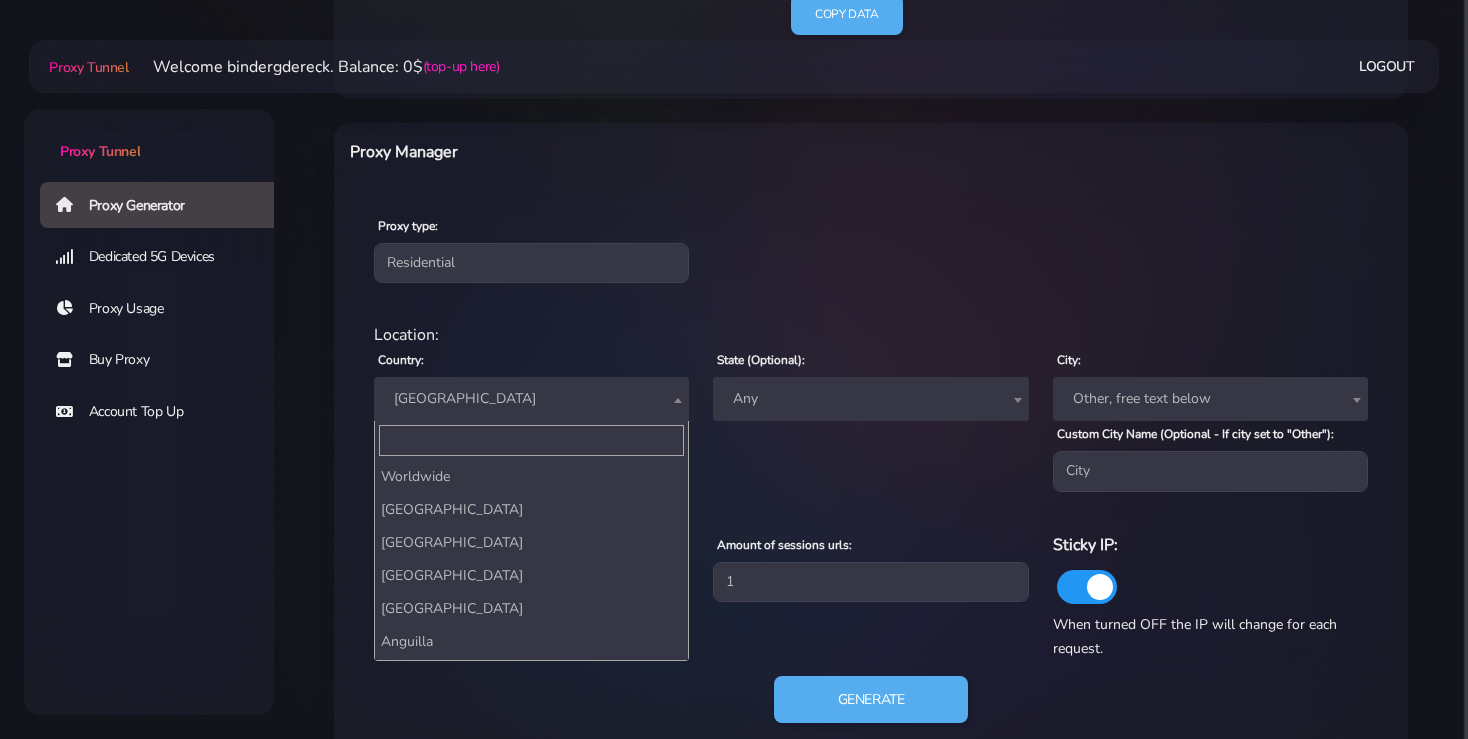 scroll, scrollTop: 7698, scrollLeft: 0, axis: vertical 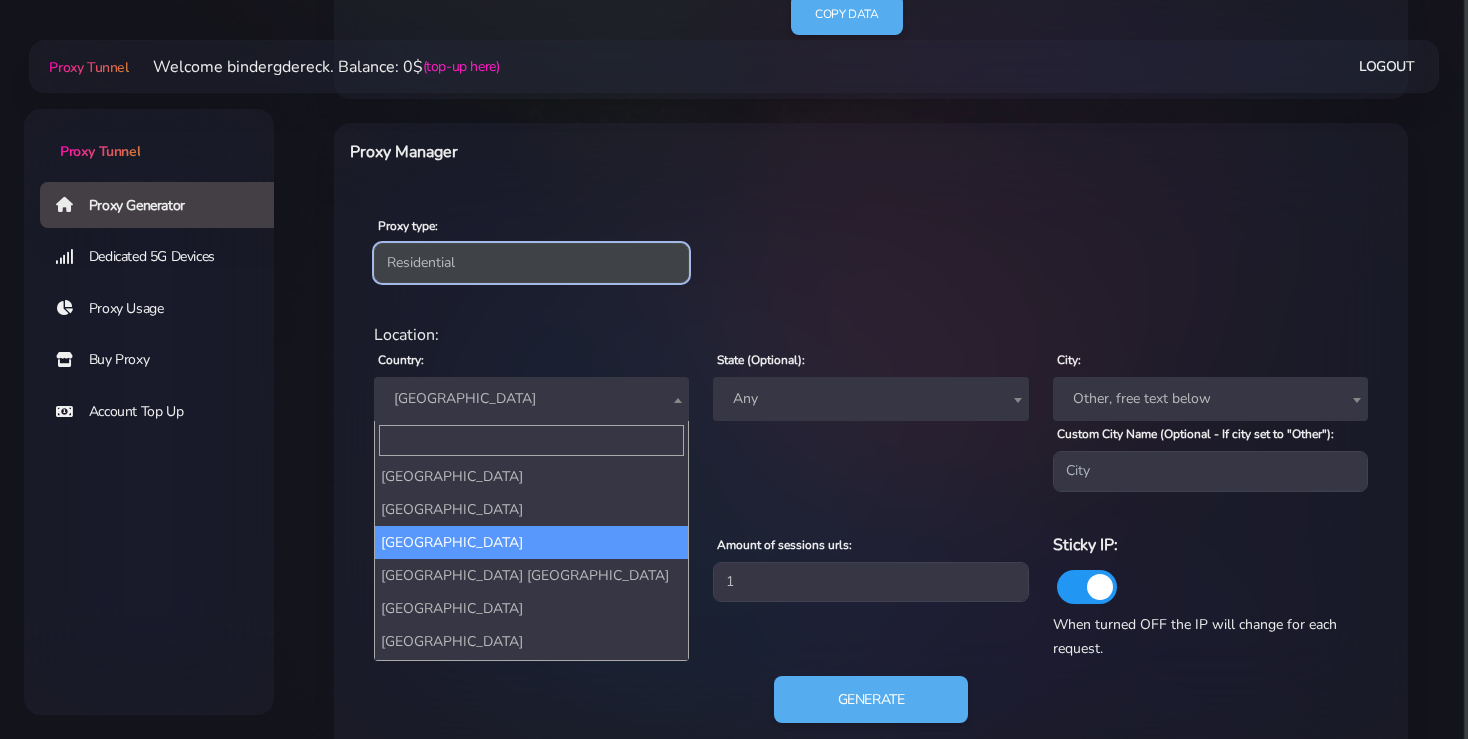 click on "Residential
Static
Mobile" at bounding box center (531, 263) 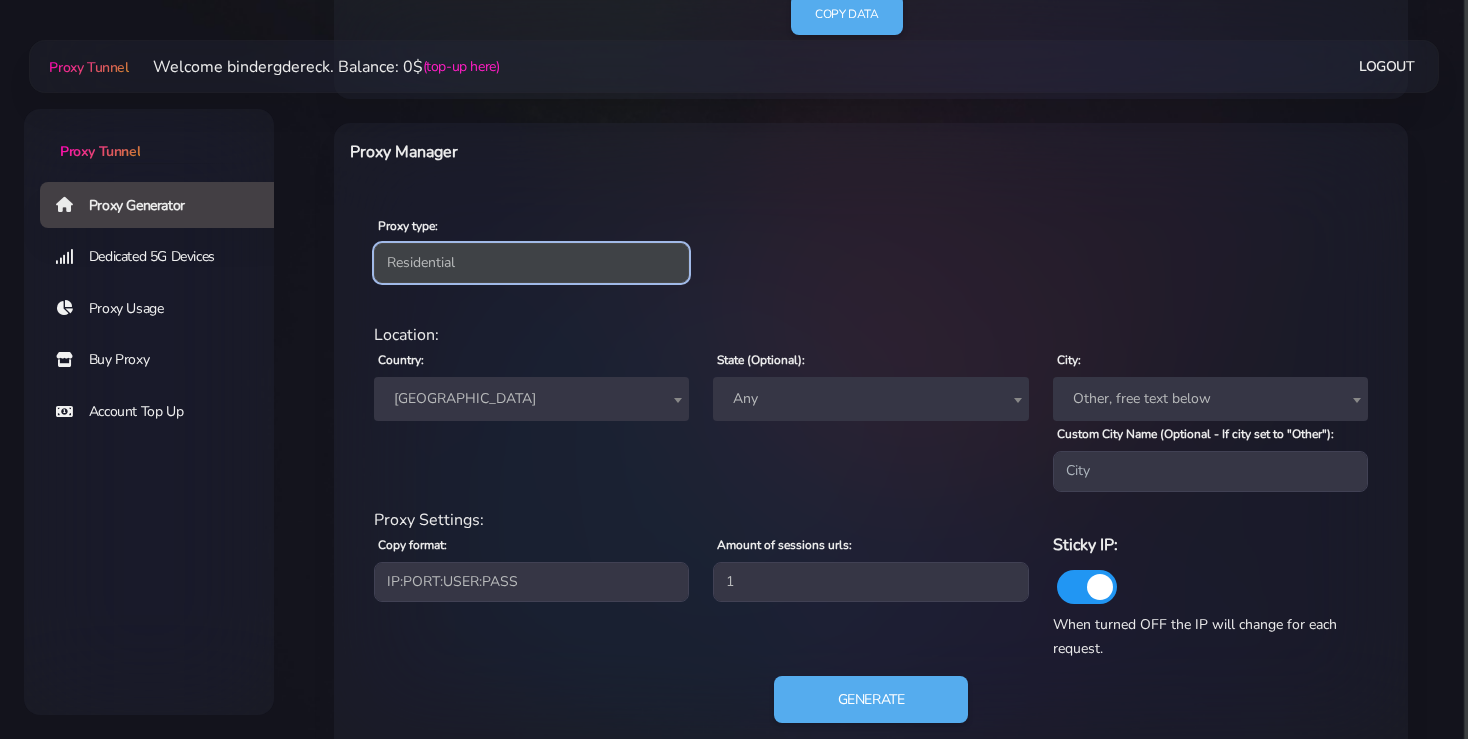 click on "Residential" at bounding box center [0, 0] 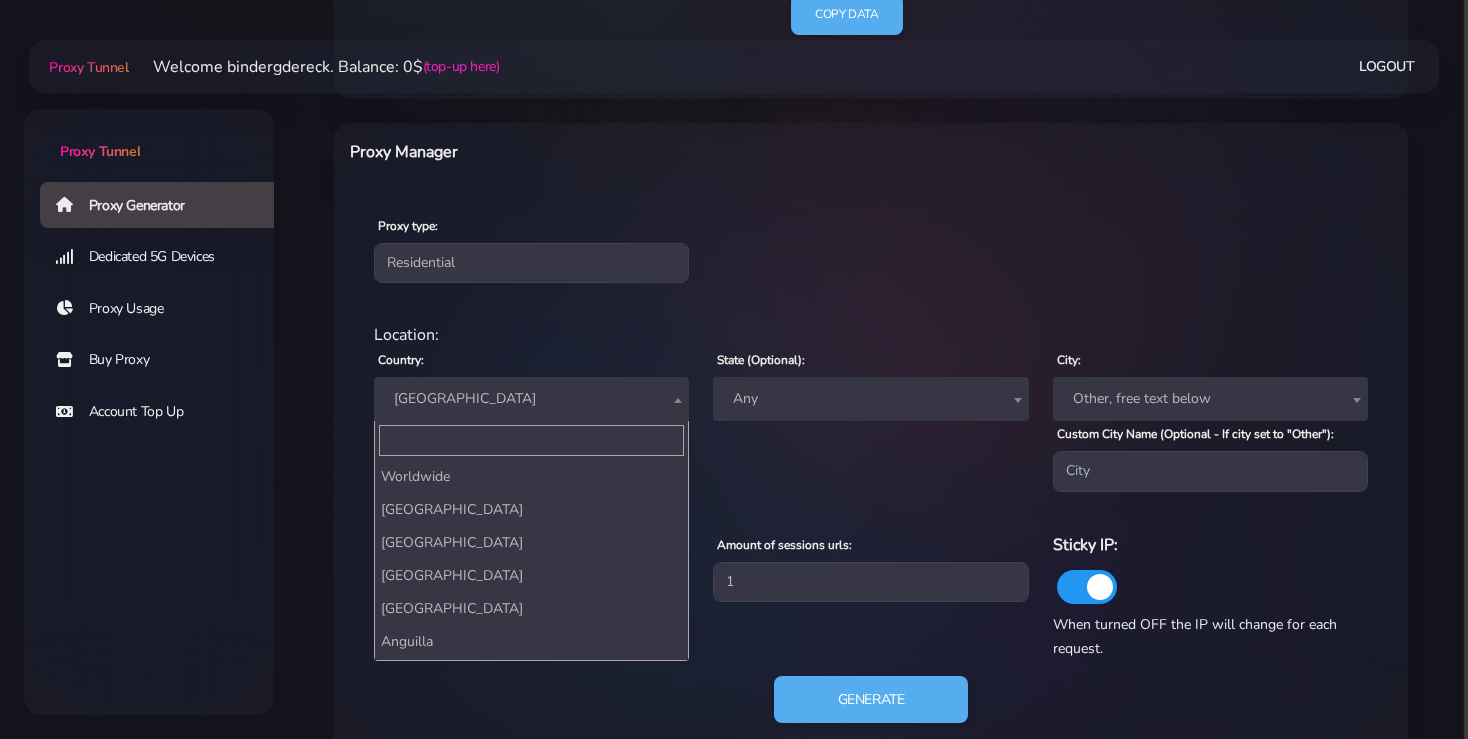 click on "[GEOGRAPHIC_DATA]" at bounding box center [531, 399] 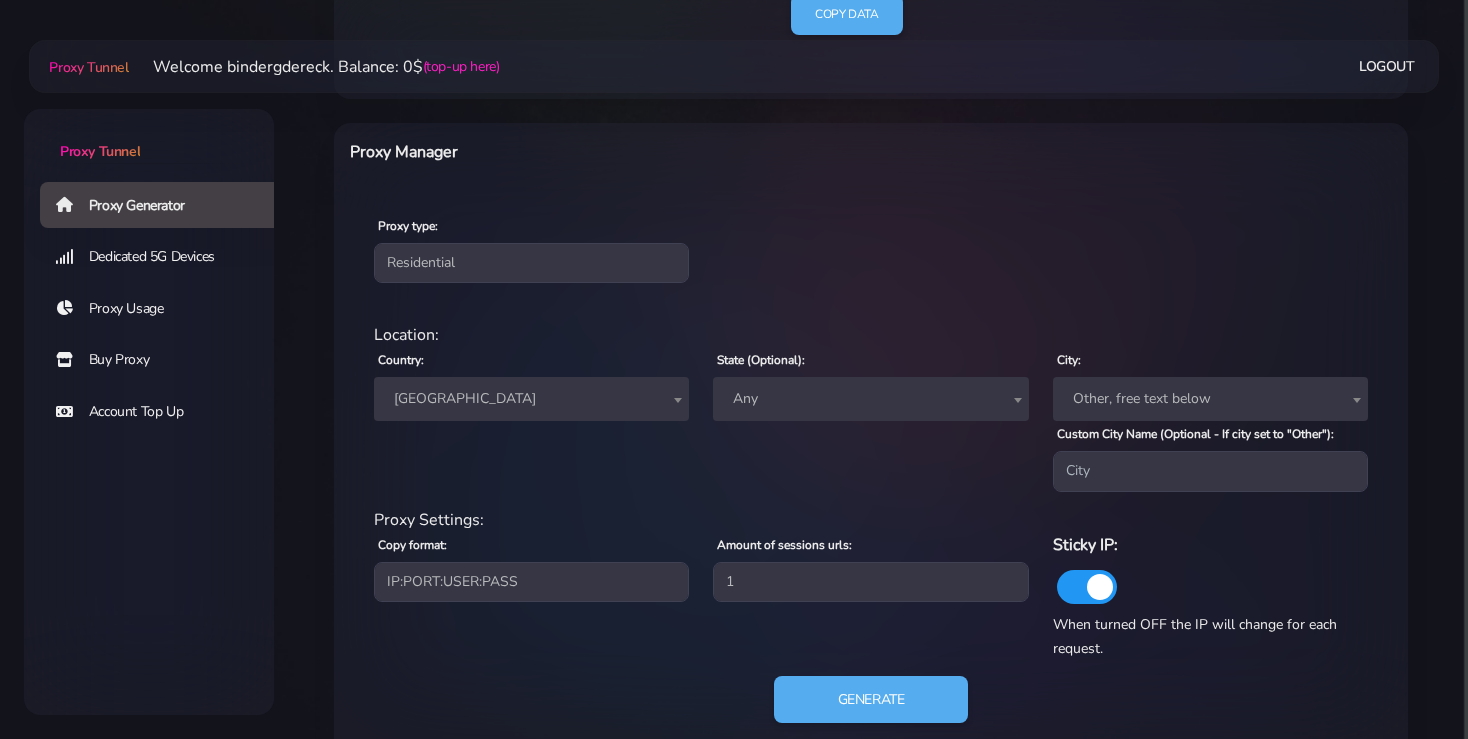 click on "Any" at bounding box center [870, 399] 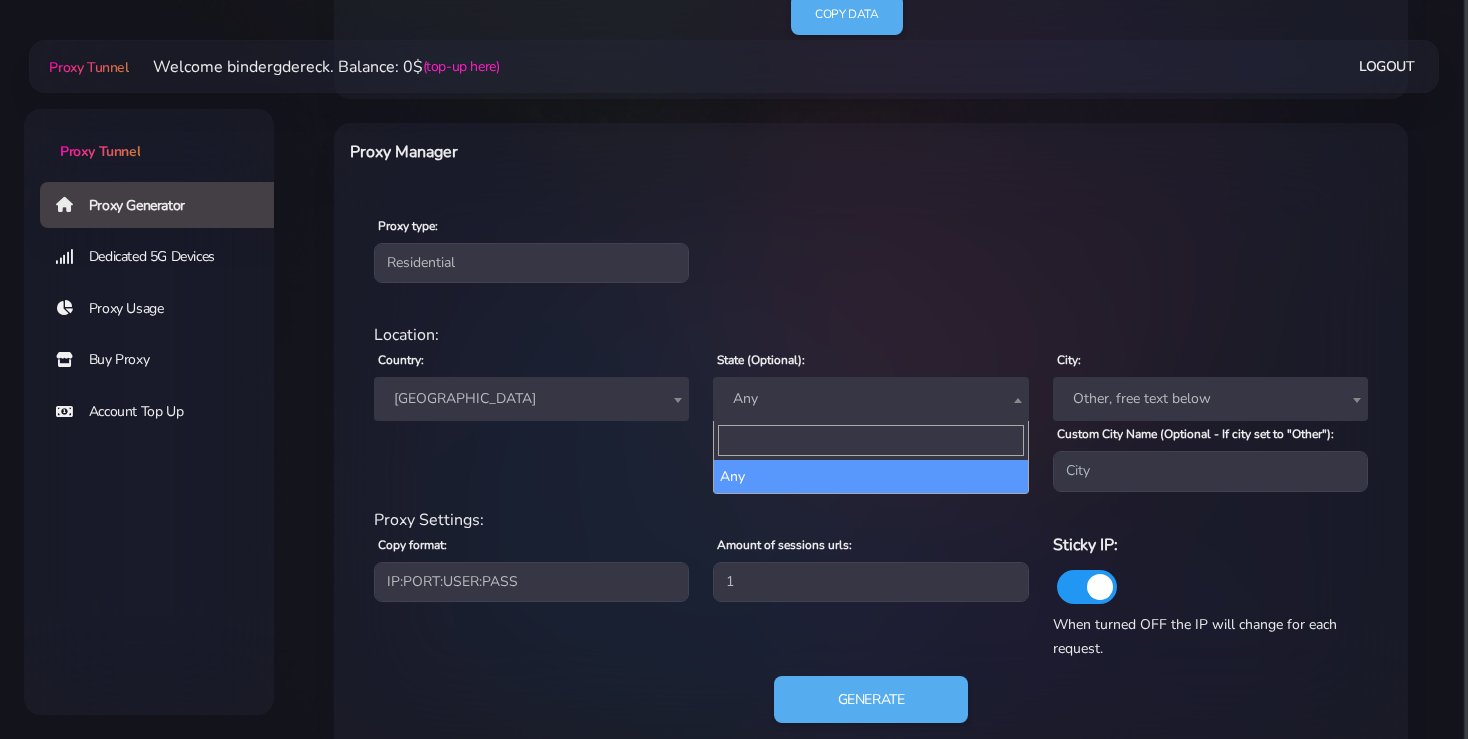 click at bounding box center [870, 440] 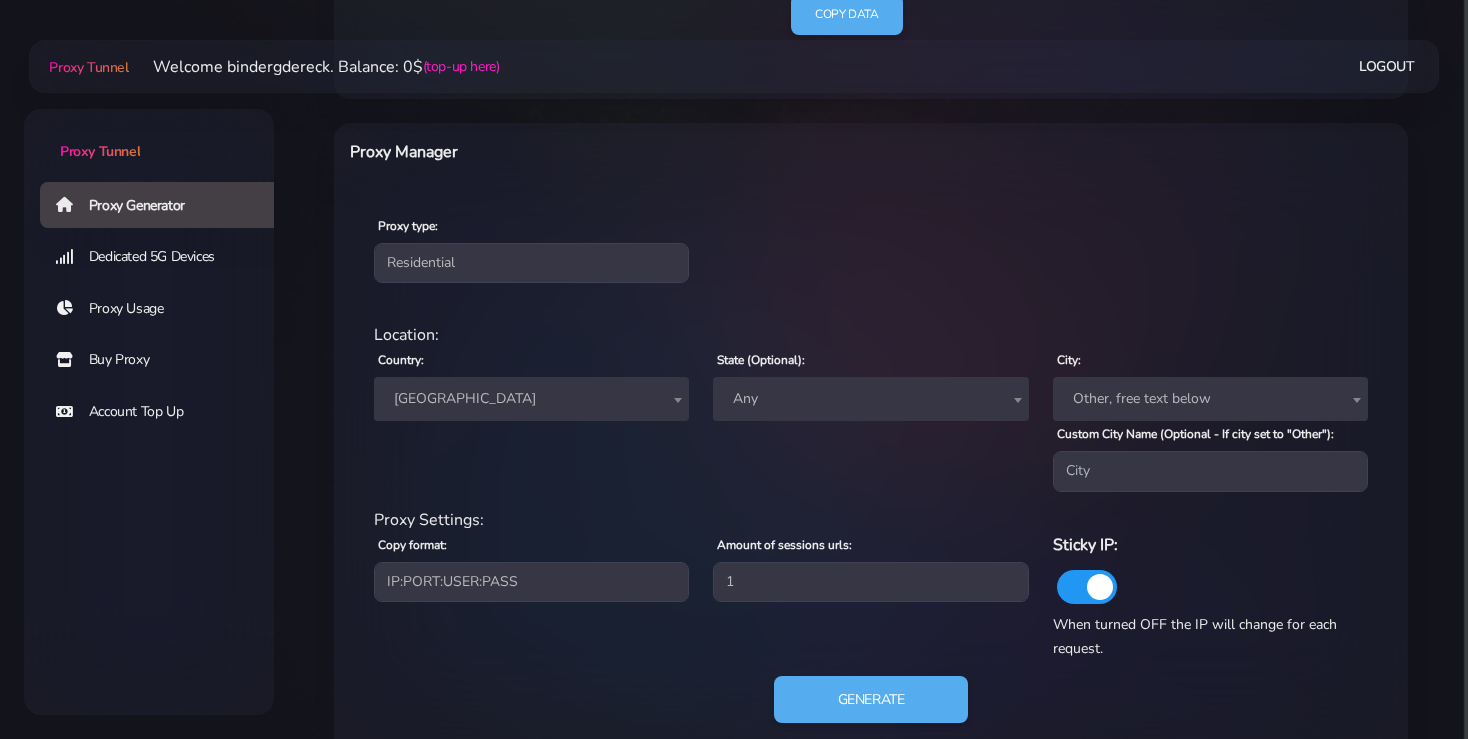 click on "State (Optional):
Any
Any" at bounding box center (870, 419) 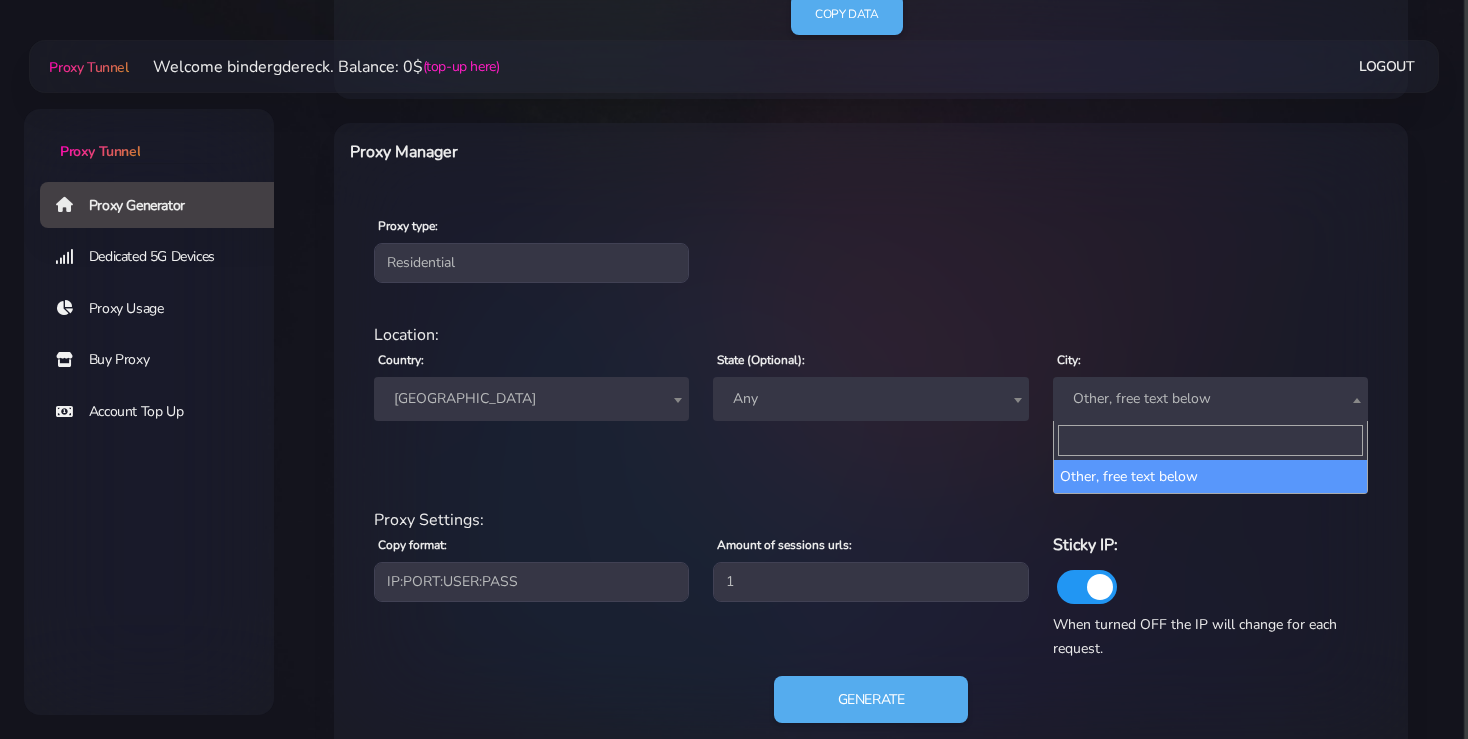 click at bounding box center [1210, 440] 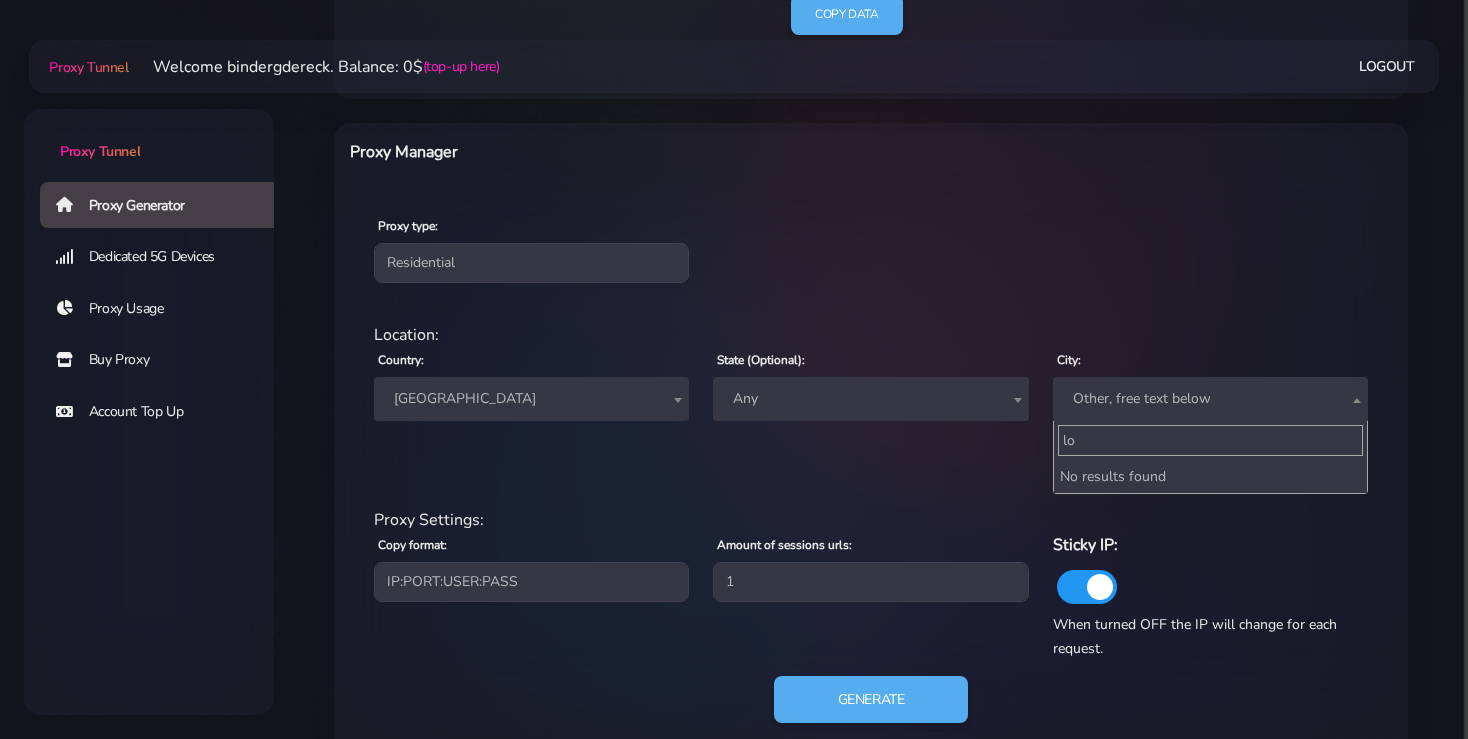 type on "l" 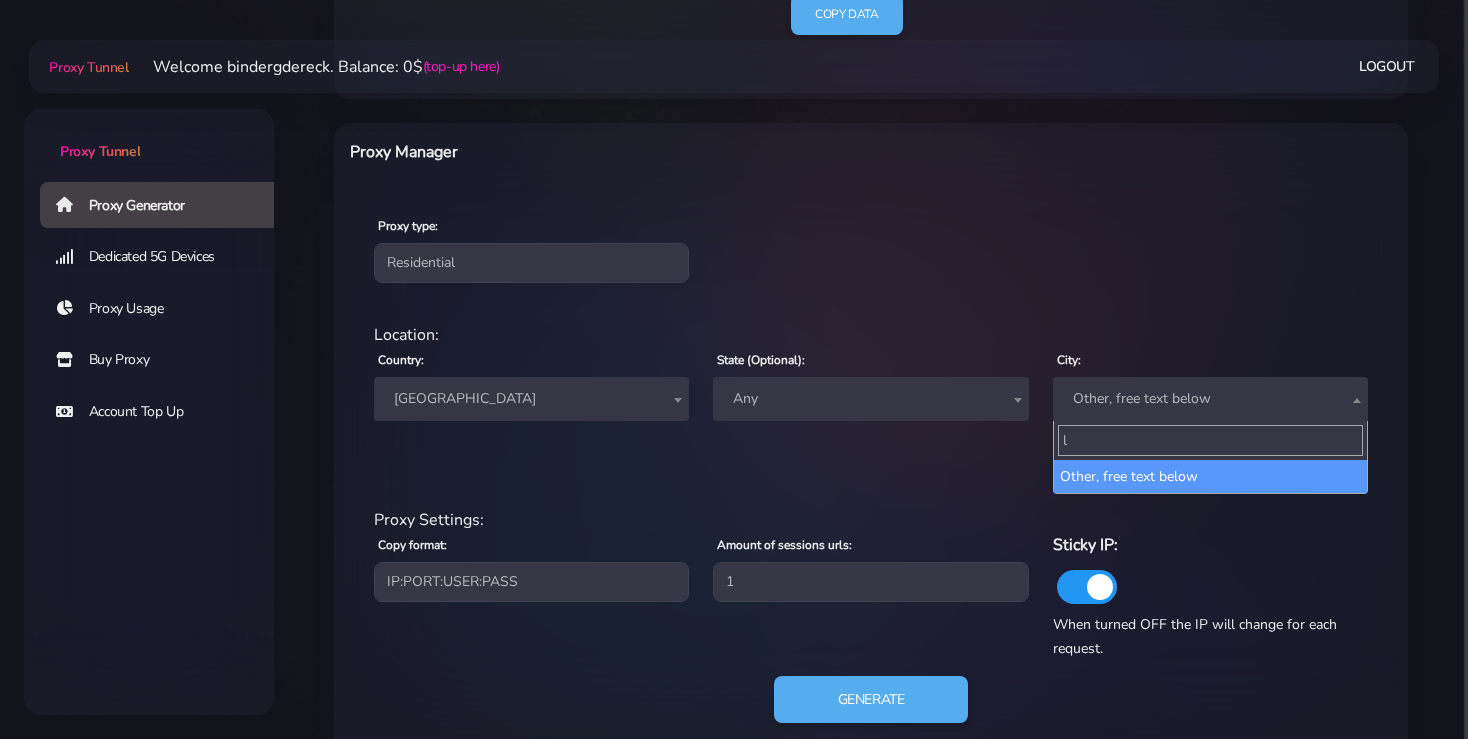 type 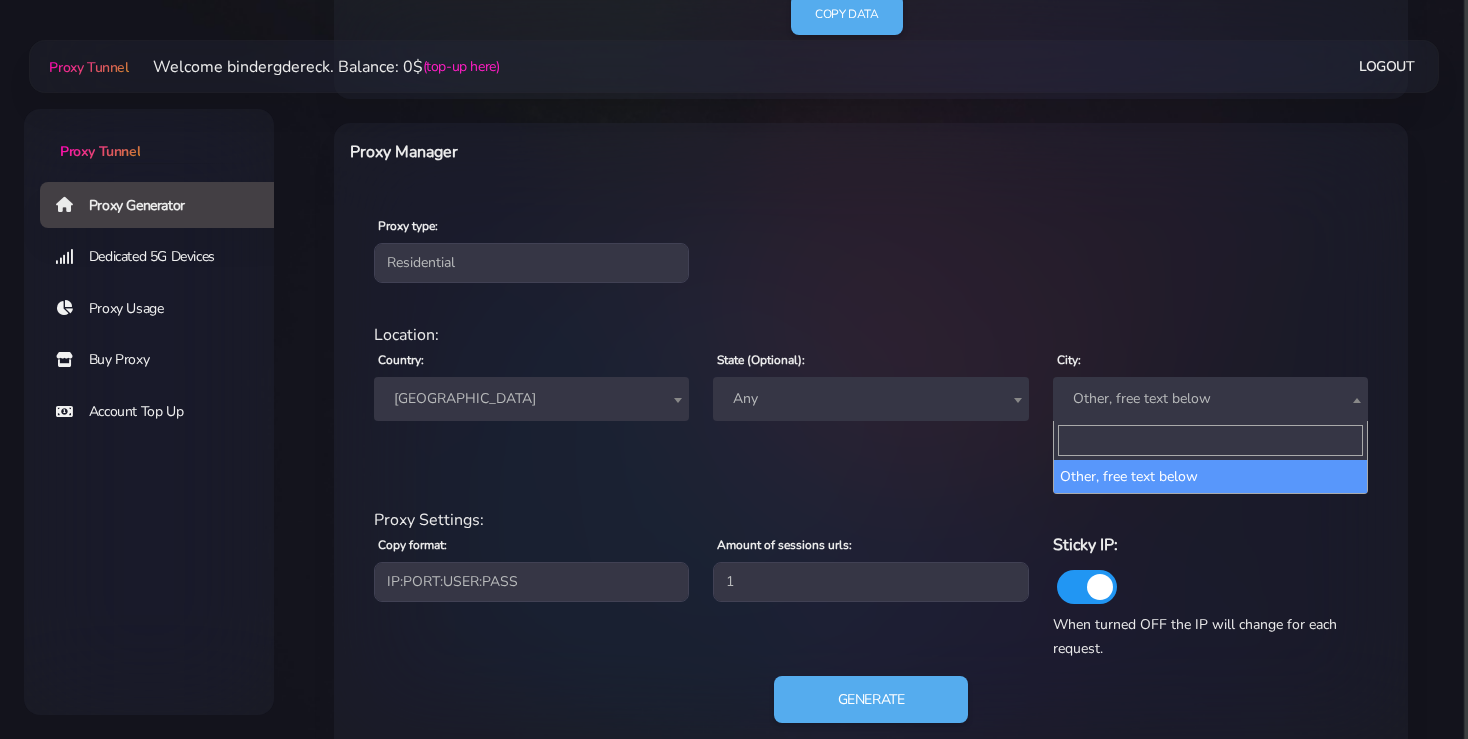 click on "residential
Location:
Country:
Worldwide
Andorra
United Arab Emirates
Afghanistan
Antigua and Barbuda
Anguilla
Albania
Armenia
Netherlands Antilles
Angola
Antarctica
Argentina
American Samoa
Austria
Australia
Aruba
Åland Islands
Azerbaijan
Bosnia and Herzegovina
Barbados
Bangladesh
Belgium
Burkina Faso
Bulgaria
Bahrain
Burundi
Benin
Saint Barthélemy
Bermuda
Brunei Darussalam
Bolivia
Bonaire
Brazil
Bahamas
Bhutan
Bouvet Island
Botswana
Belarus
Belize
Canada
Cocos Islands
Congo
Central African Republic
Congo
Switzerland
Côte dIvoire
Cook Islands
Chile
Cameroon
China
Colombia
Costa Rica
Cuba
Cabo Verde
Curaçao
Christmas Island
Cyprus
Czechia
Germany" at bounding box center (871, 535) 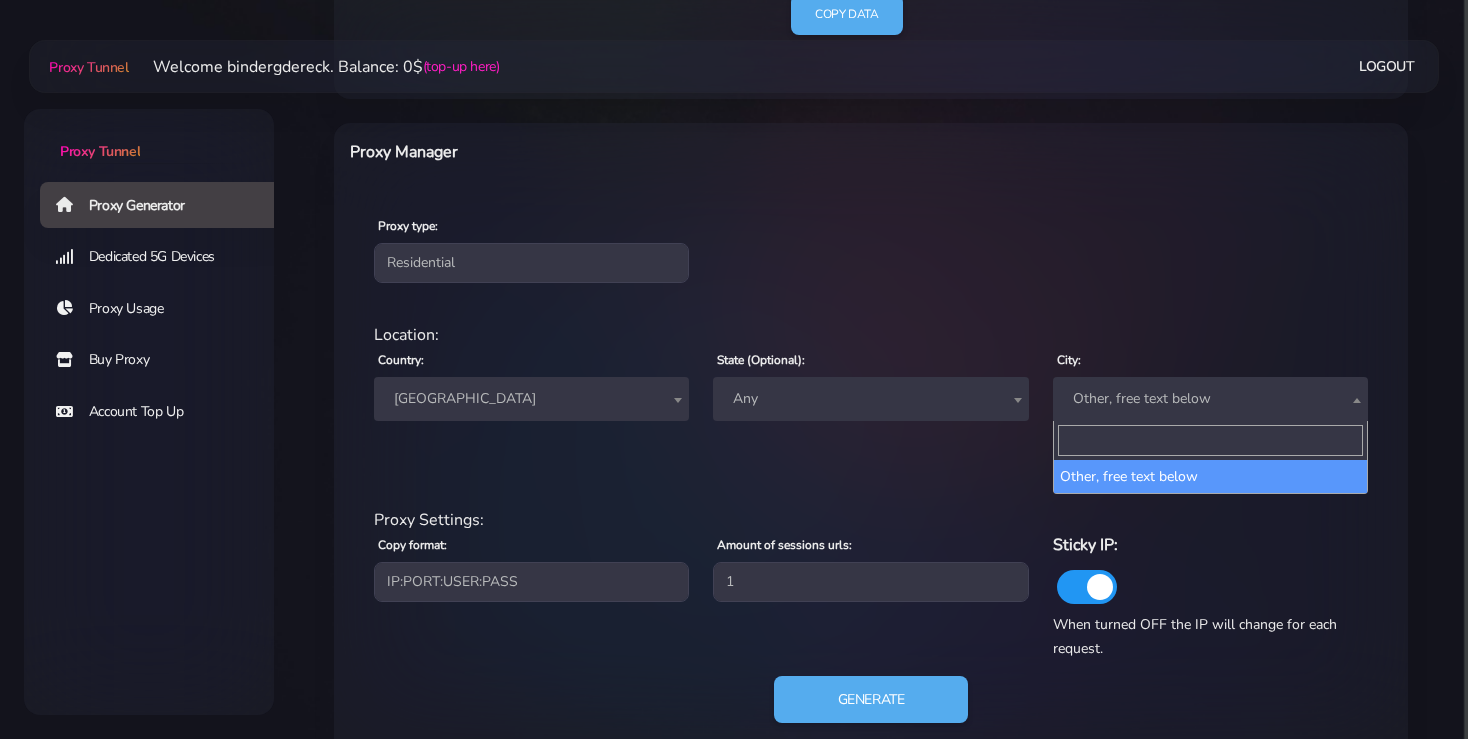 click on "Other, free text below" at bounding box center (1210, 399) 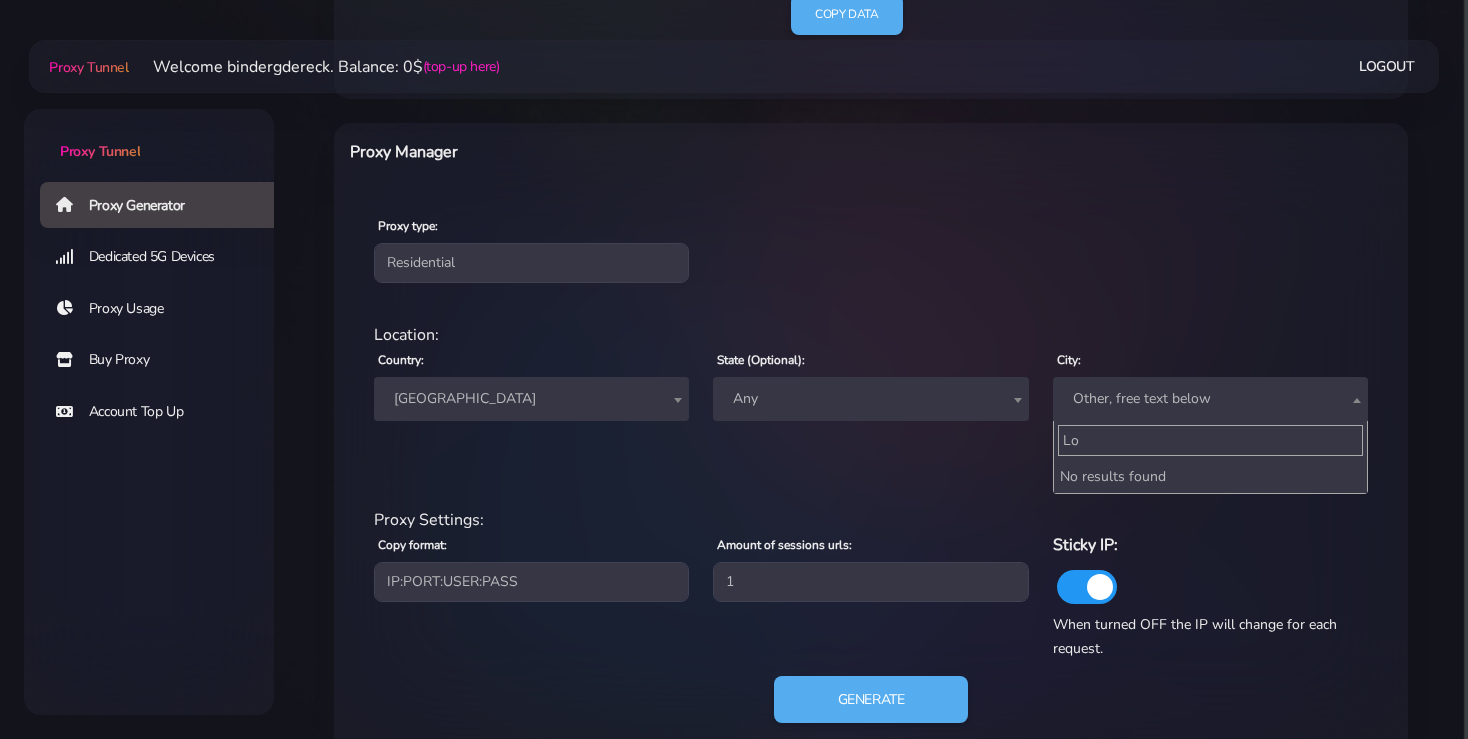 type on "L" 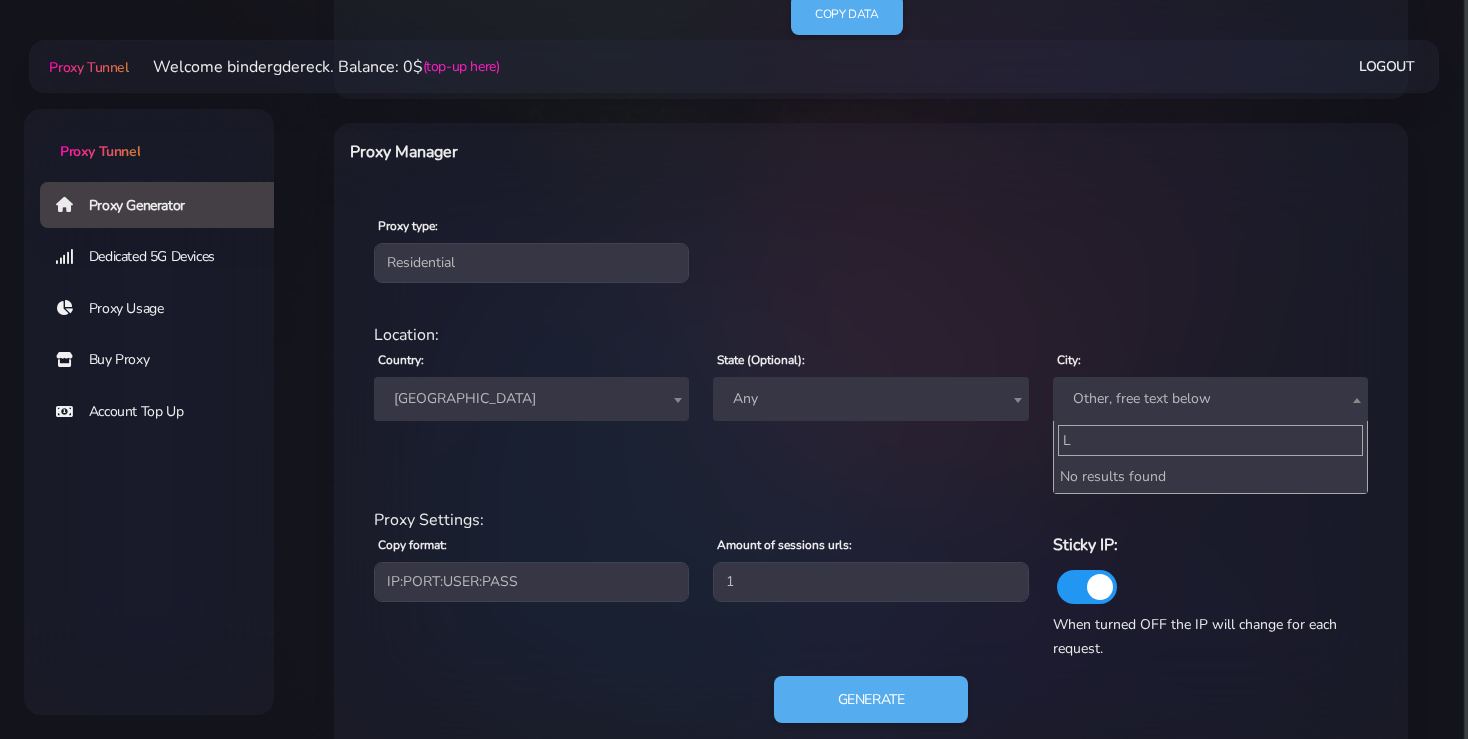 type 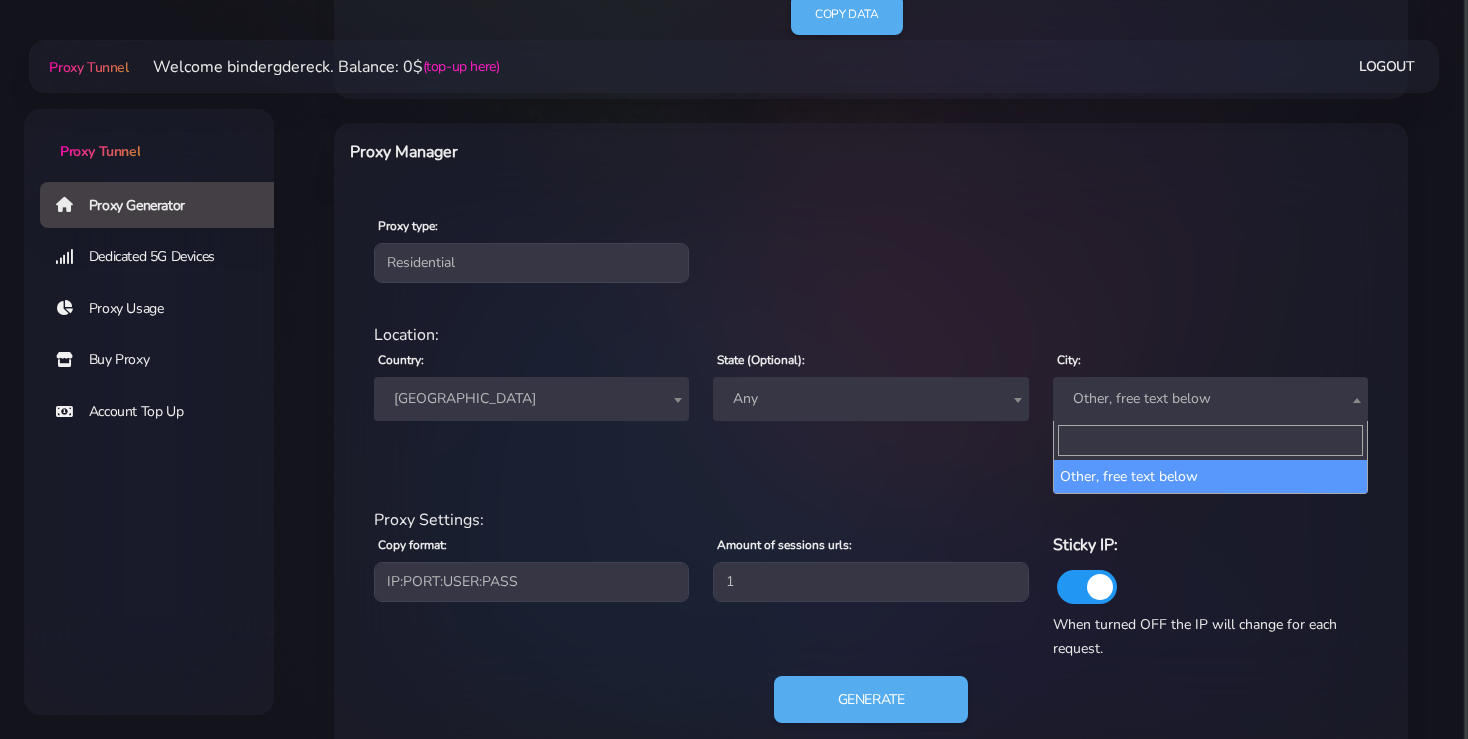 click on "residential
Location:
Country:
Worldwide
Andorra
United Arab Emirates
Afghanistan
Antigua and Barbuda
Anguilla
Albania
Armenia
Netherlands Antilles
Angola
Antarctica
Argentina
American Samoa
Austria
Australia
Aruba
Åland Islands
Azerbaijan
Bosnia and Herzegovina
Barbados
Bangladesh
Belgium
Burkina Faso
Bulgaria
Bahrain
Burundi
Benin
Saint Barthélemy
Bermuda
Brunei Darussalam
Bolivia
Bonaire
Brazil
Bahamas
Bhutan
Bouvet Island
Botswana
Belarus
Belize
Canada
Cocos Islands
Congo
Central African Republic
Congo
Switzerland
Côte dIvoire
Cook Islands
Chile
Cameroon
China
Colombia
Costa Rica
Cuba
Cabo Verde
Curaçao
Christmas Island
Cyprus
Czechia
Germany" at bounding box center (871, 535) 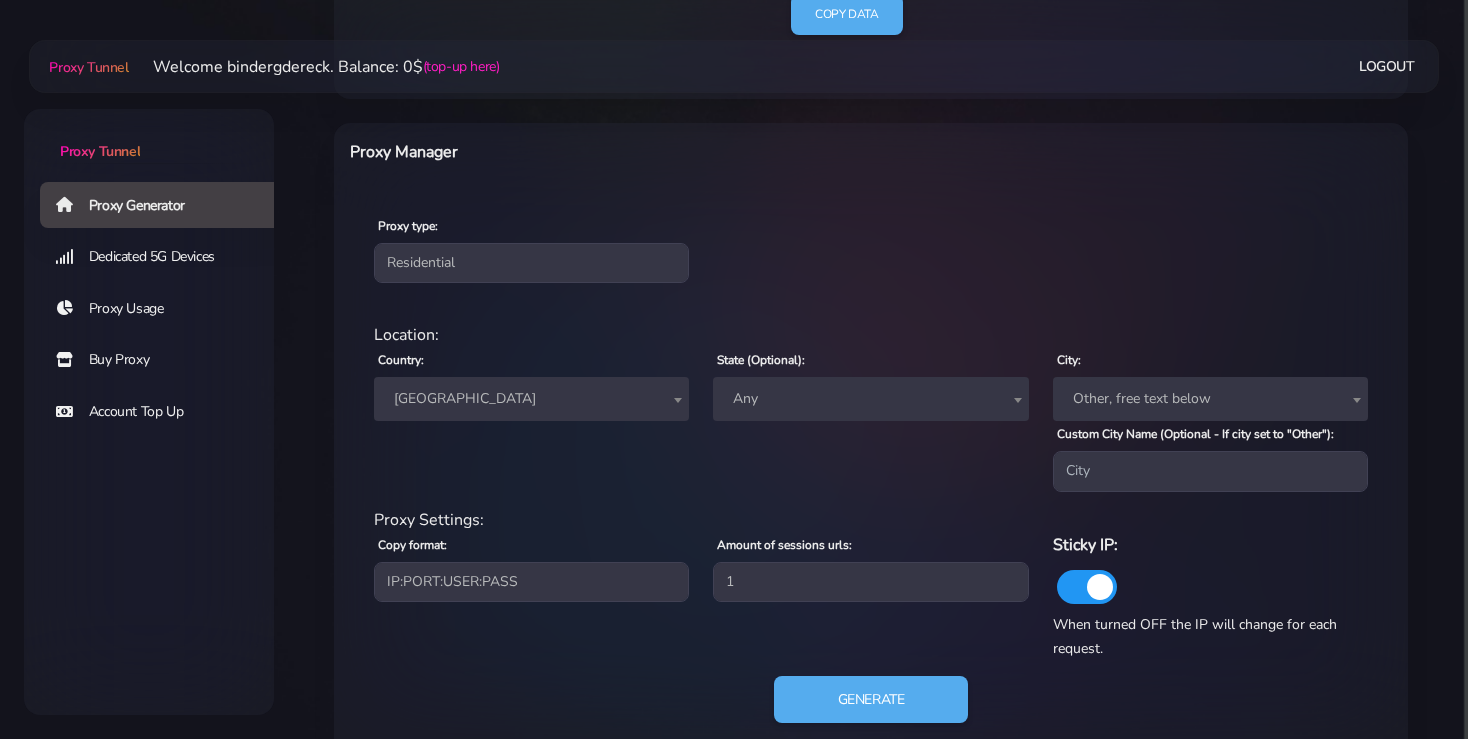 click on "residential
Location:
Country:
Worldwide
Andorra
United Arab Emirates
Afghanistan
Antigua and Barbuda
Anguilla
Albania
Armenia
Netherlands Antilles
Angola
Antarctica
Argentina
American Samoa
Austria
Australia
Aruba
Åland Islands
Azerbaijan
Bosnia and Herzegovina
Barbados
Bangladesh
Belgium
Burkina Faso
Bulgaria
Bahrain
Burundi
Benin
Saint Barthélemy
Bermuda
Brunei Darussalam
Bolivia
Bonaire
Brazil
Bahamas
Bhutan
Bouvet Island
Botswana
Belarus
Belize
Canada
Cocos Islands
Congo
Central African Republic
Congo
Switzerland
Côte dIvoire
Cook Islands
Chile
Cameroon
China
Colombia
Costa Rica
Cuba
Cabo Verde
Curaçao
Christmas Island
Cyprus
Czechia
Germany" at bounding box center (871, 535) 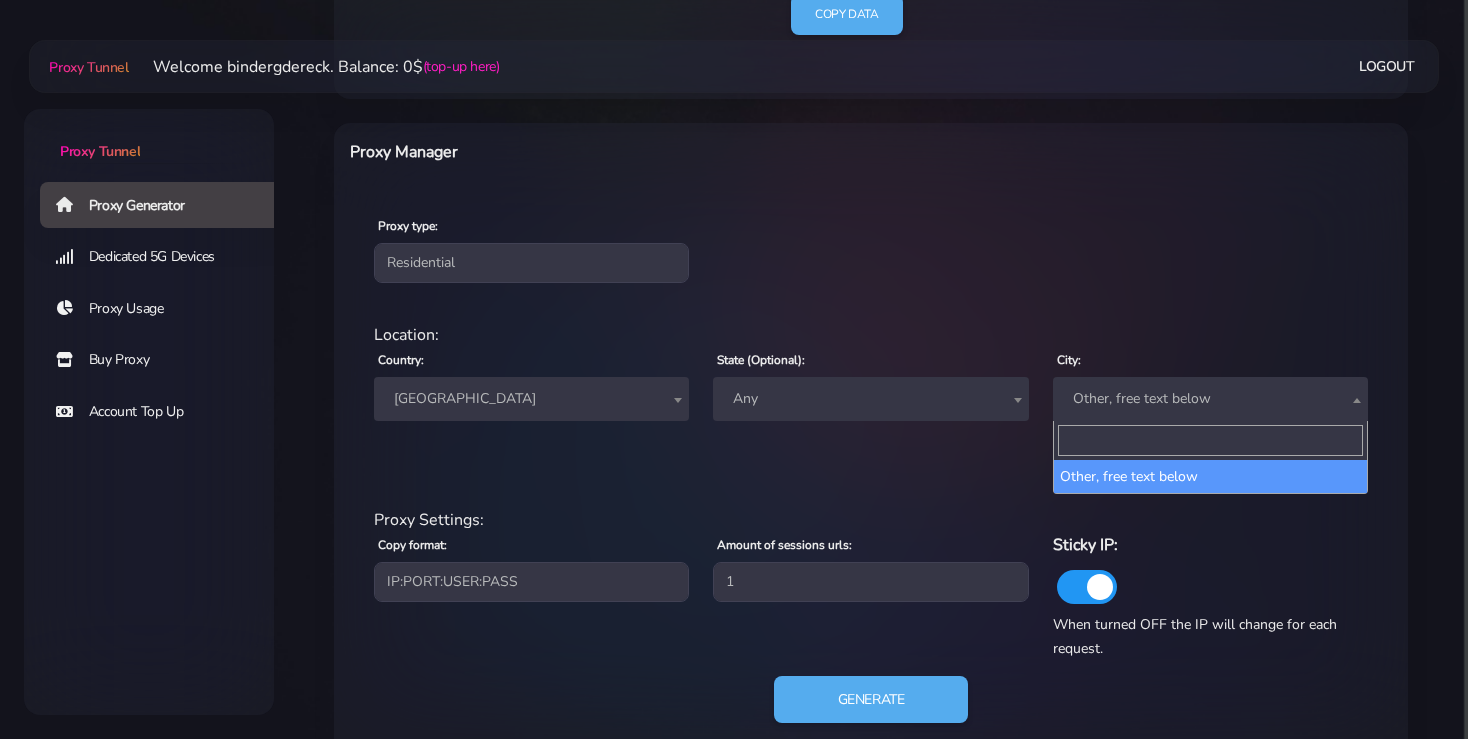 click on "Other, free text below" at bounding box center (1210, 399) 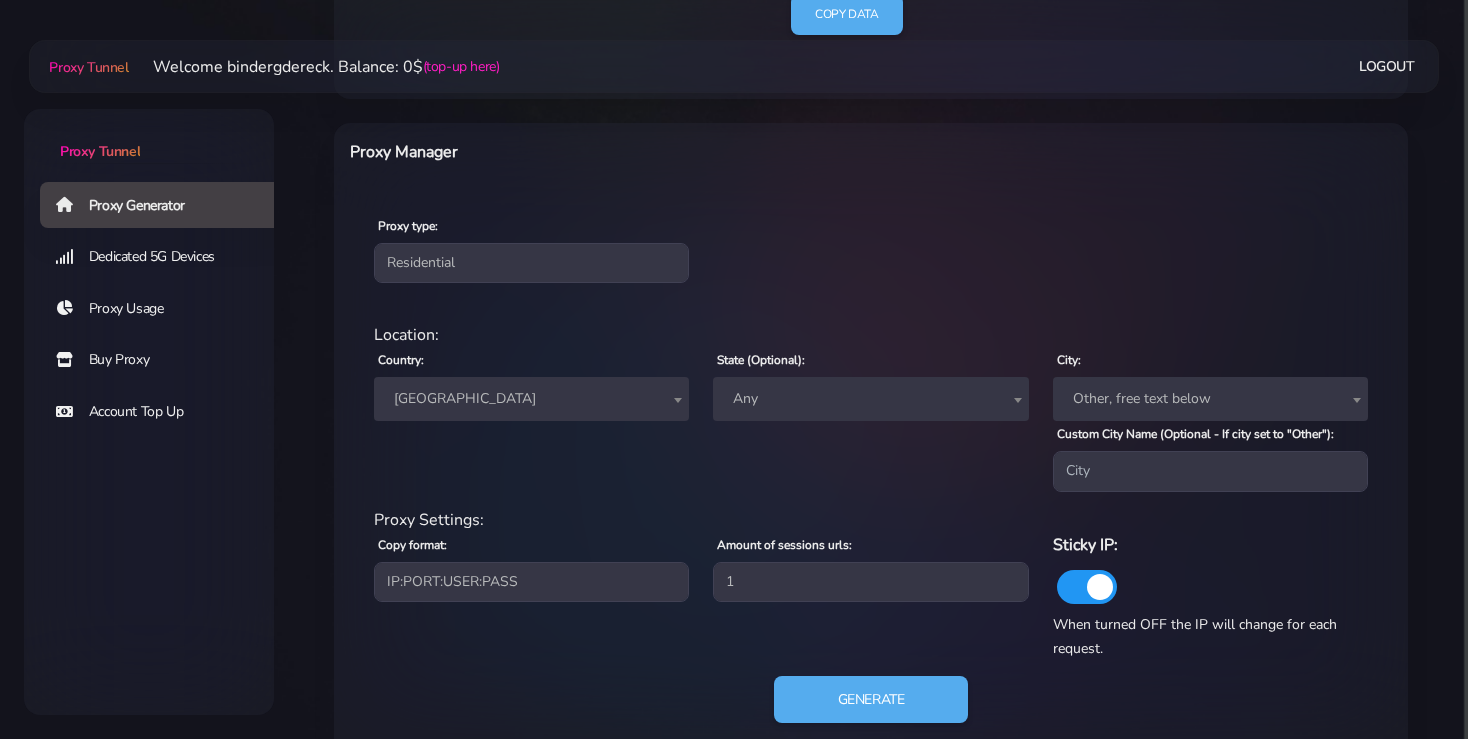 click on "Proxy type:
Residential
Static
Mobile" at bounding box center (871, 248) 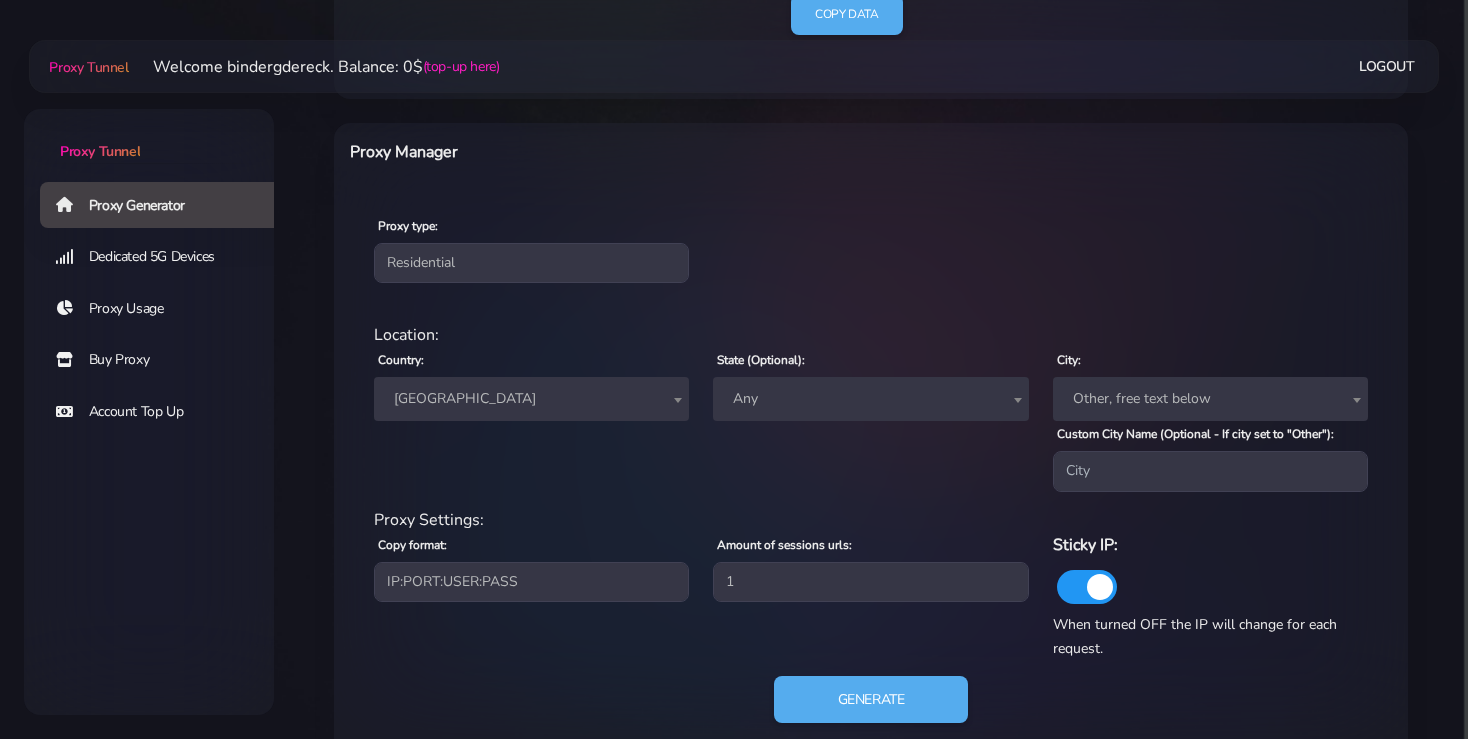 click on "State (Optional):
Any
Any" at bounding box center (870, 419) 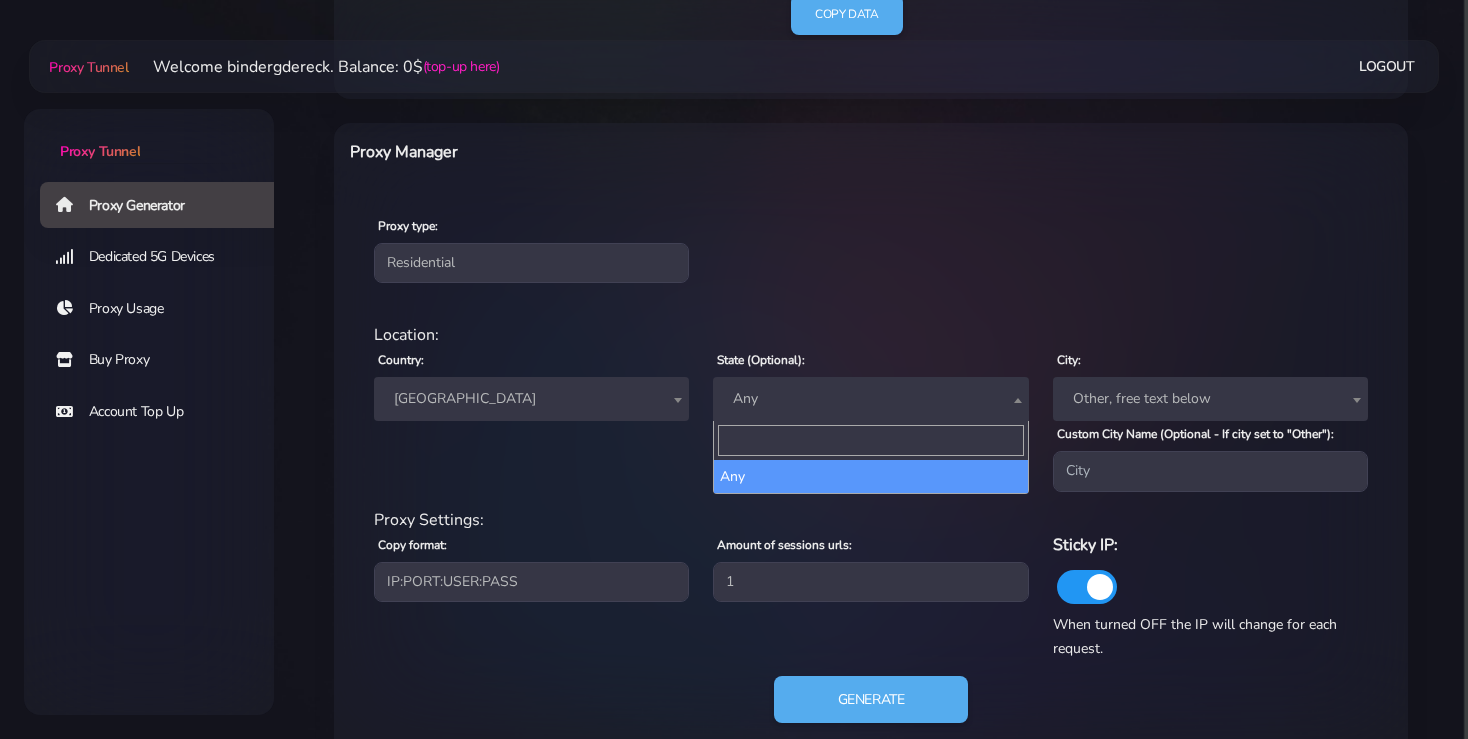 click on "Any" at bounding box center (870, 399) 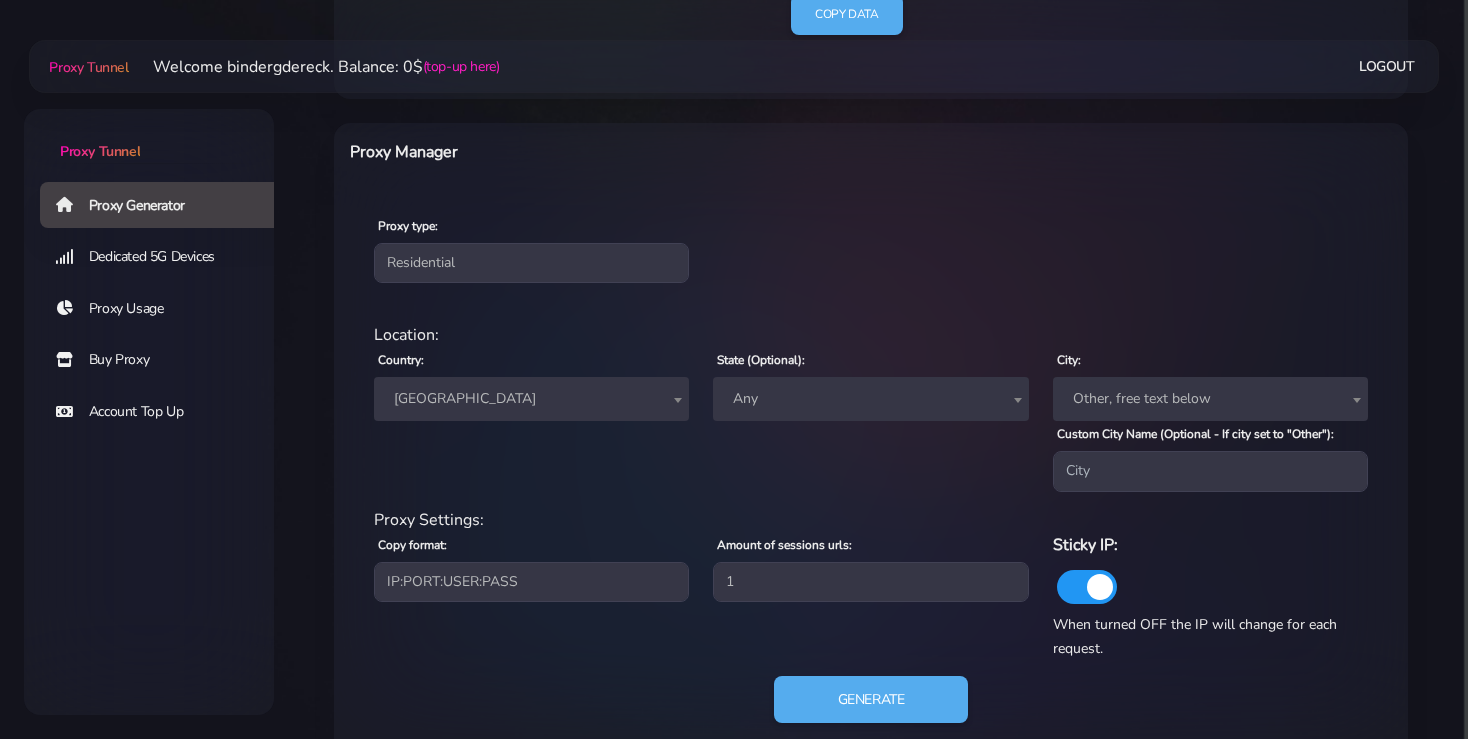 click on "Other, free text below" at bounding box center [1210, 399] 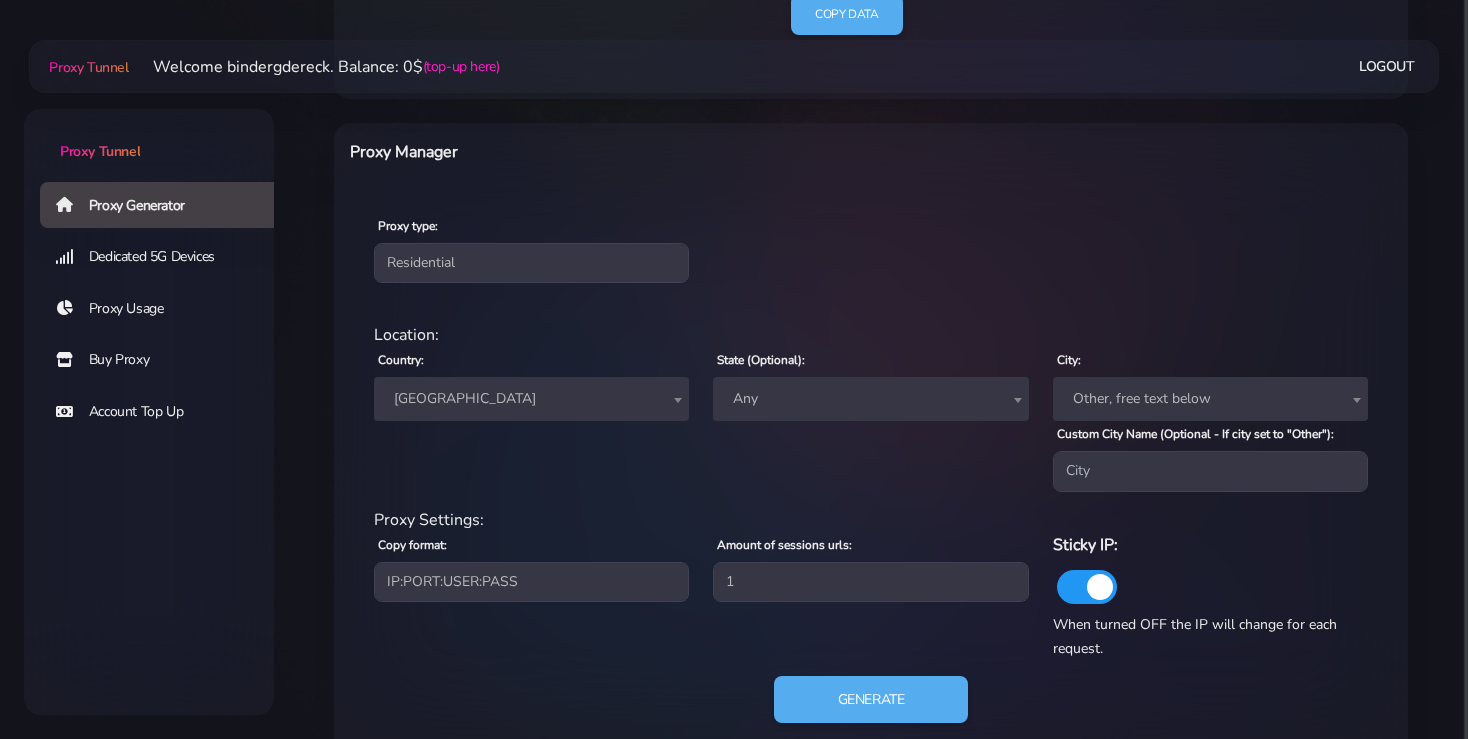 click on "Other, free text below" at bounding box center [1210, 399] 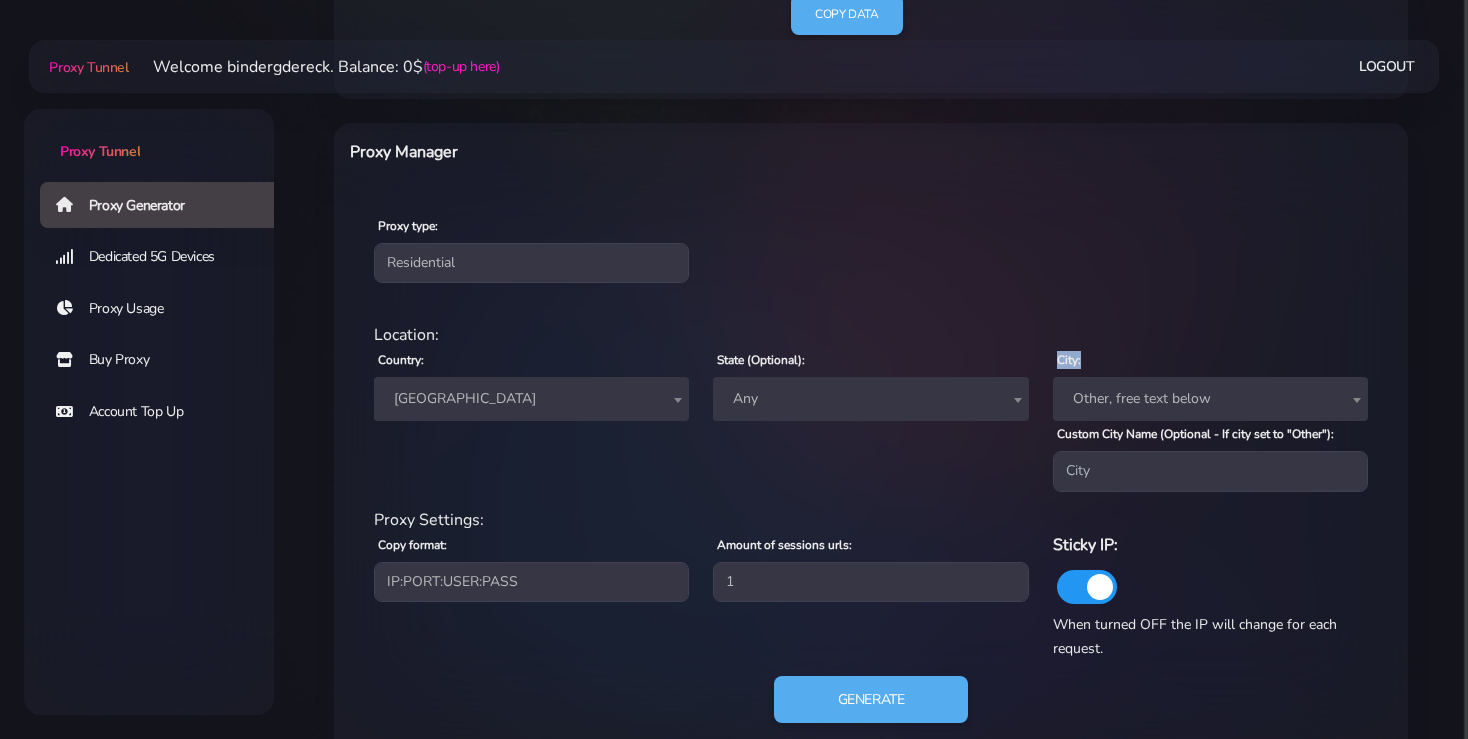 drag, startPoint x: 411, startPoint y: 330, endPoint x: 1154, endPoint y: 367, distance: 743.9207 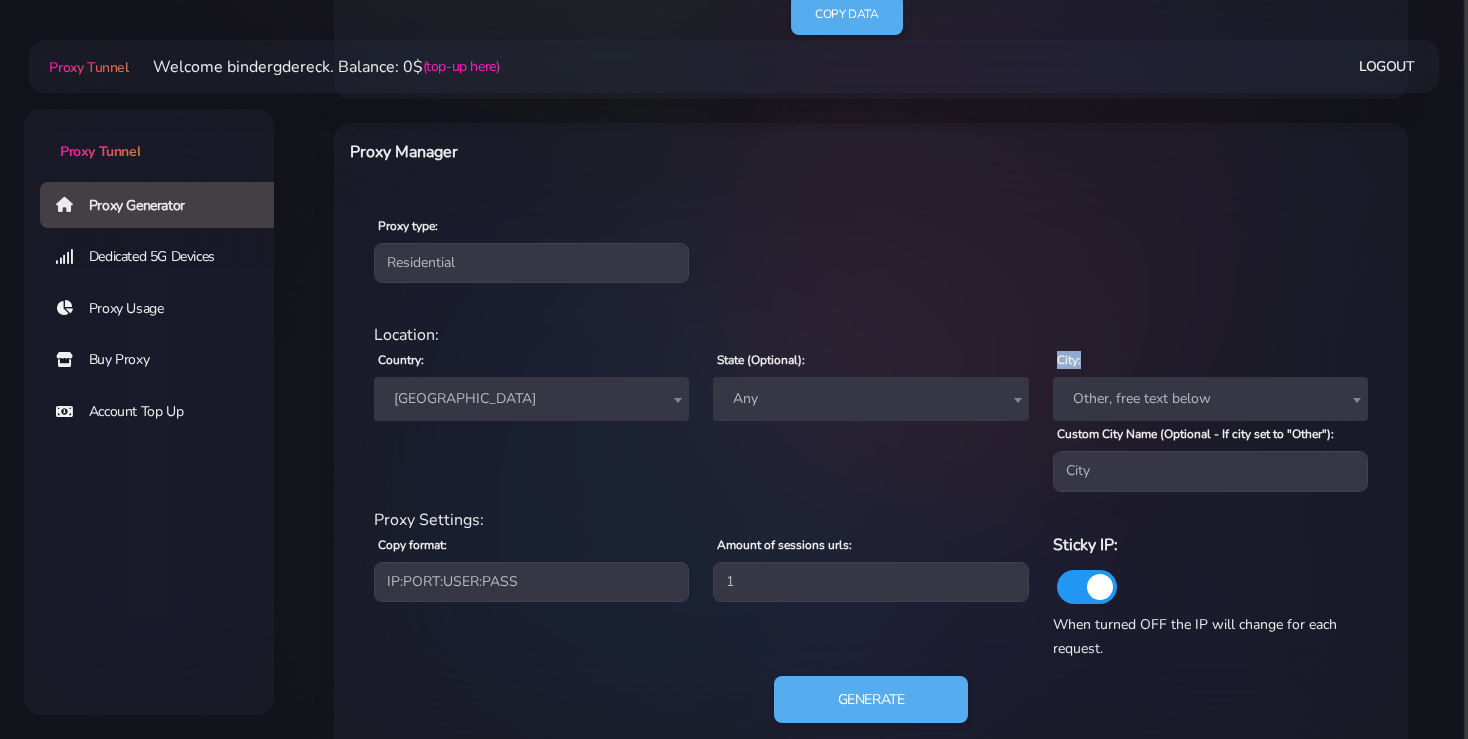 click on "Location:" at bounding box center (871, 335) 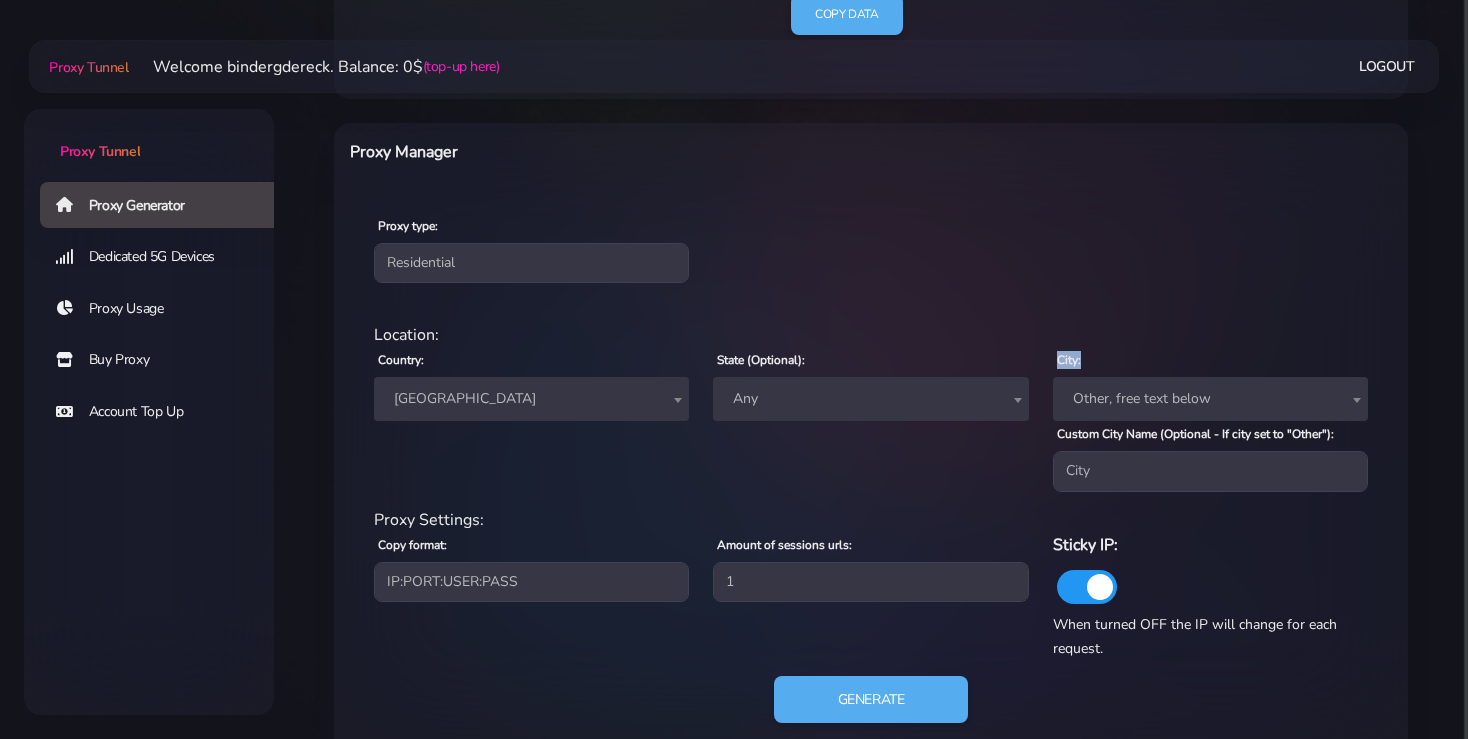 drag, startPoint x: 432, startPoint y: 342, endPoint x: 1118, endPoint y: 358, distance: 686.1866 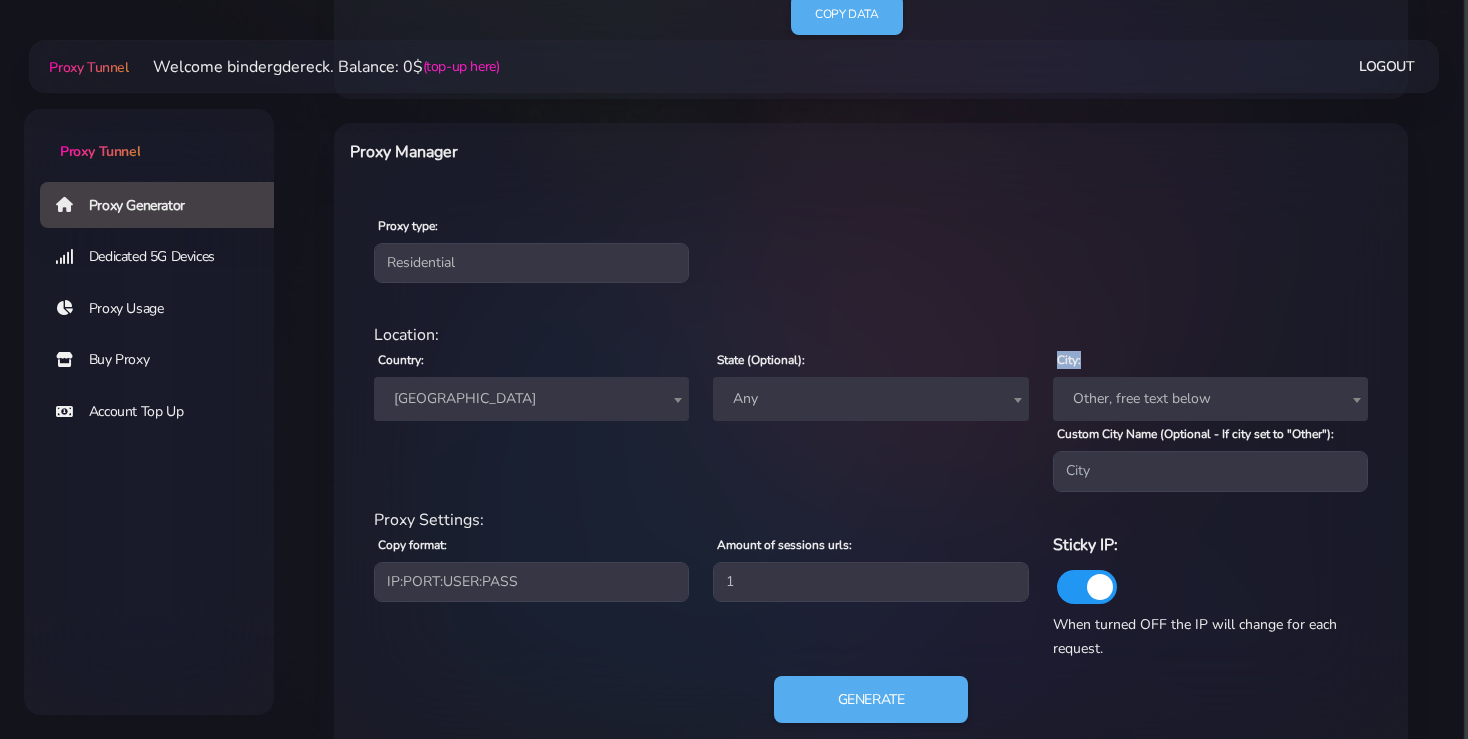 click on "Location:" at bounding box center [871, 335] 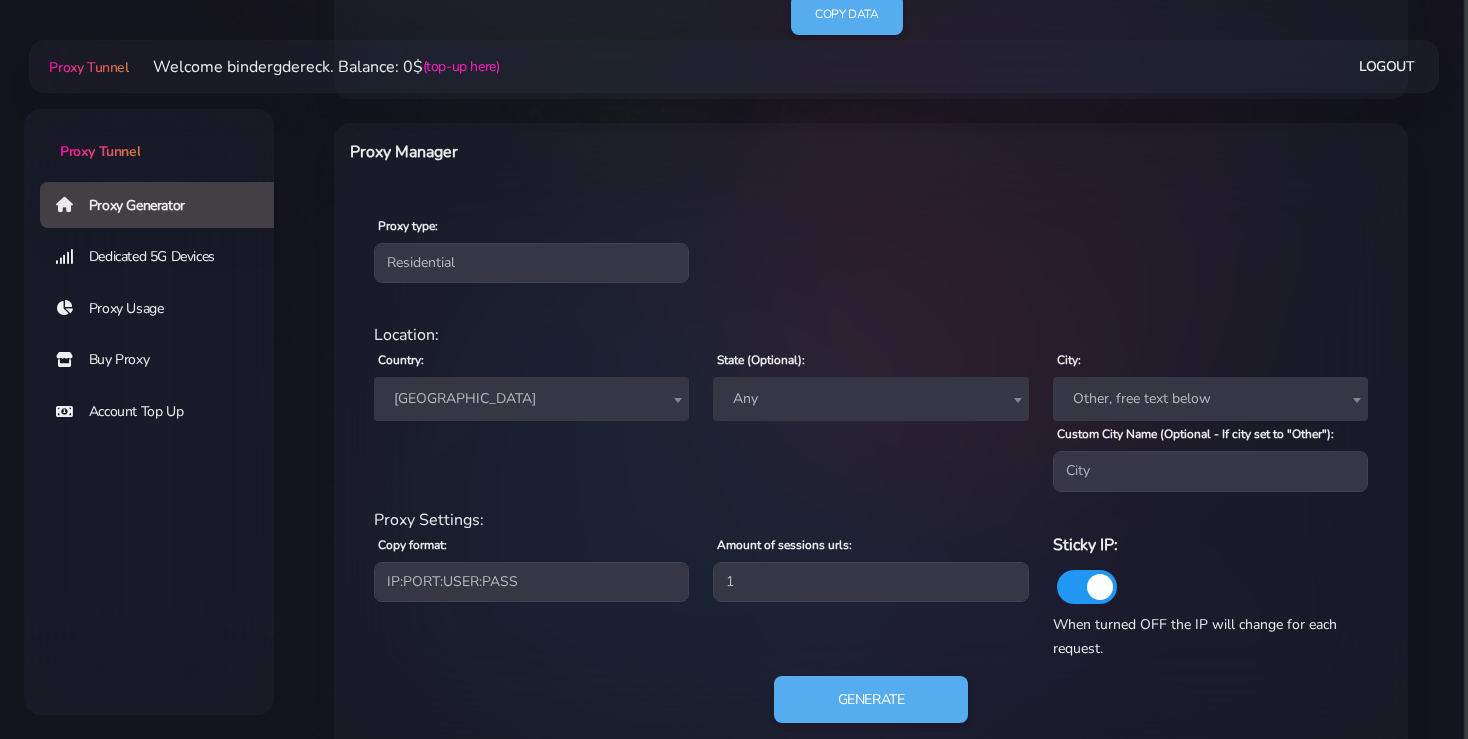 click on "Location:" at bounding box center (871, 335) 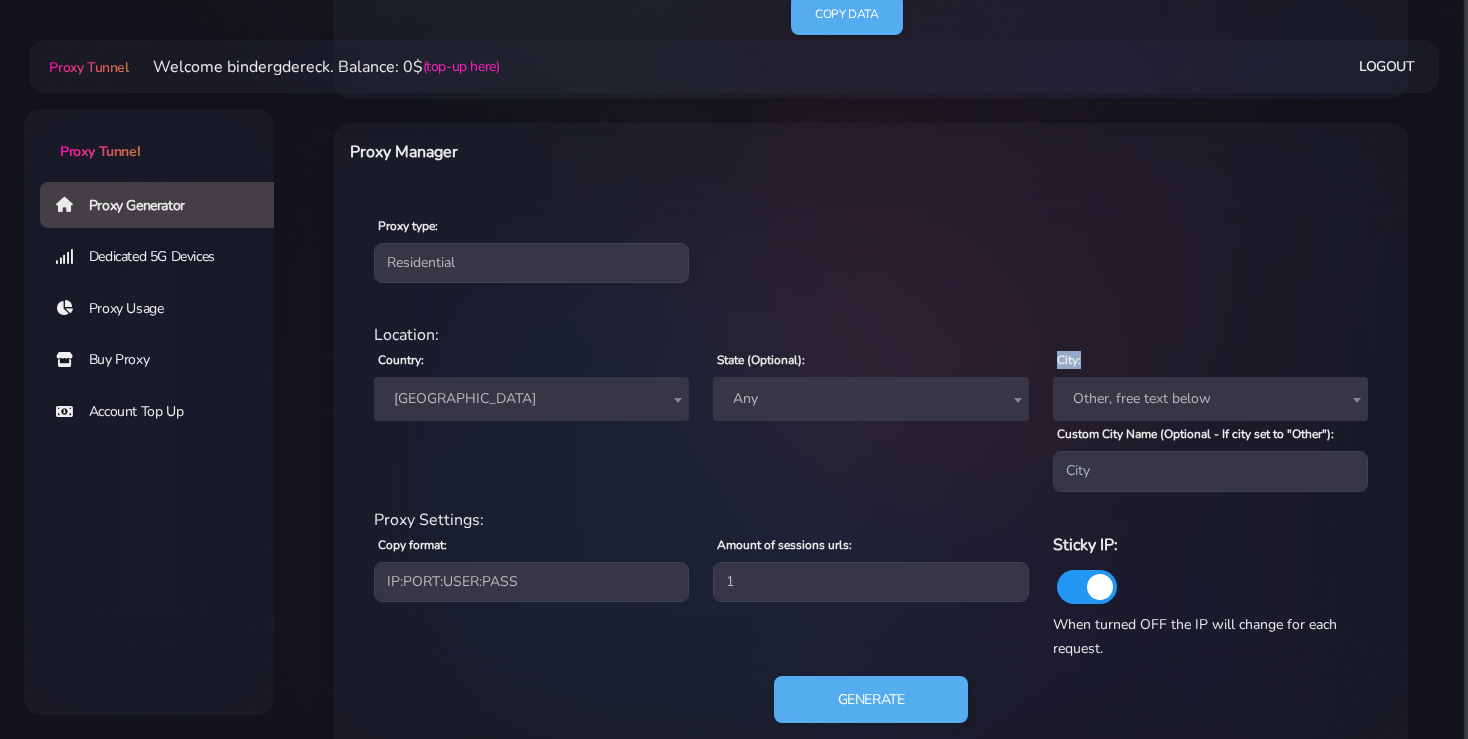 drag, startPoint x: 401, startPoint y: 234, endPoint x: 1155, endPoint y: 370, distance: 766.16705 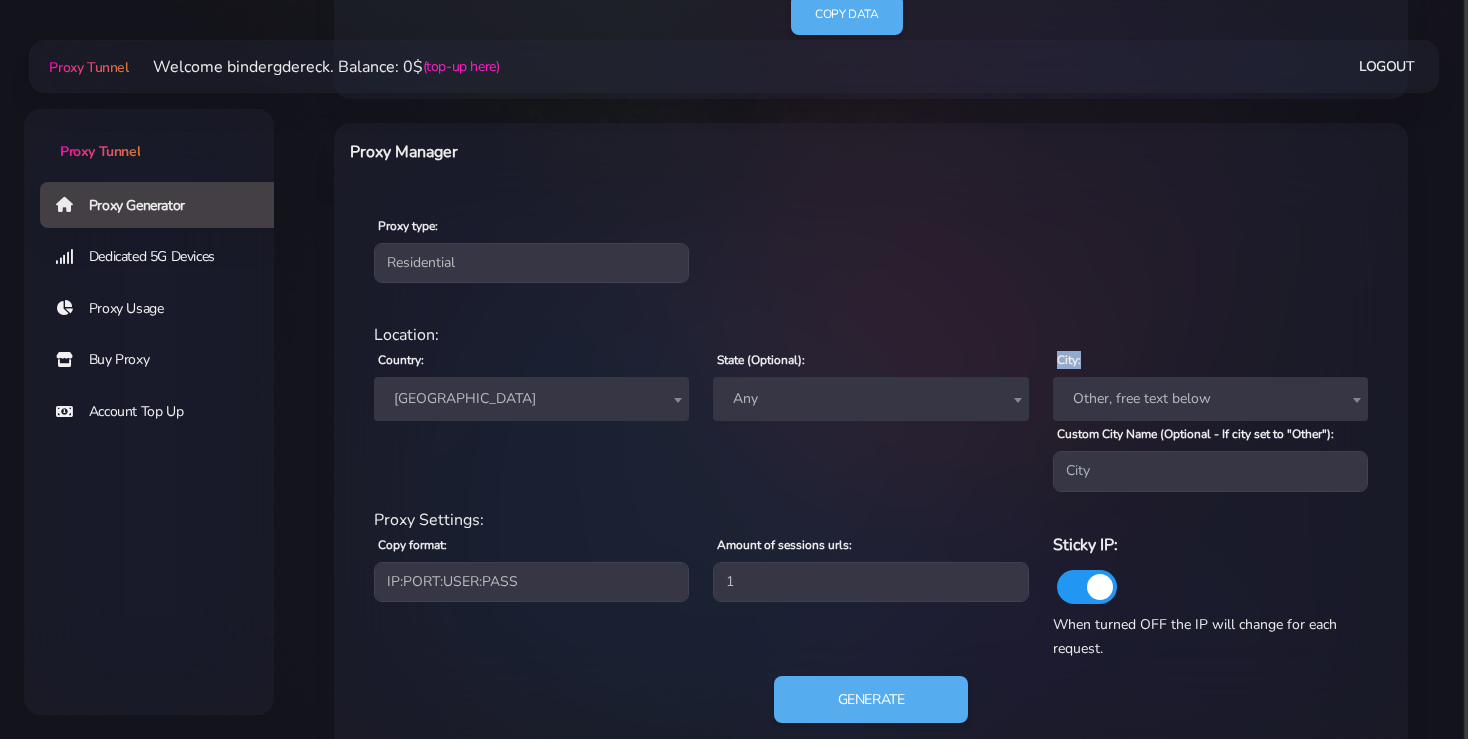 click on "Location:" at bounding box center [871, 335] 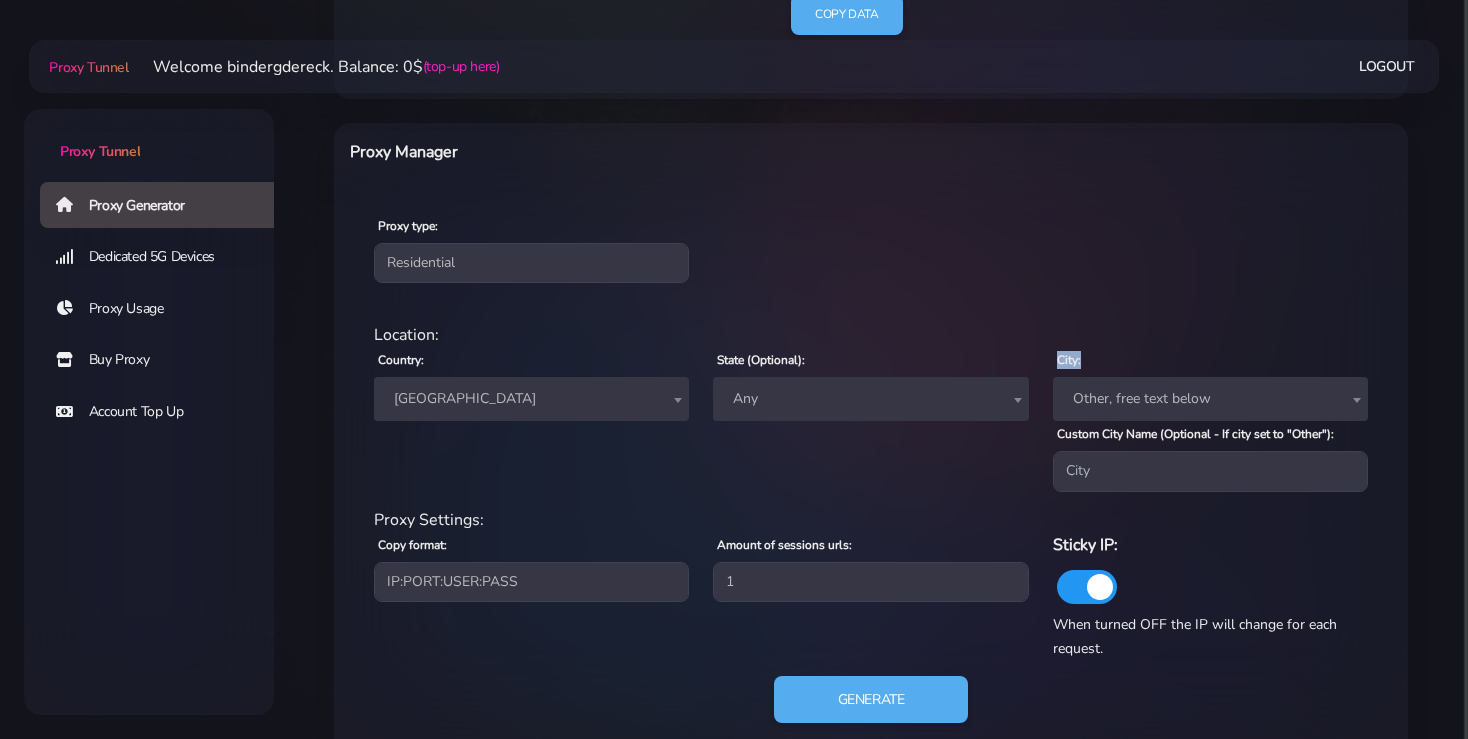 drag, startPoint x: 370, startPoint y: 220, endPoint x: 1128, endPoint y: 374, distance: 773.4856 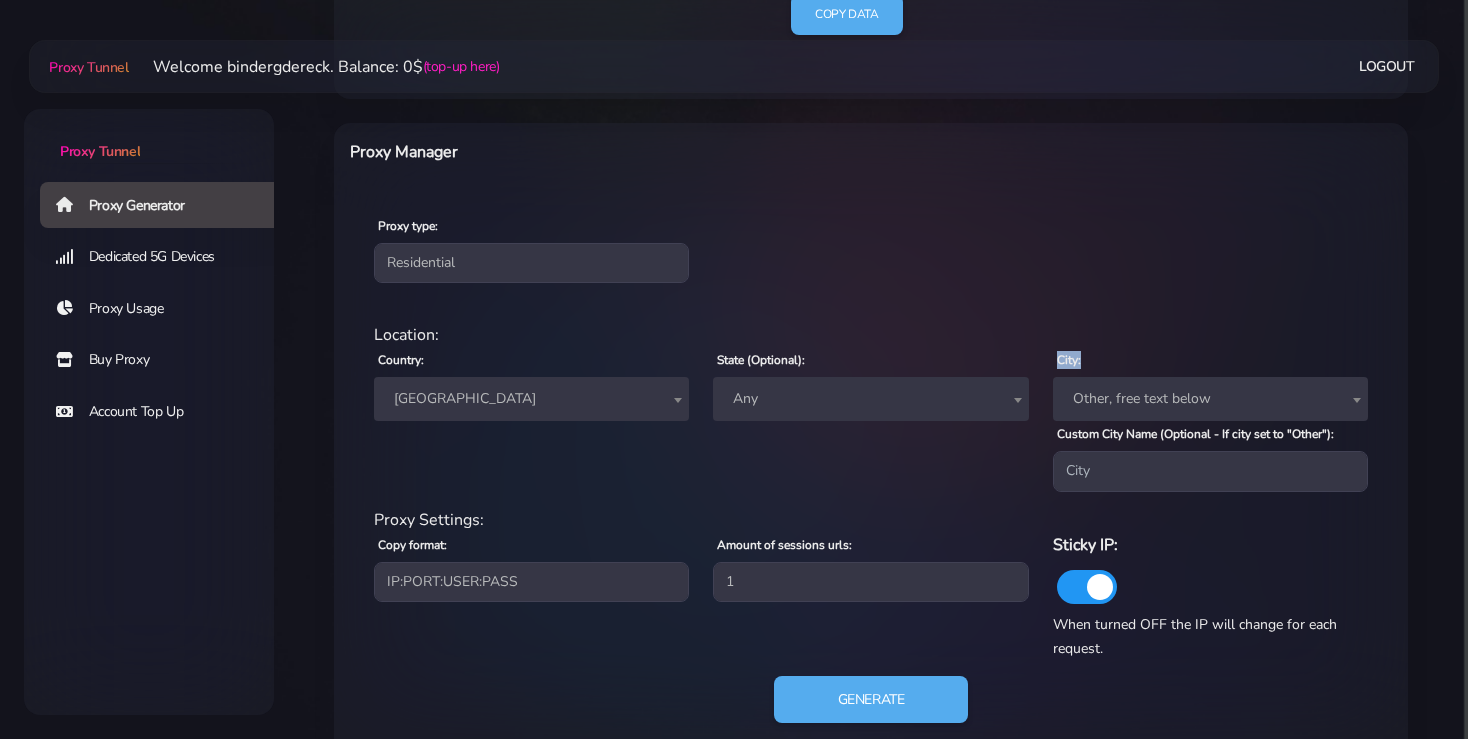click on "State (Optional):
Any
Any" at bounding box center [870, 419] 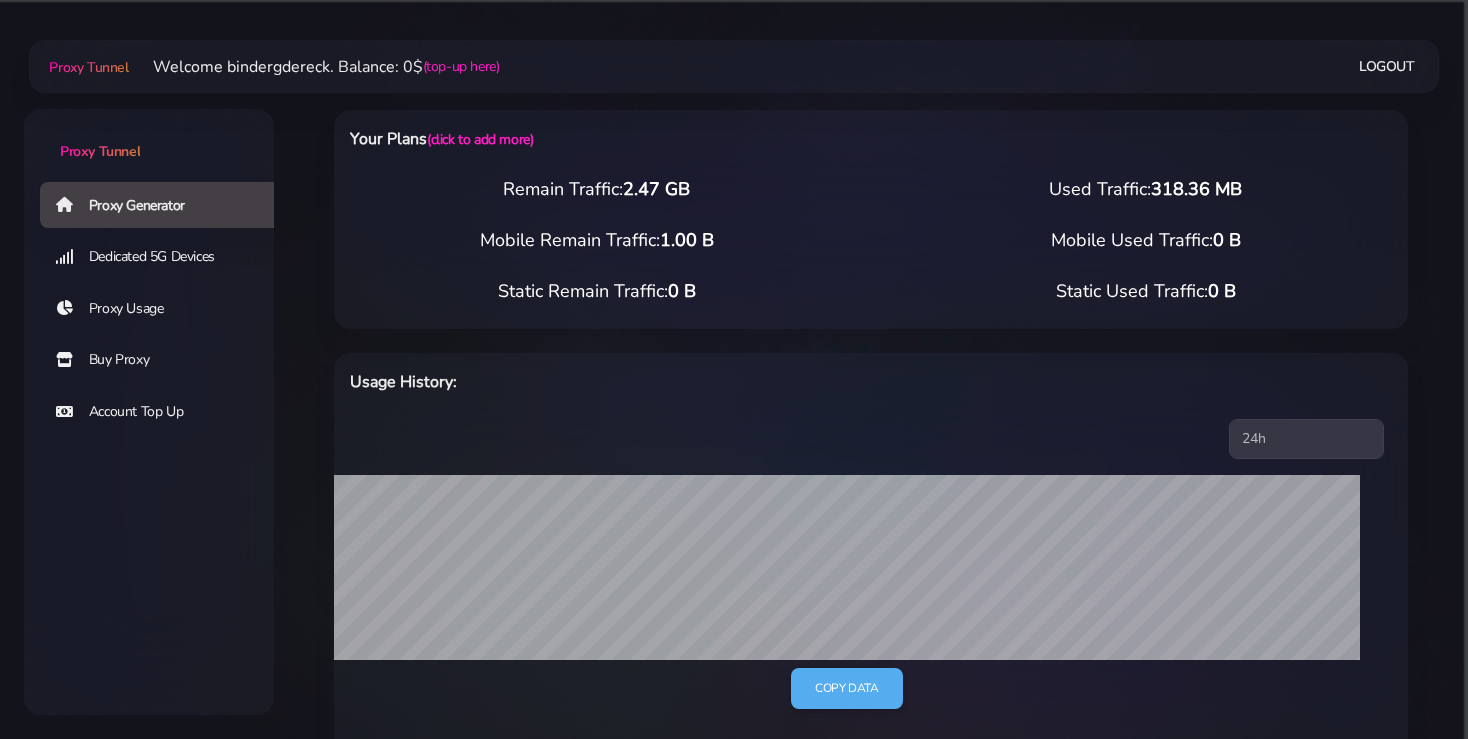 scroll, scrollTop: 674, scrollLeft: 0, axis: vertical 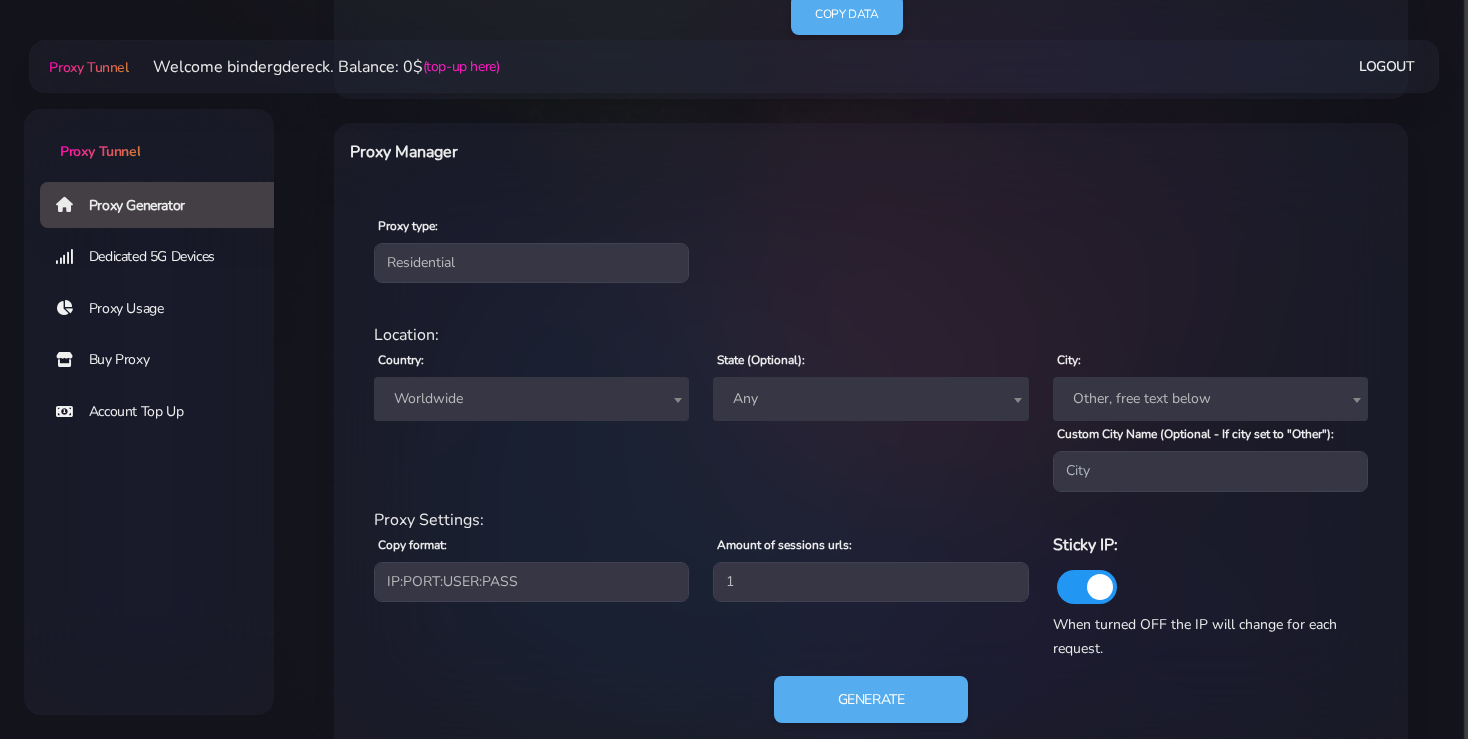 click on "Worldwide" at bounding box center (531, 399) 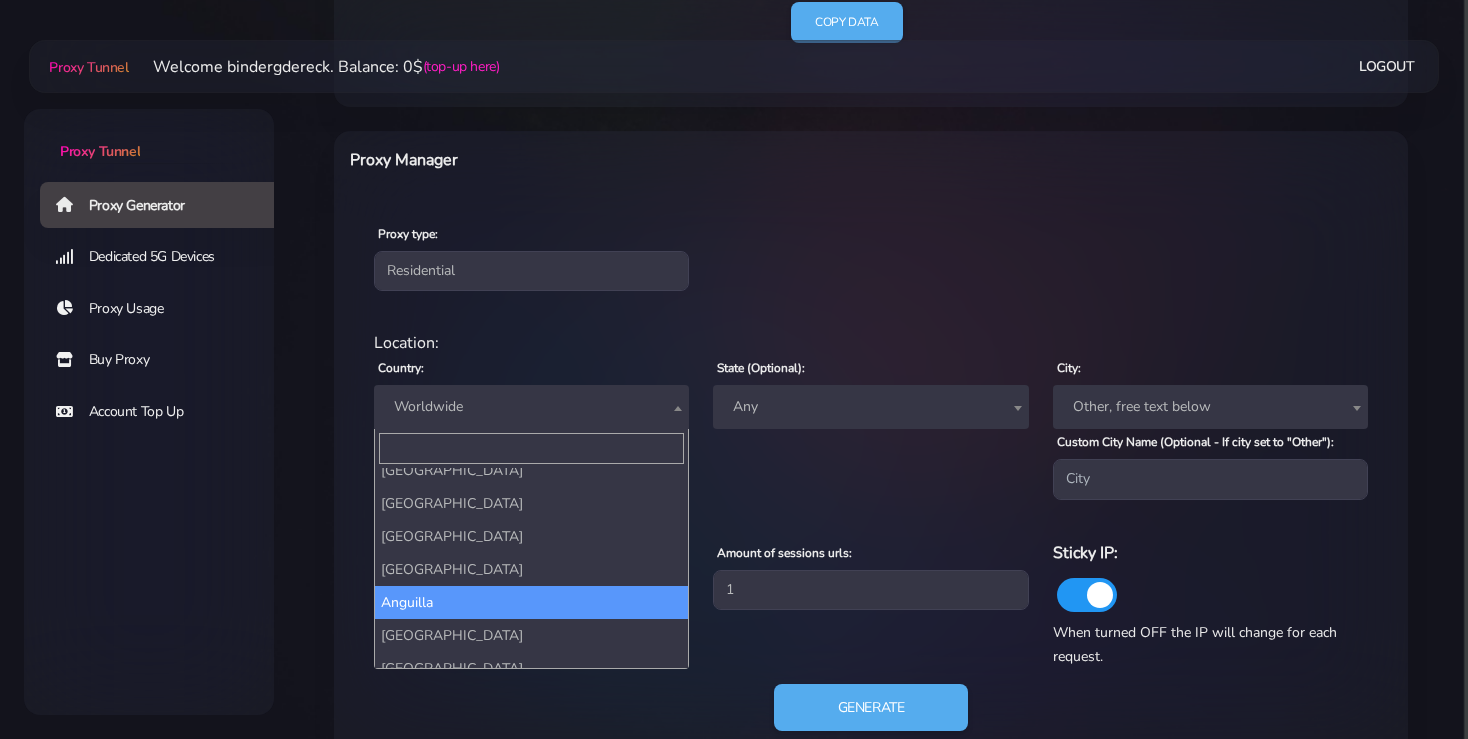 scroll, scrollTop: 0, scrollLeft: 0, axis: both 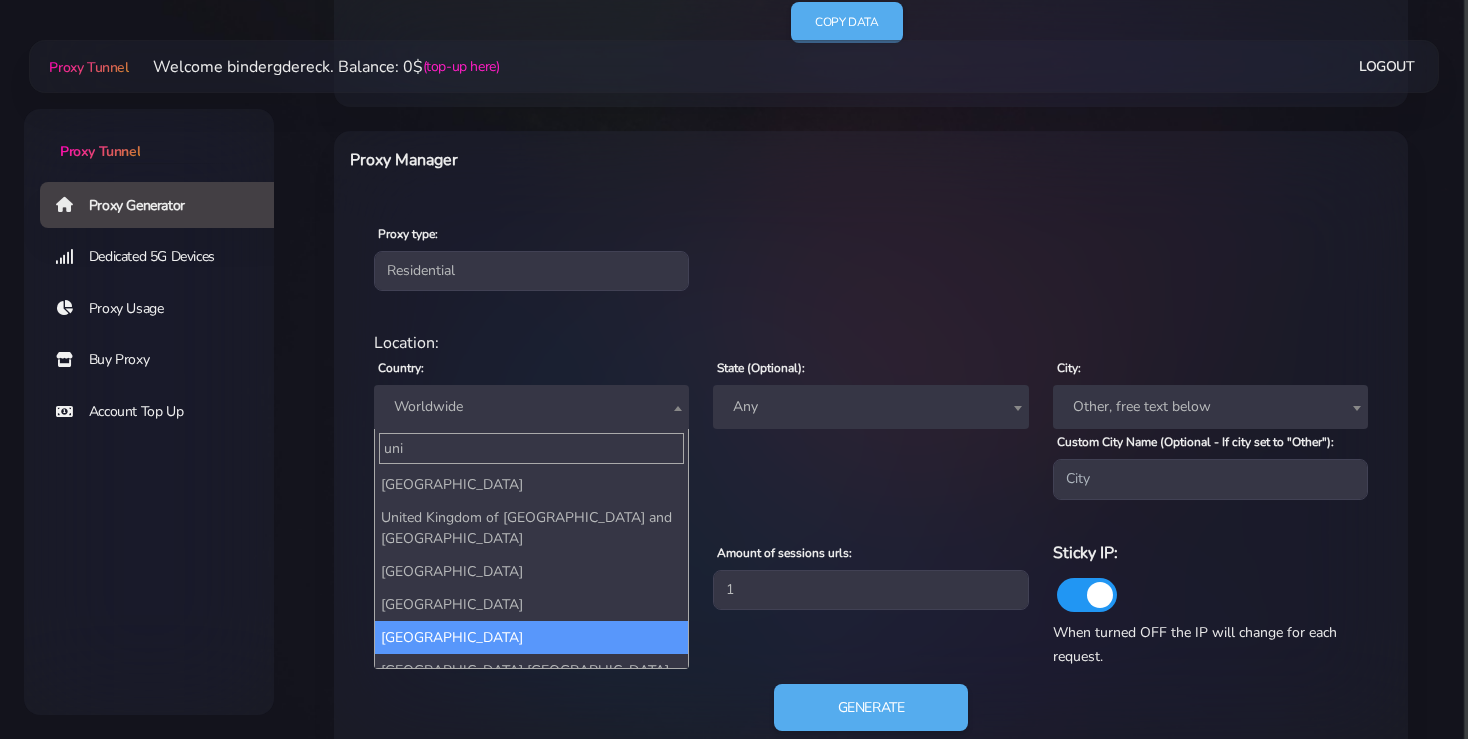 type on "uni" 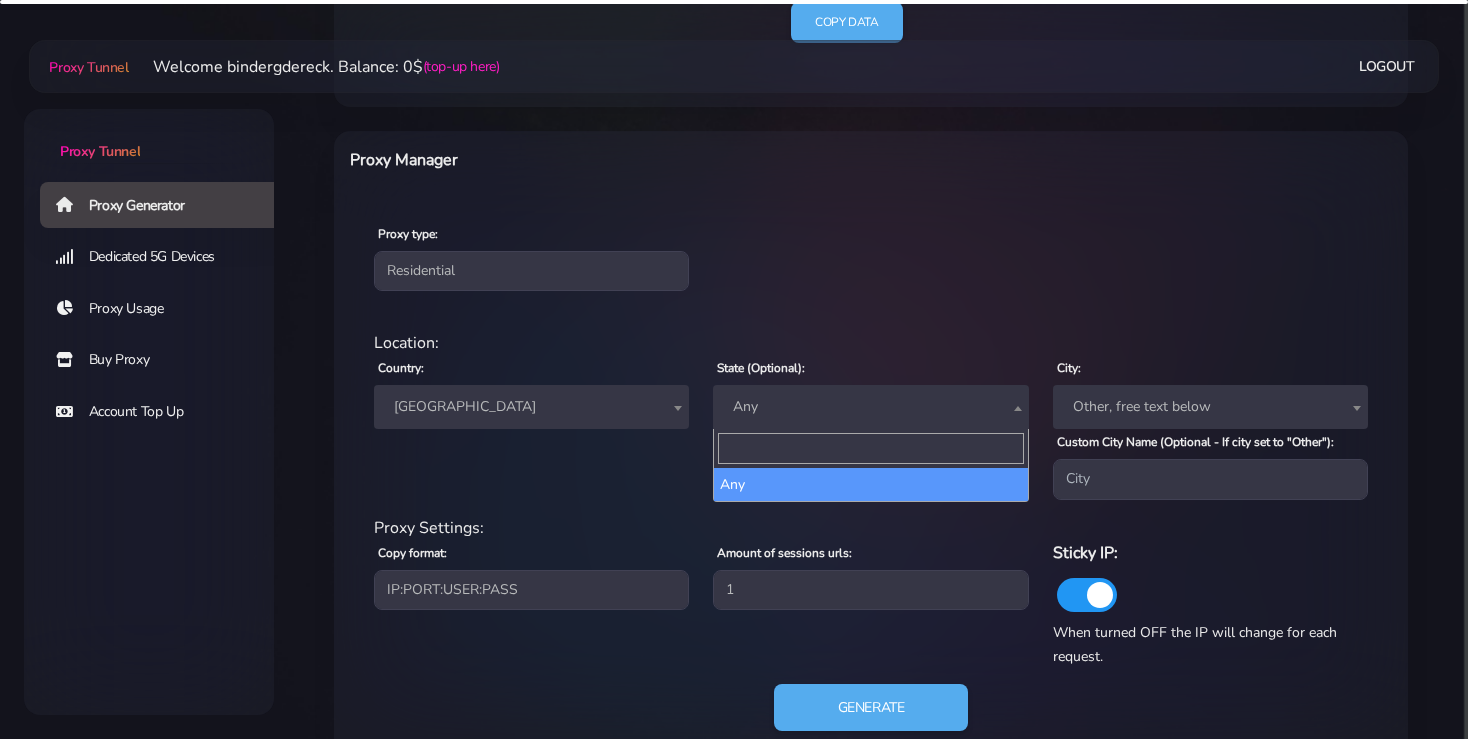 click on "Any" at bounding box center [870, 407] 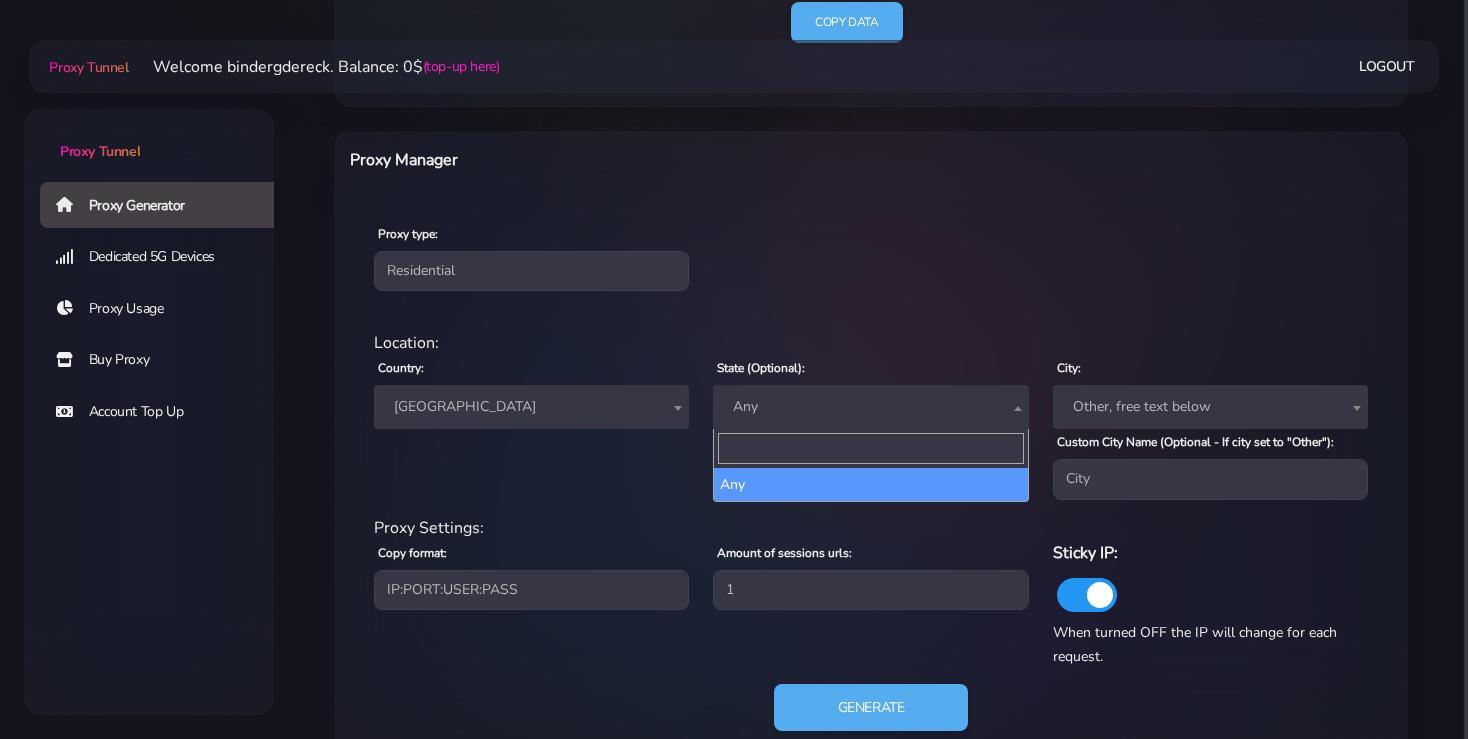 click on "Other, free text below" at bounding box center (1210, 407) 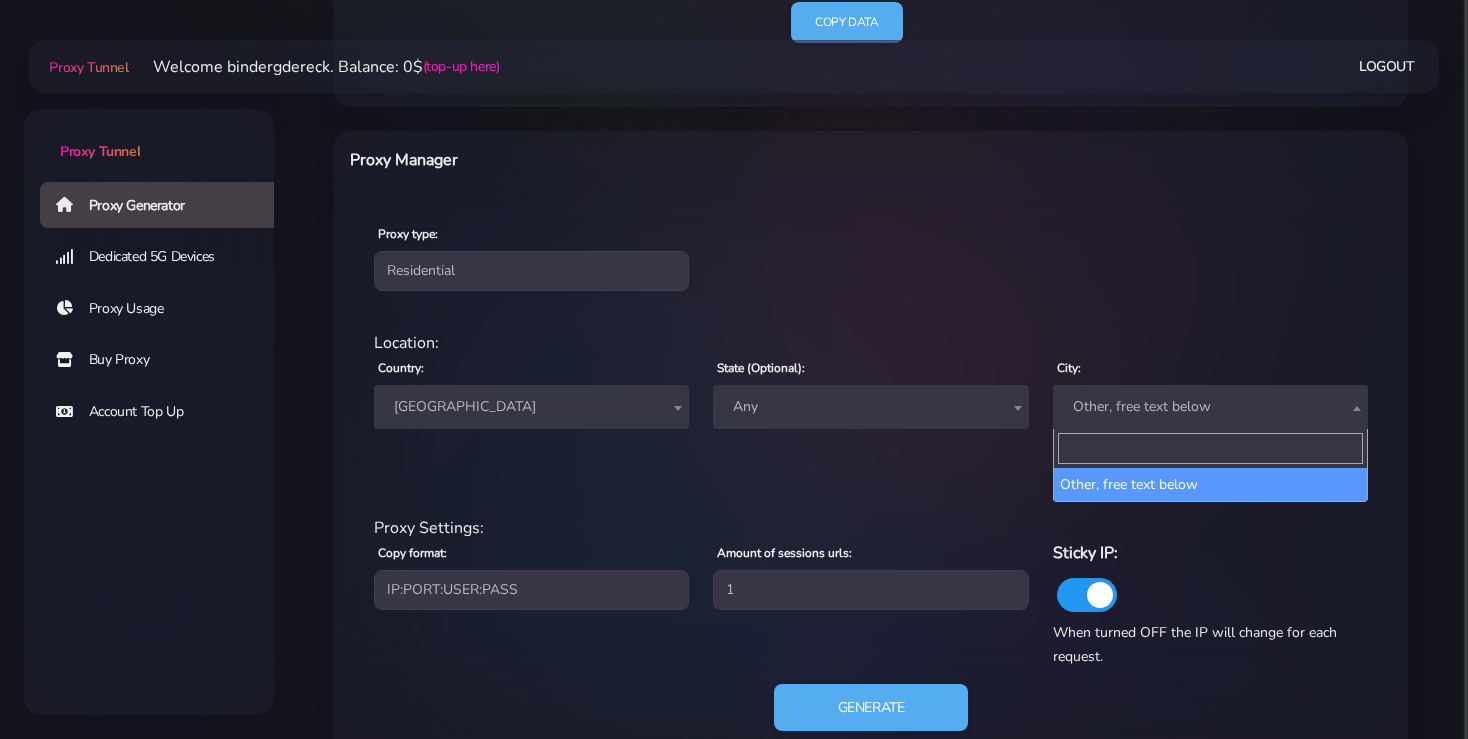 type on "m" 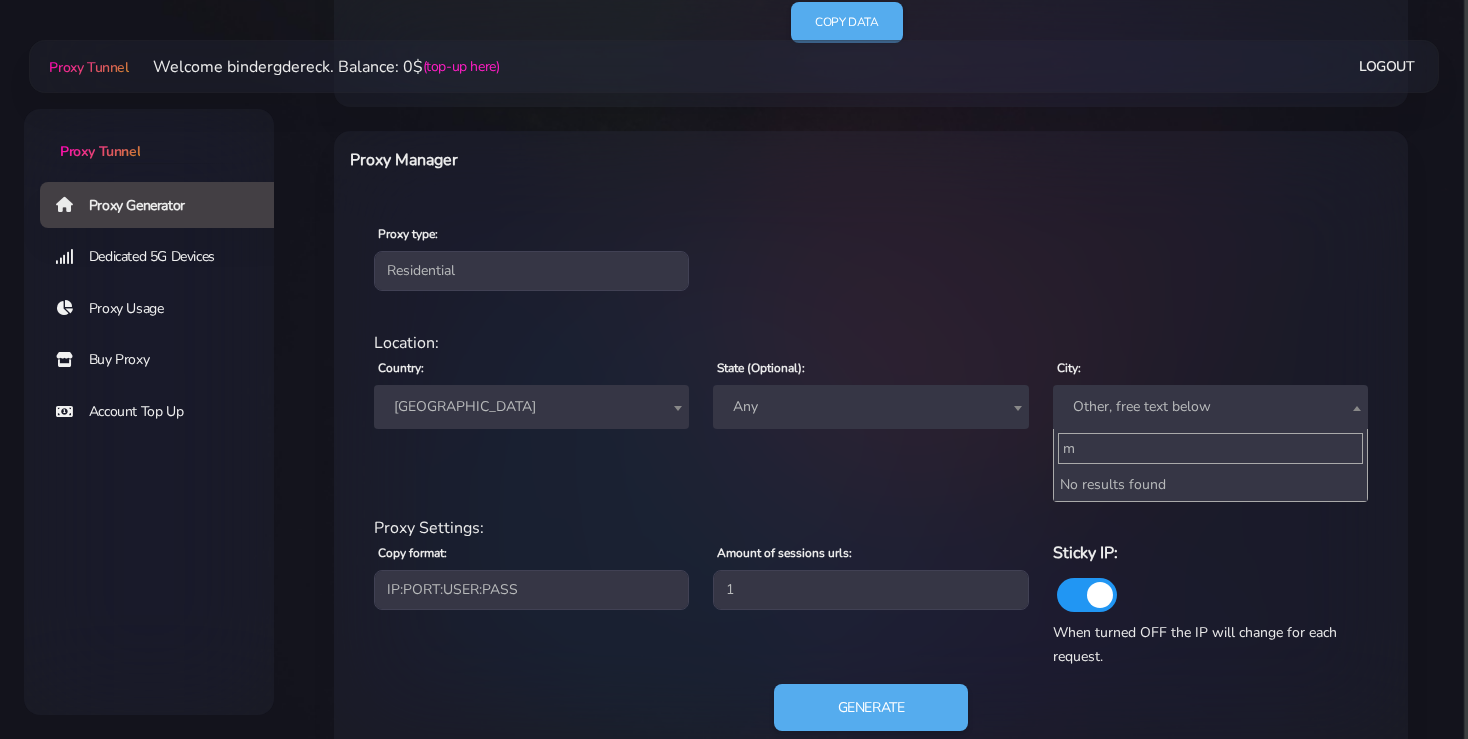 type 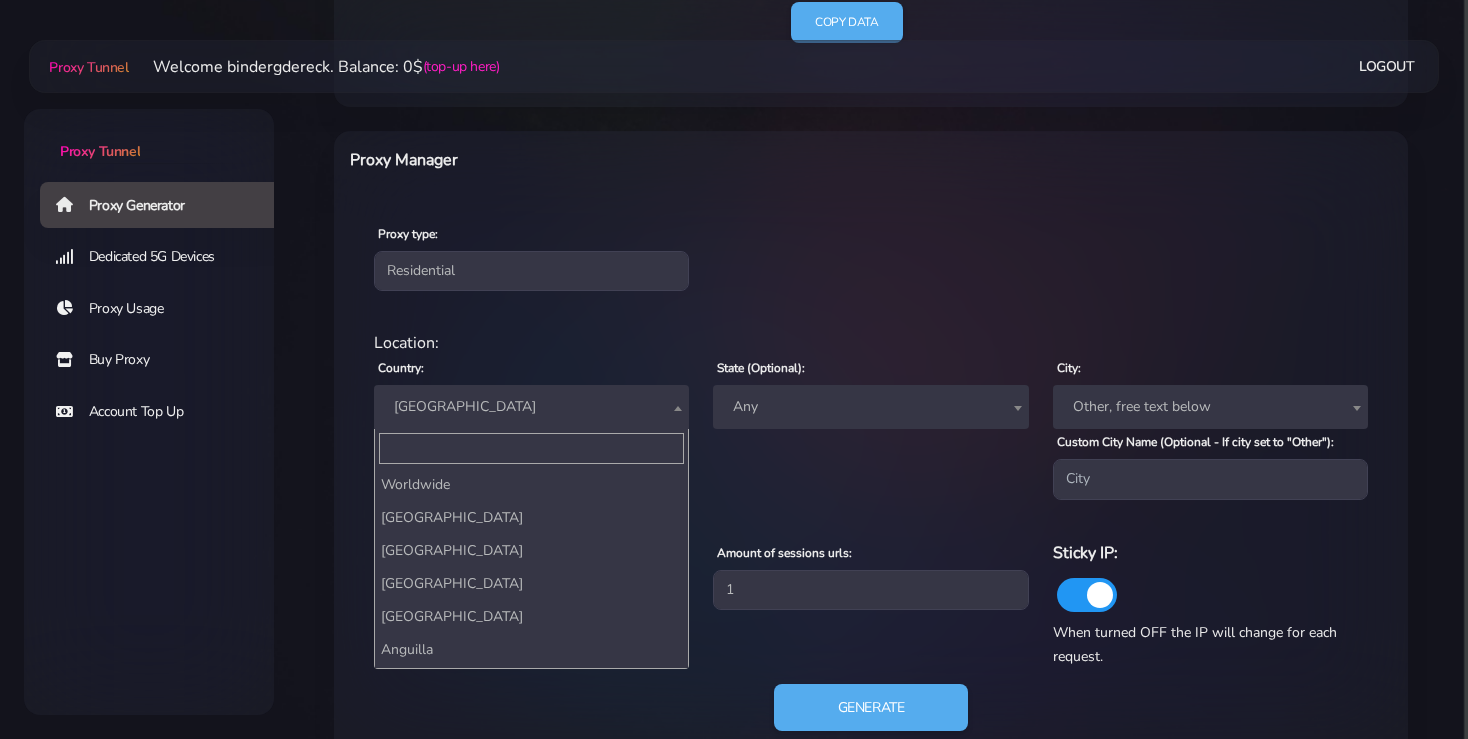 click on "[GEOGRAPHIC_DATA]" at bounding box center (531, 407) 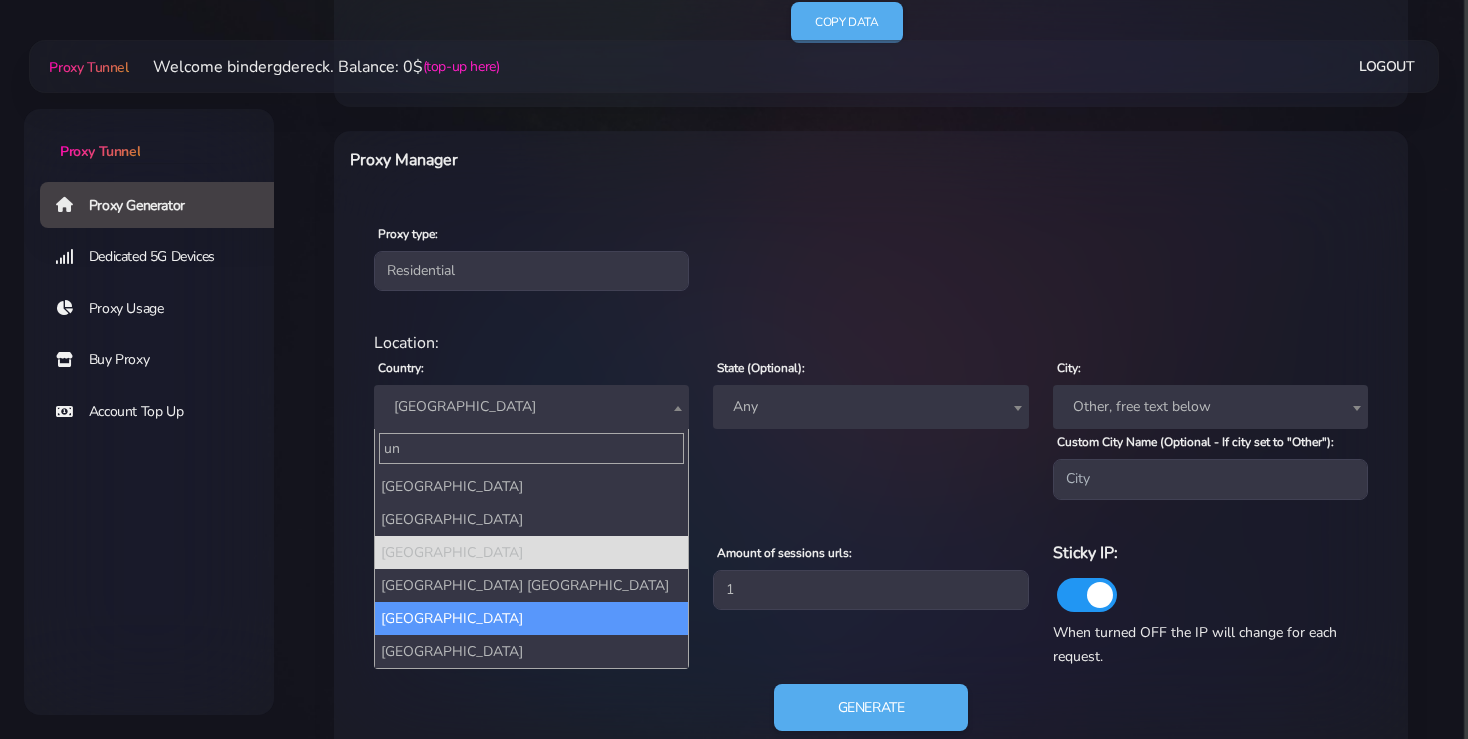 scroll, scrollTop: 184, scrollLeft: 0, axis: vertical 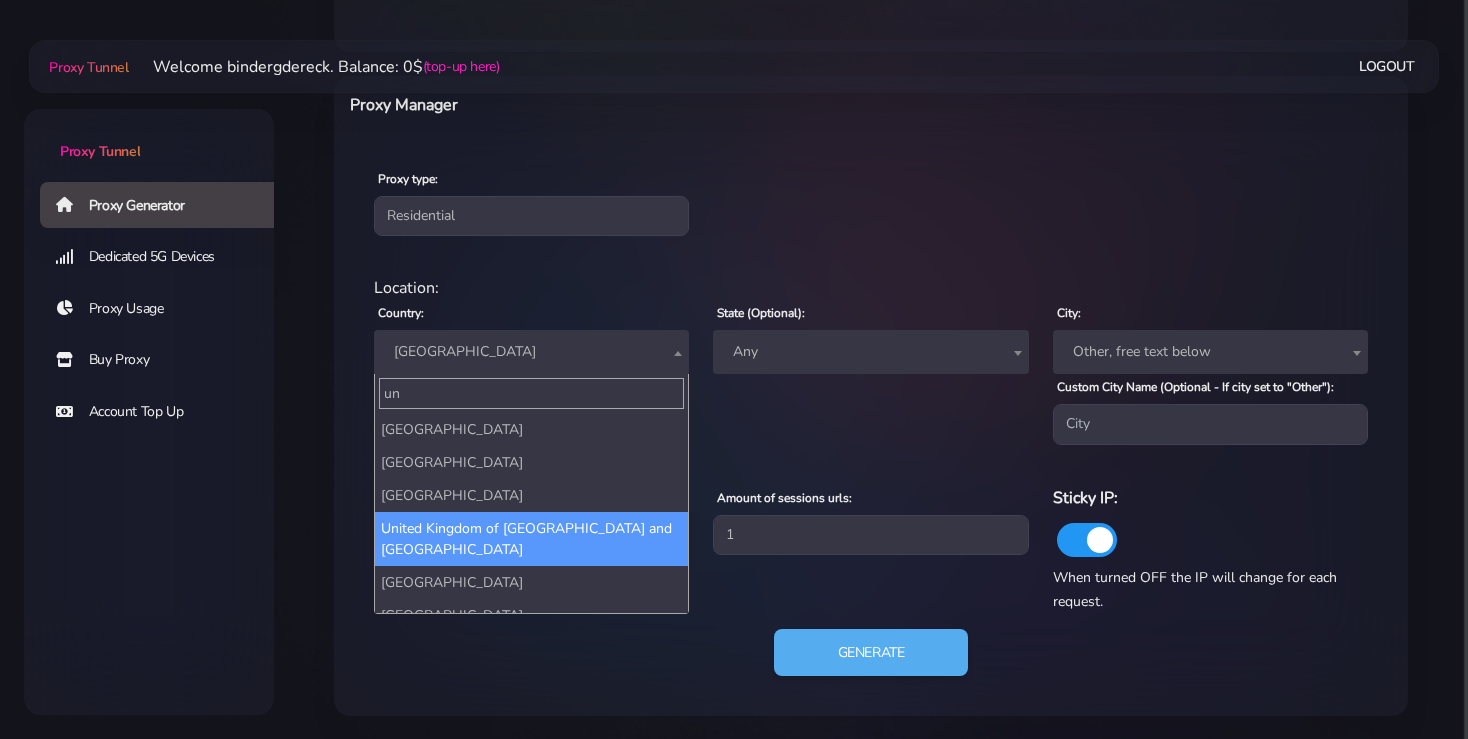 type on "un" 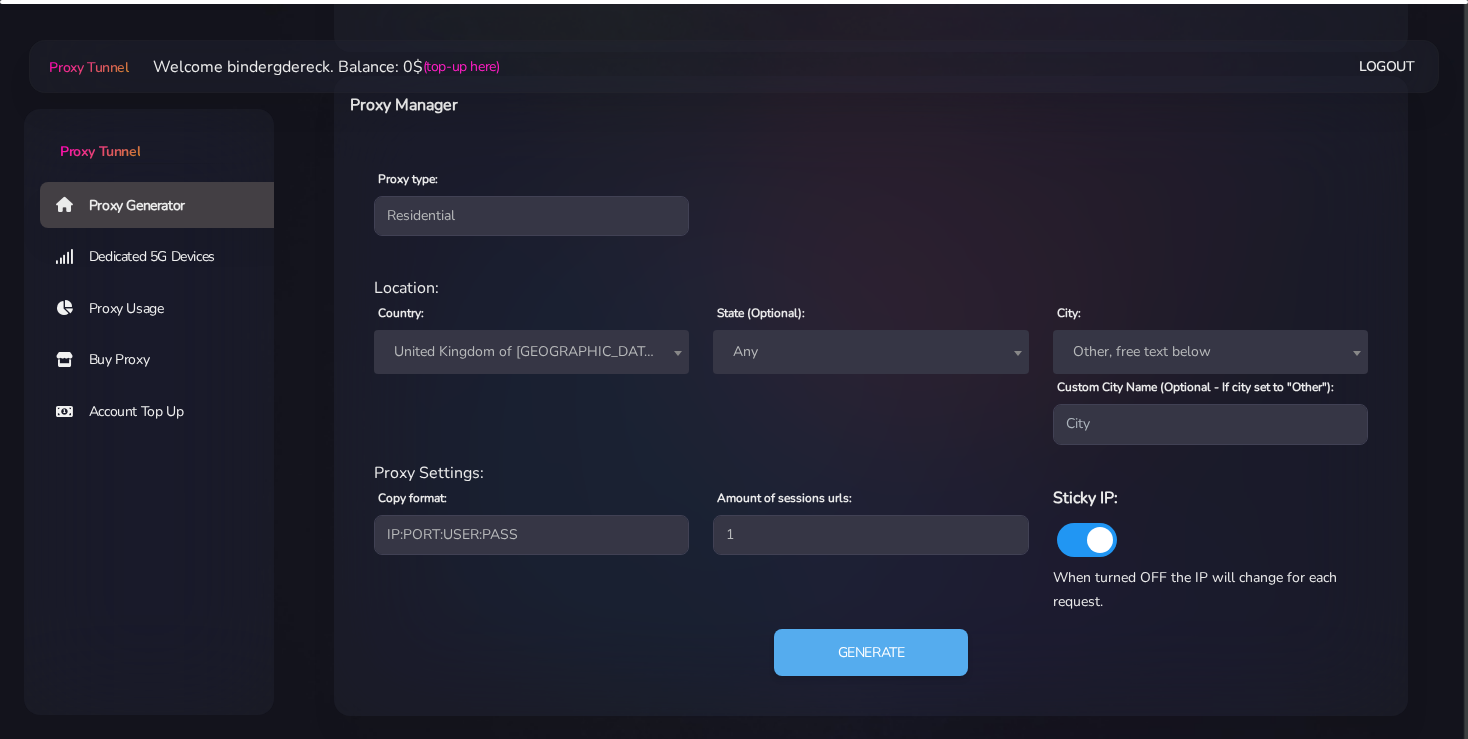 click on "Other, free text below" at bounding box center (1210, 352) 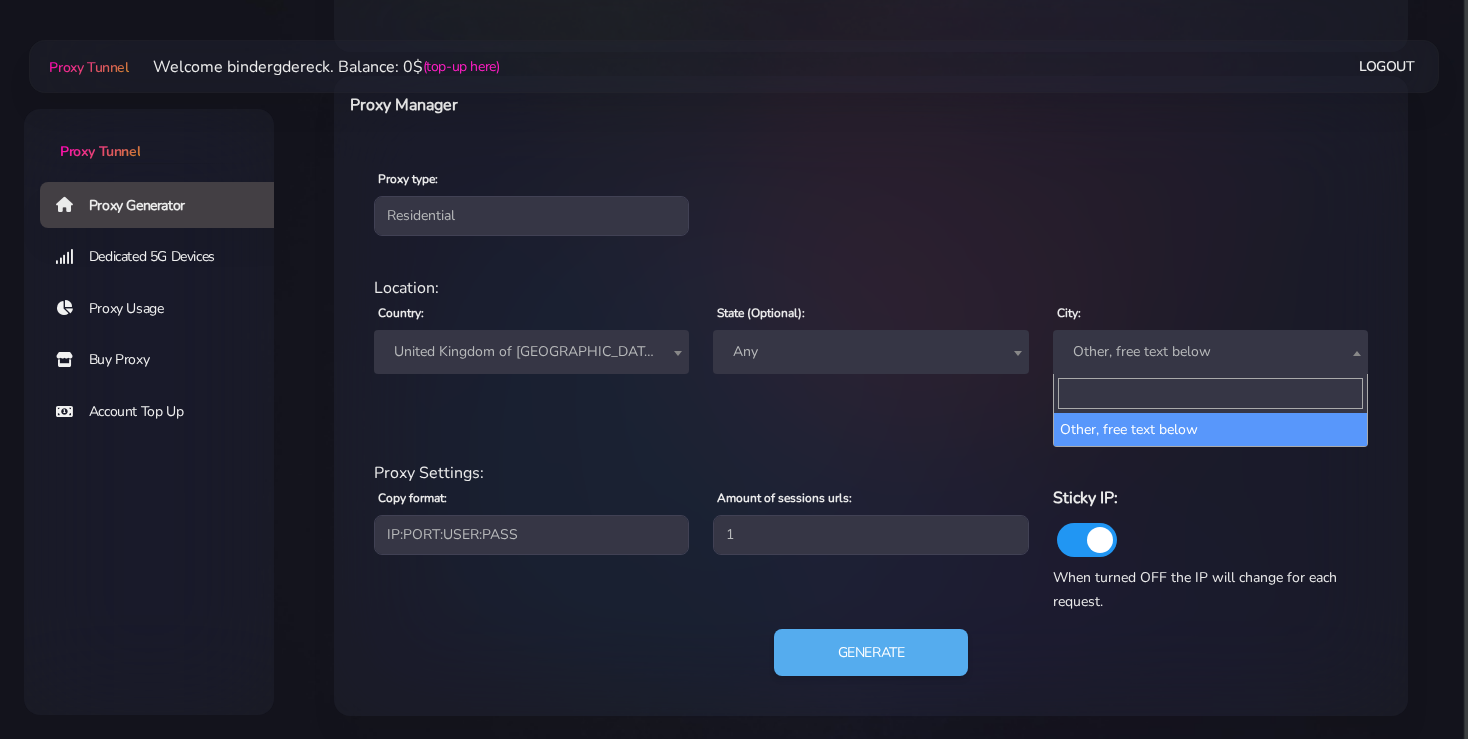 click at bounding box center (1210, 393) 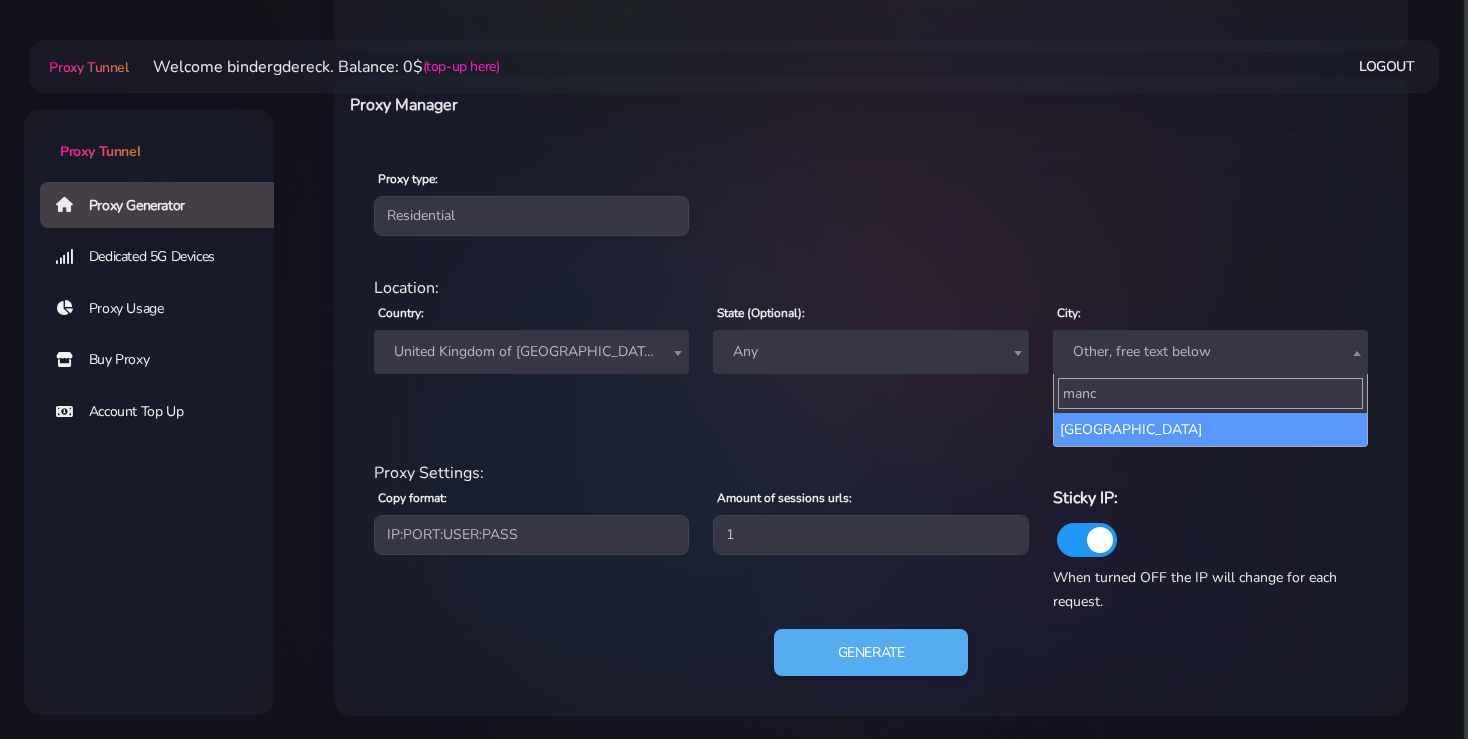 type on "manc" 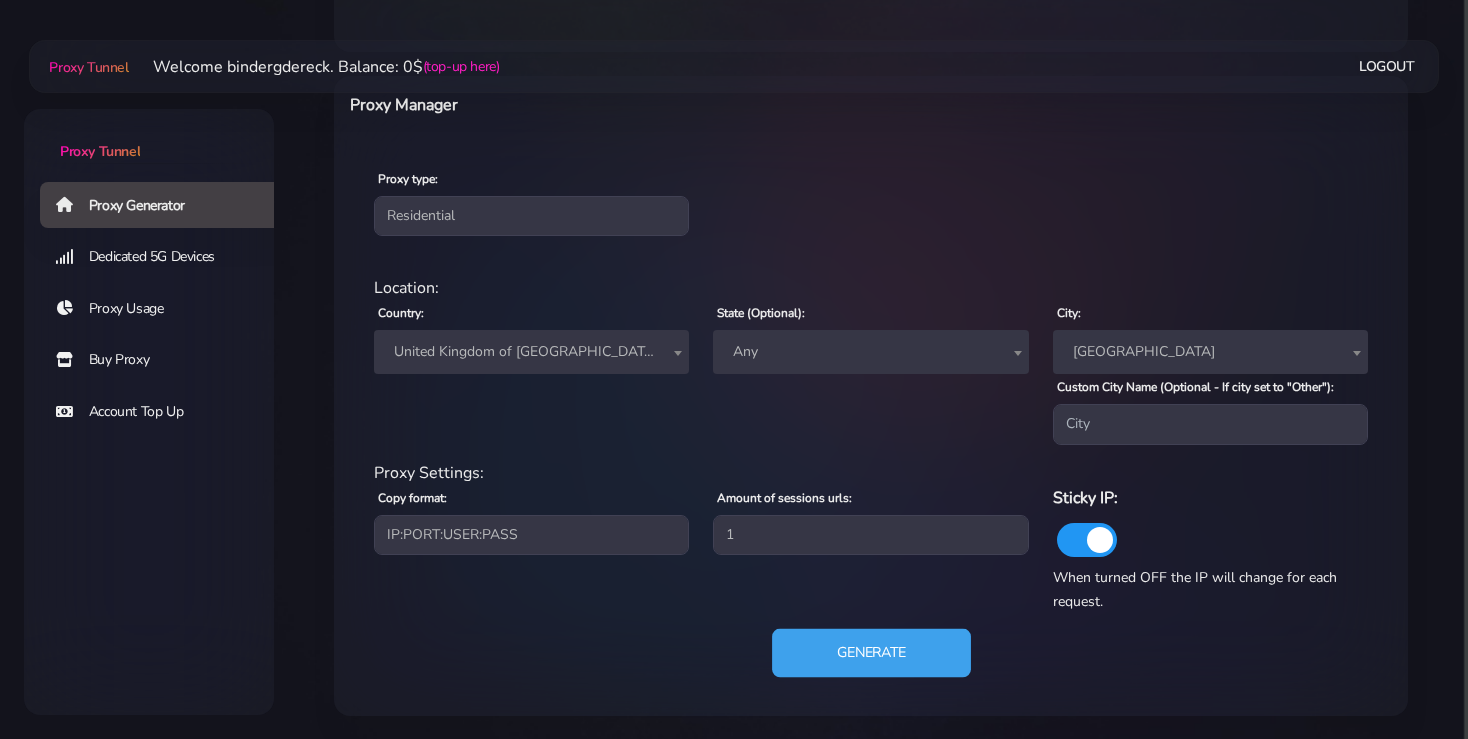 click on "Generate" at bounding box center (871, 652) 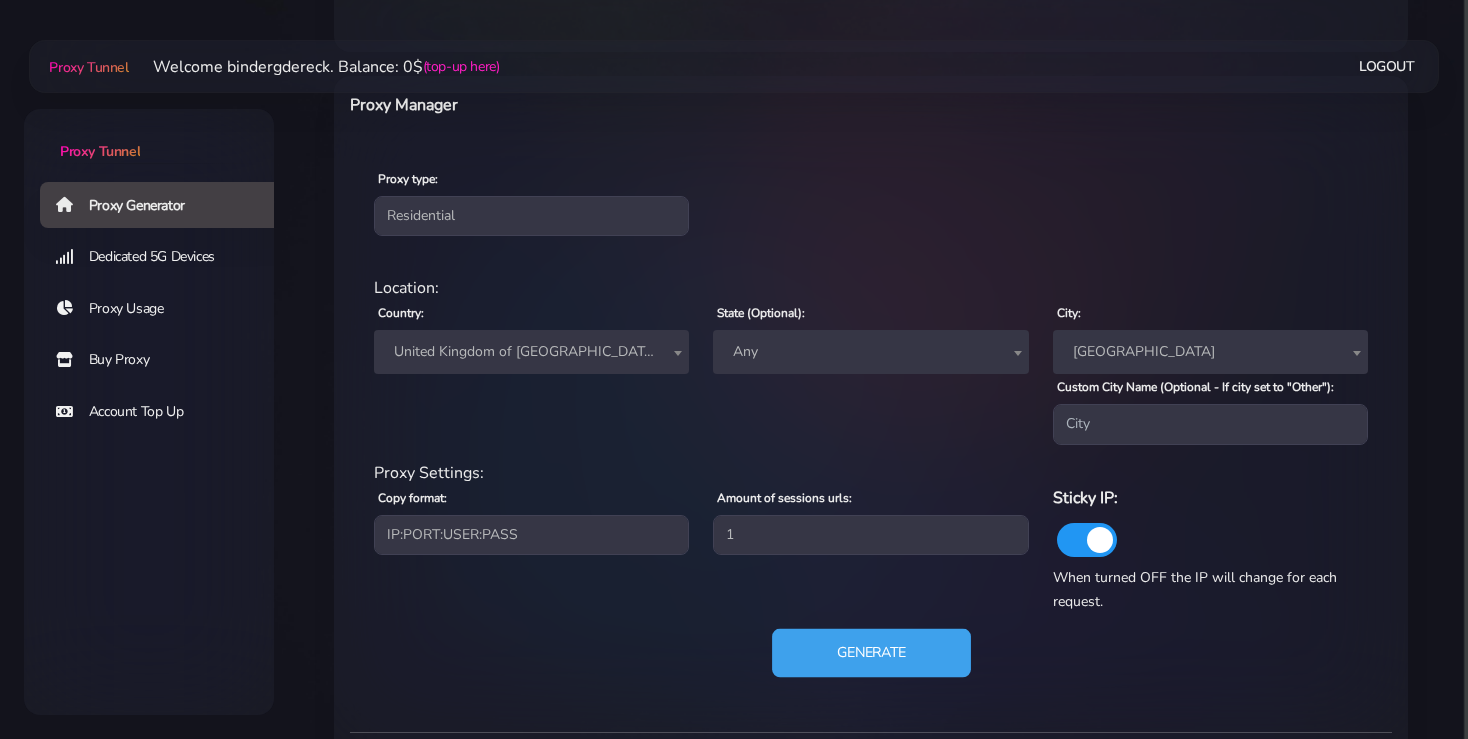click on "Generate" at bounding box center [871, 652] 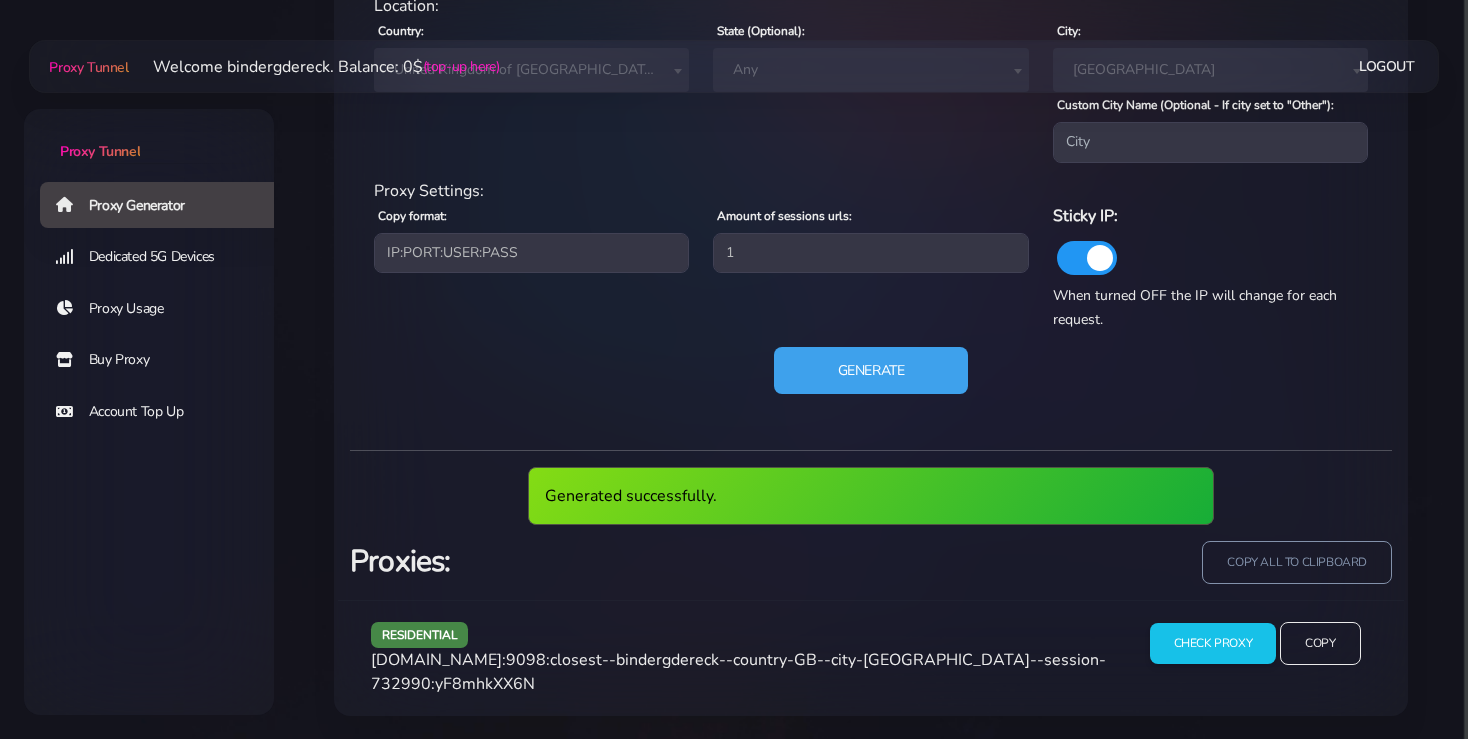 scroll, scrollTop: 929, scrollLeft: 0, axis: vertical 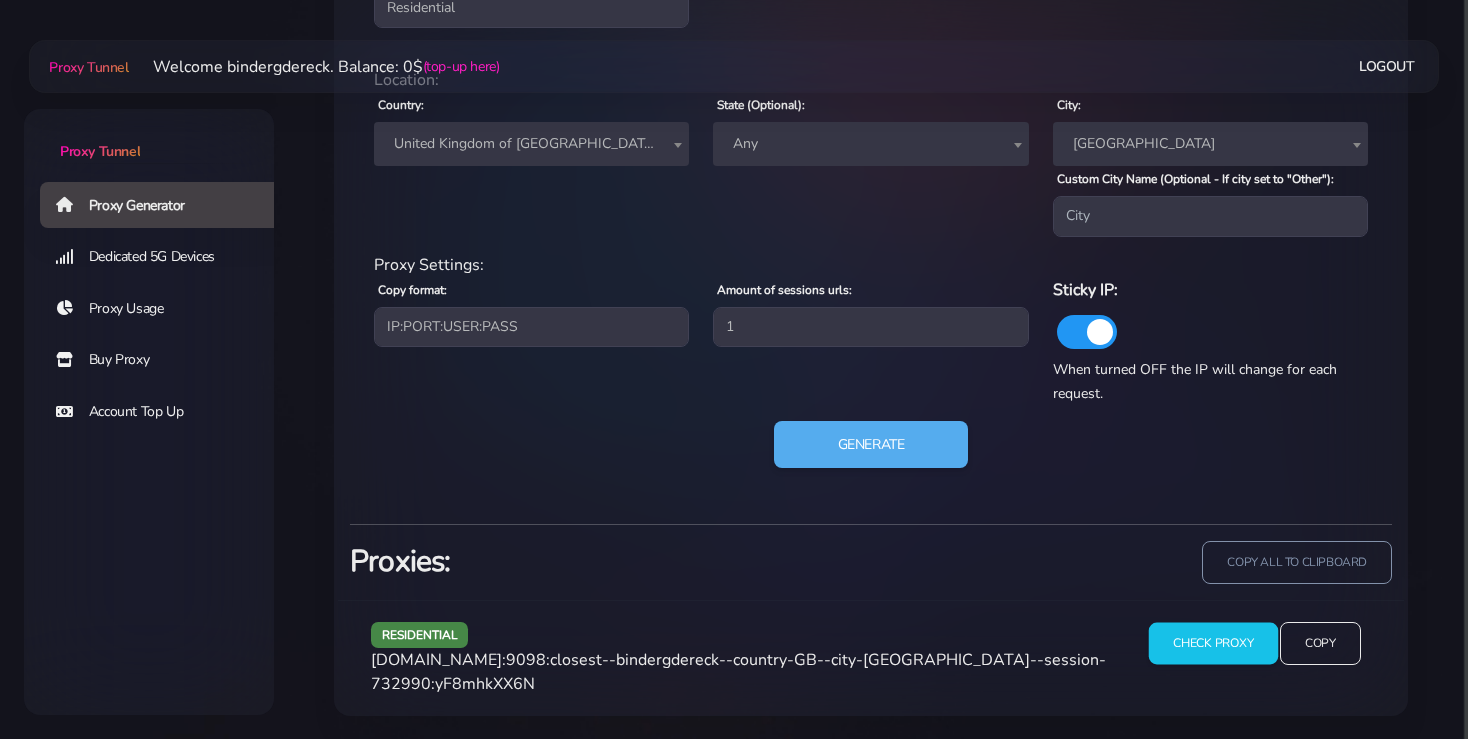 click on "Check Proxy" at bounding box center (1212, 644) 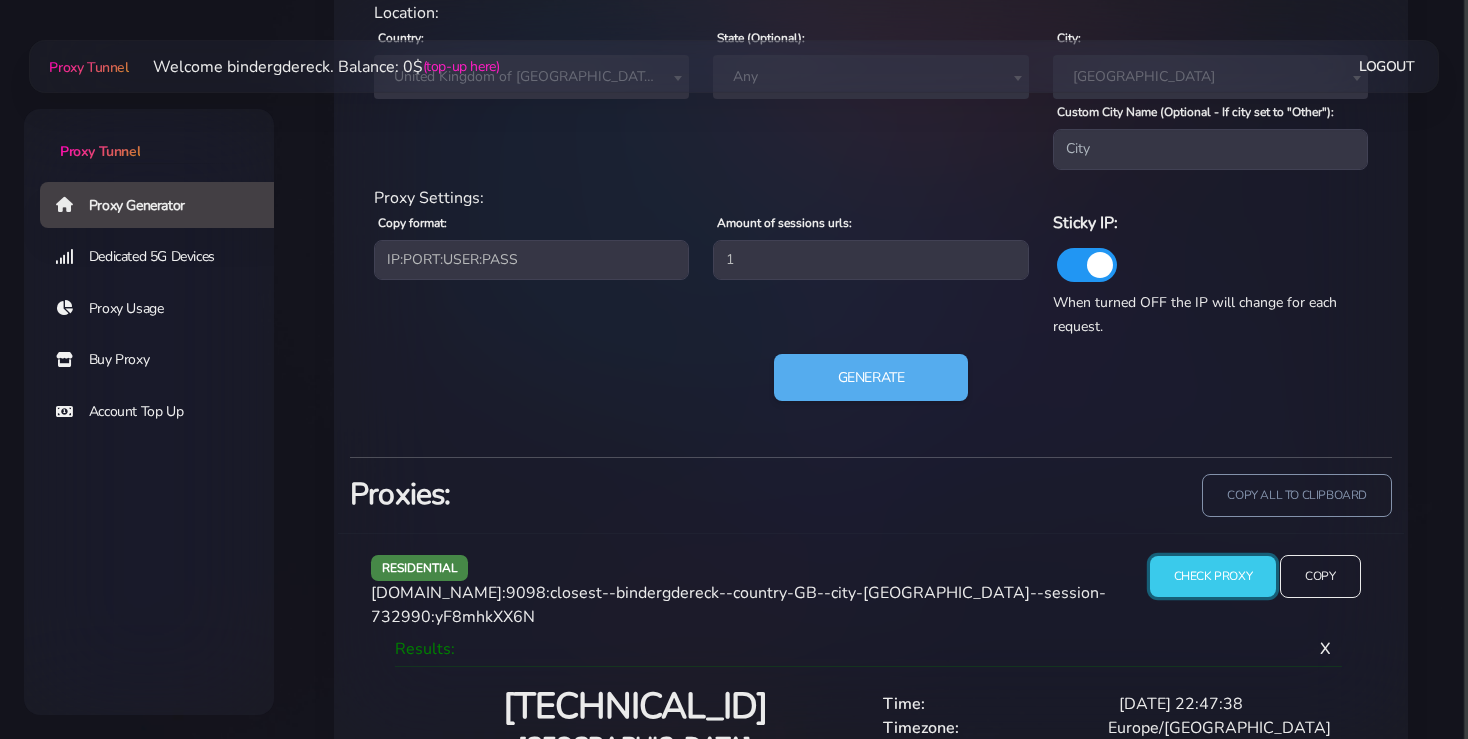 scroll, scrollTop: 1096, scrollLeft: 0, axis: vertical 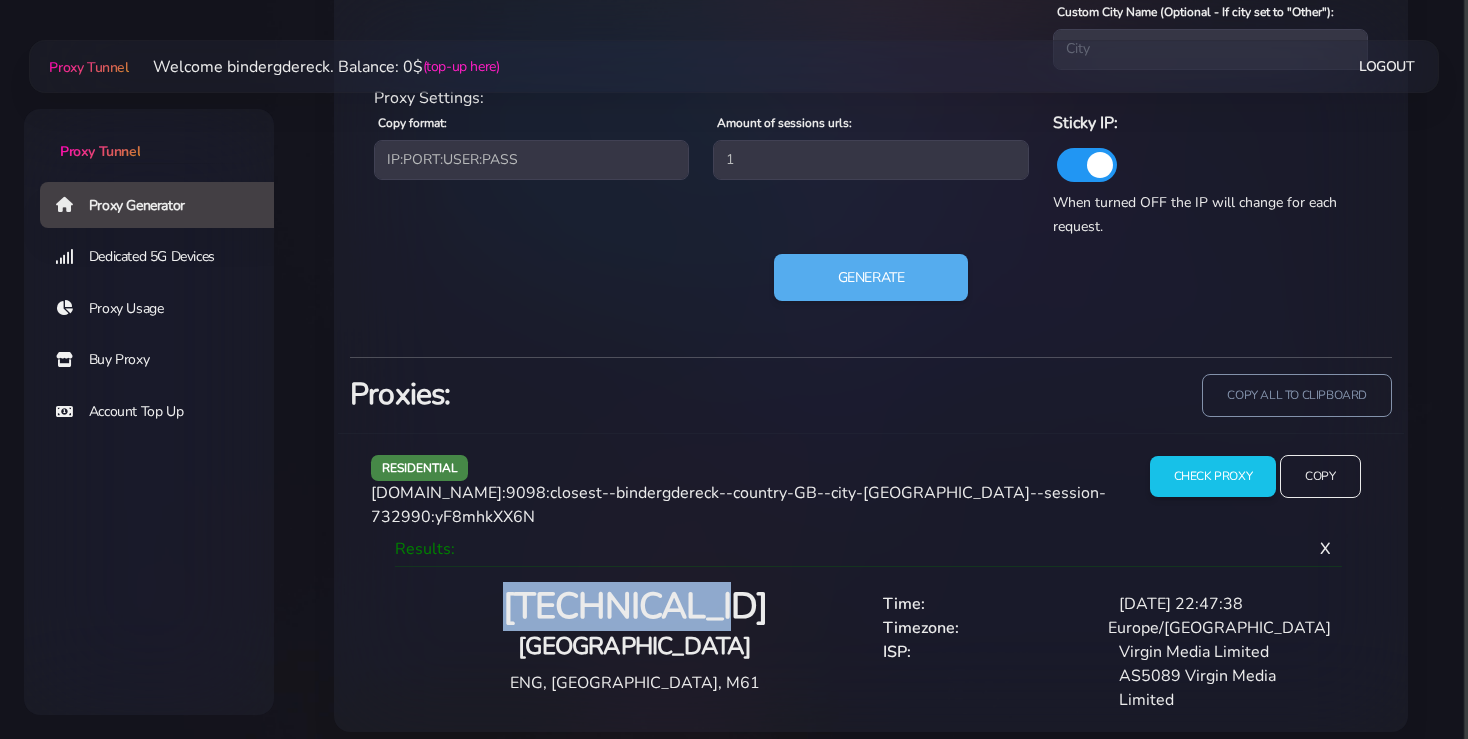 drag, startPoint x: 746, startPoint y: 597, endPoint x: 501, endPoint y: 600, distance: 245.01837 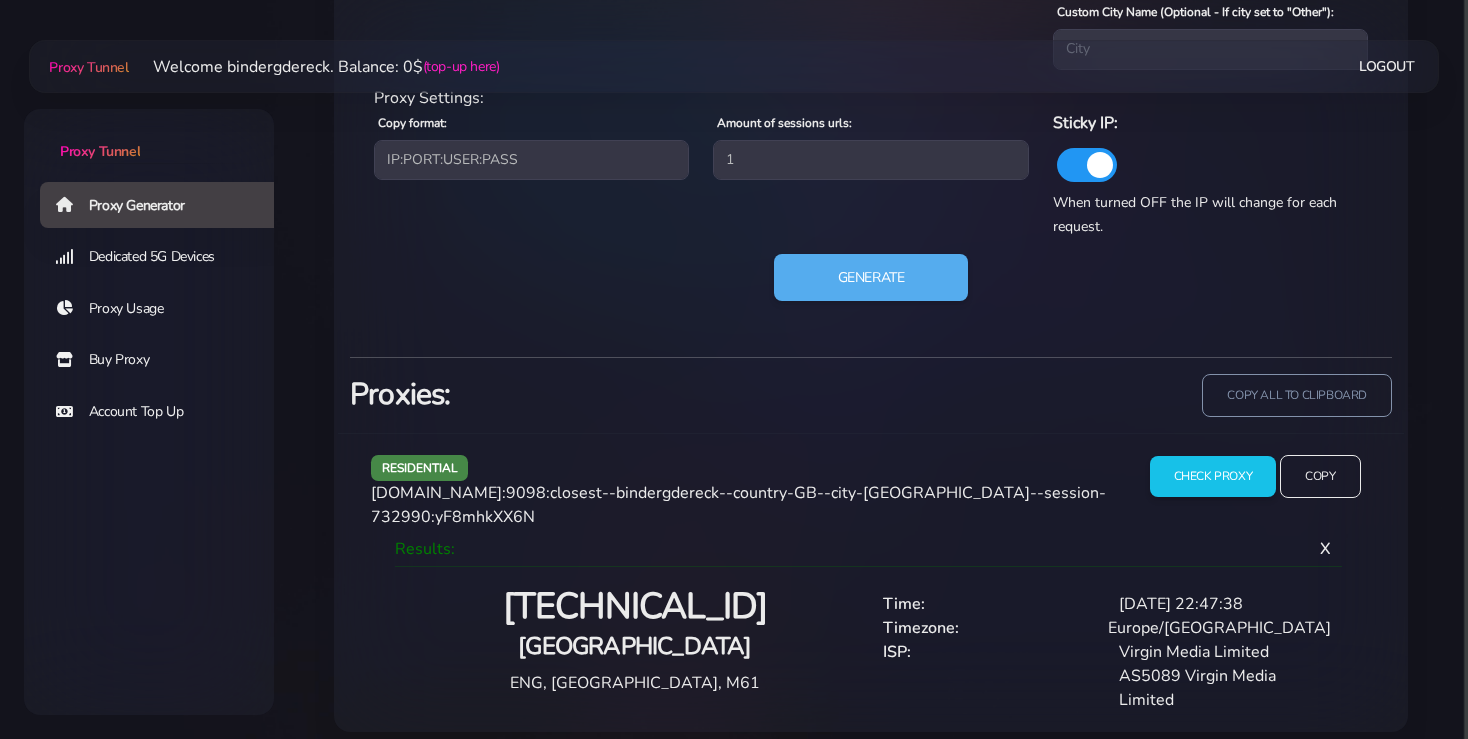 scroll, scrollTop: 673, scrollLeft: 0, axis: vertical 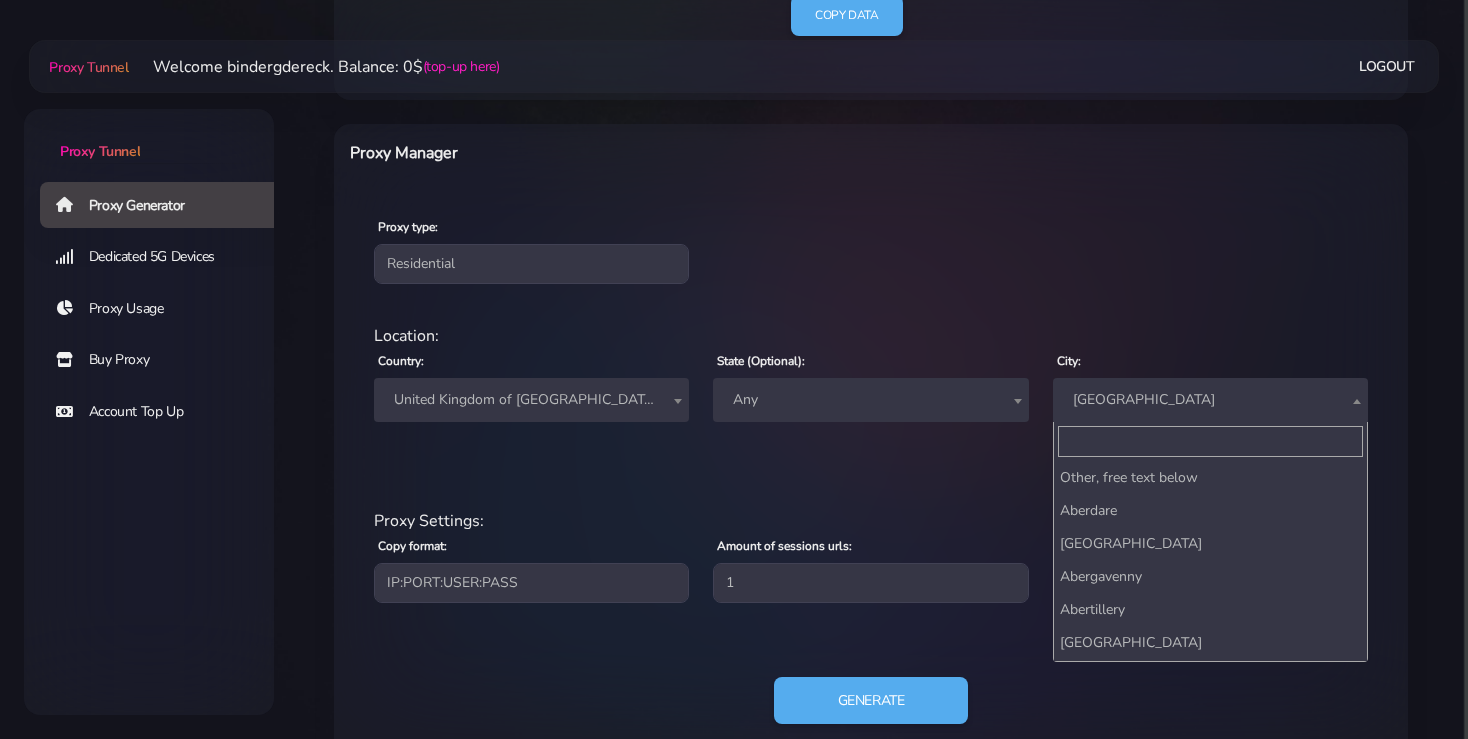 click on "[GEOGRAPHIC_DATA]" at bounding box center [1210, 400] 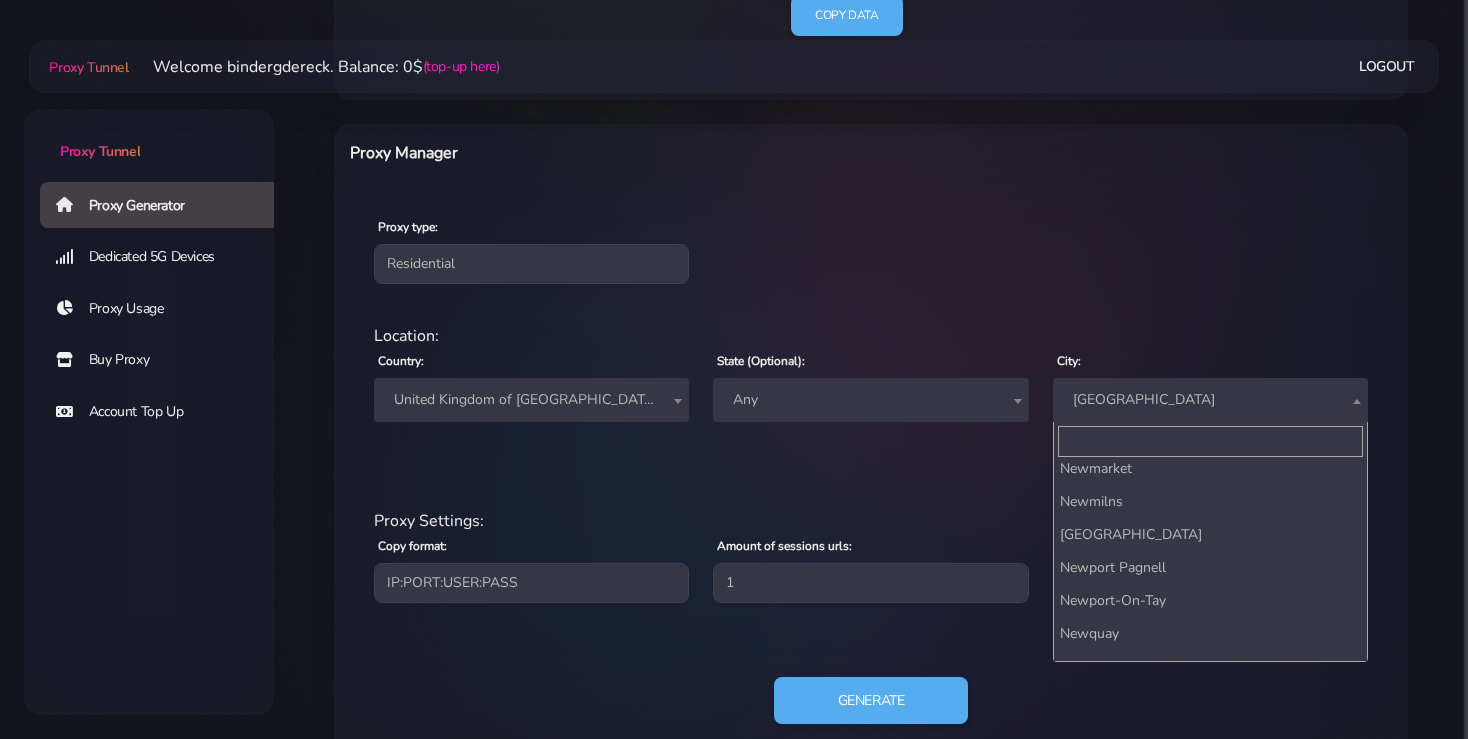 scroll, scrollTop: 21840, scrollLeft: 0, axis: vertical 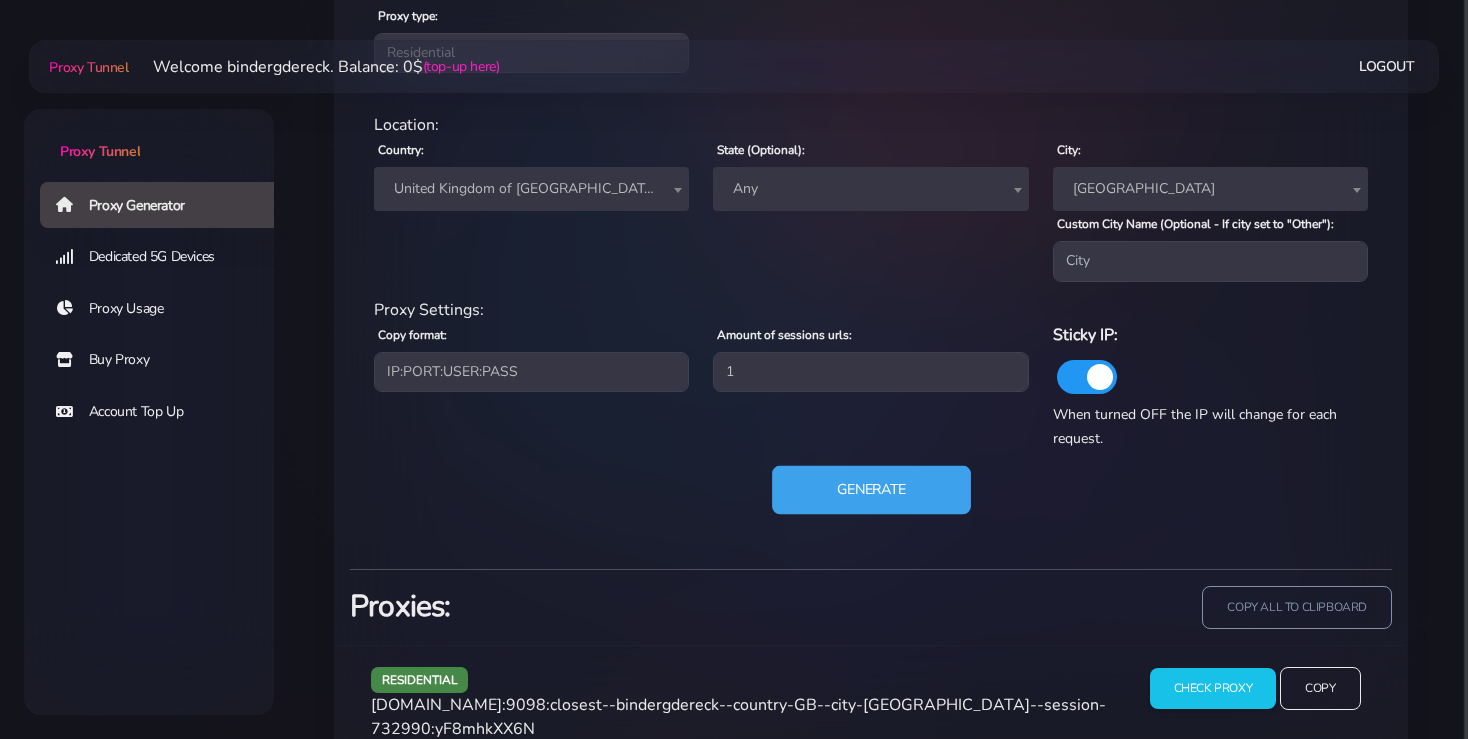 click on "Generate" at bounding box center [871, 489] 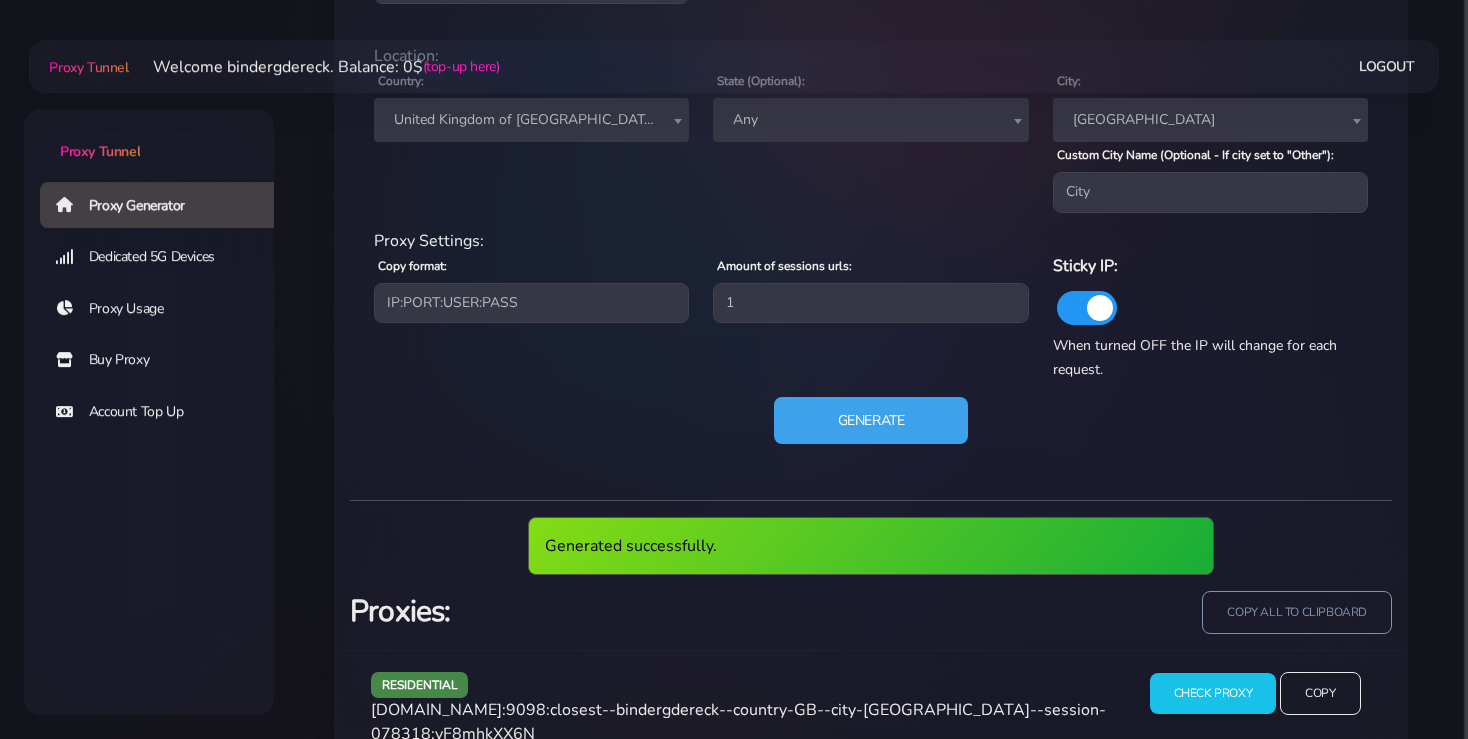 scroll, scrollTop: 1003, scrollLeft: 0, axis: vertical 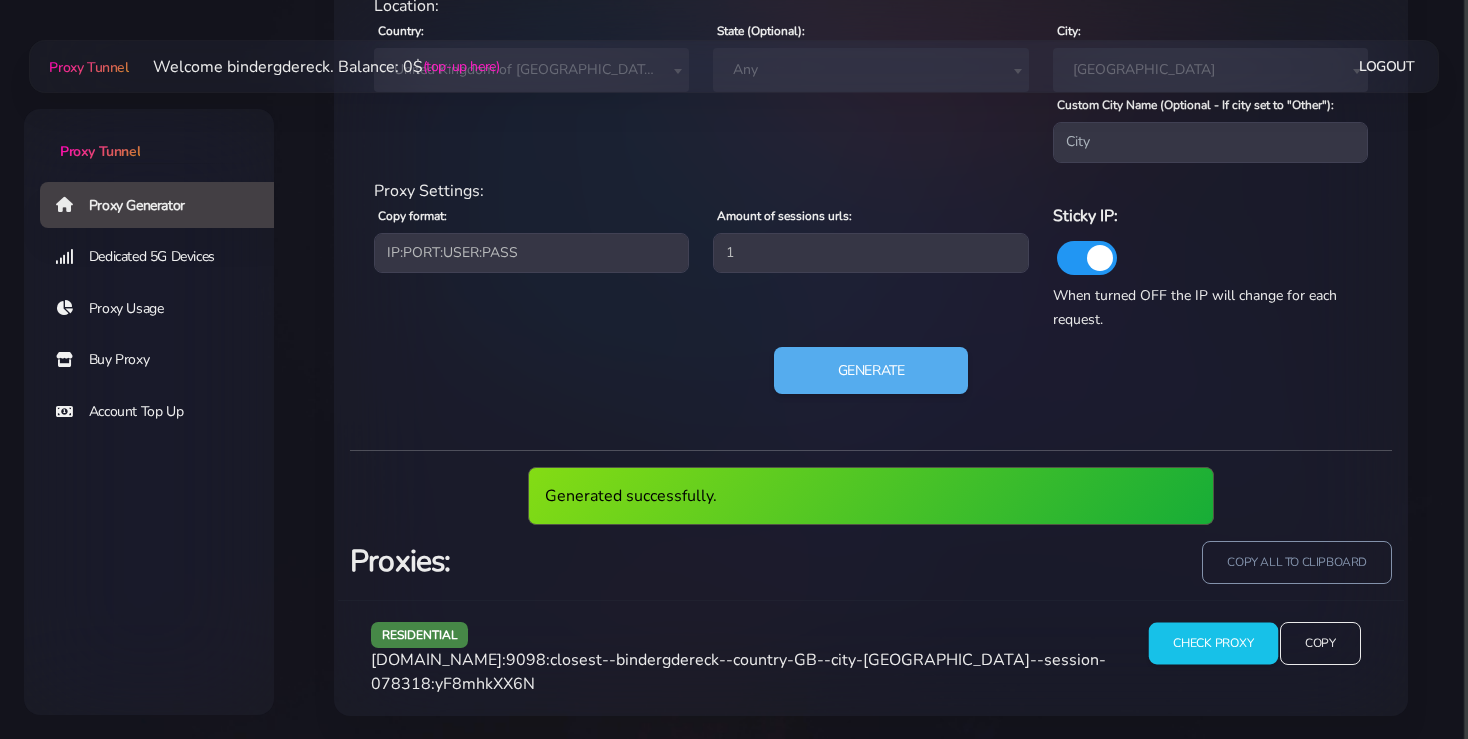 click on "Check Proxy" at bounding box center [1212, 644] 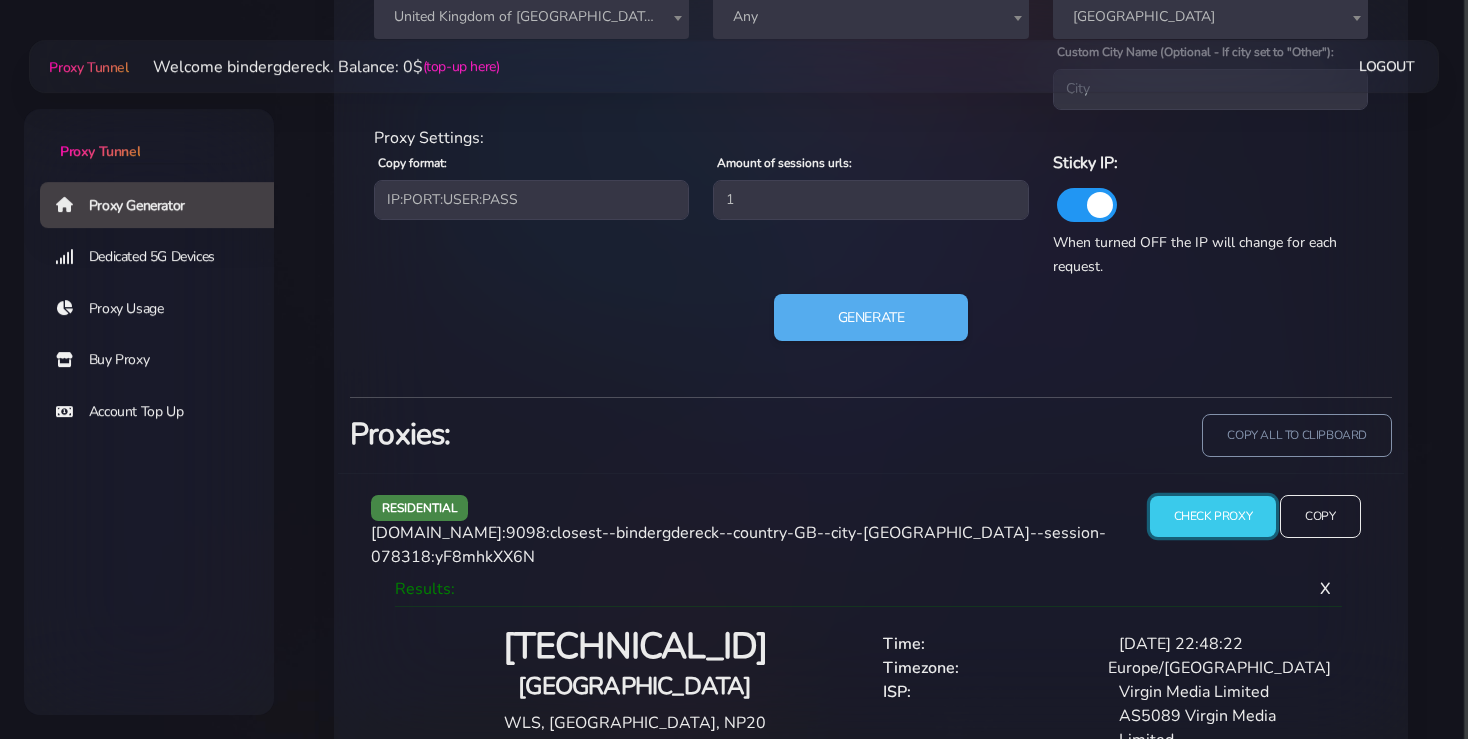 scroll, scrollTop: 1096, scrollLeft: 0, axis: vertical 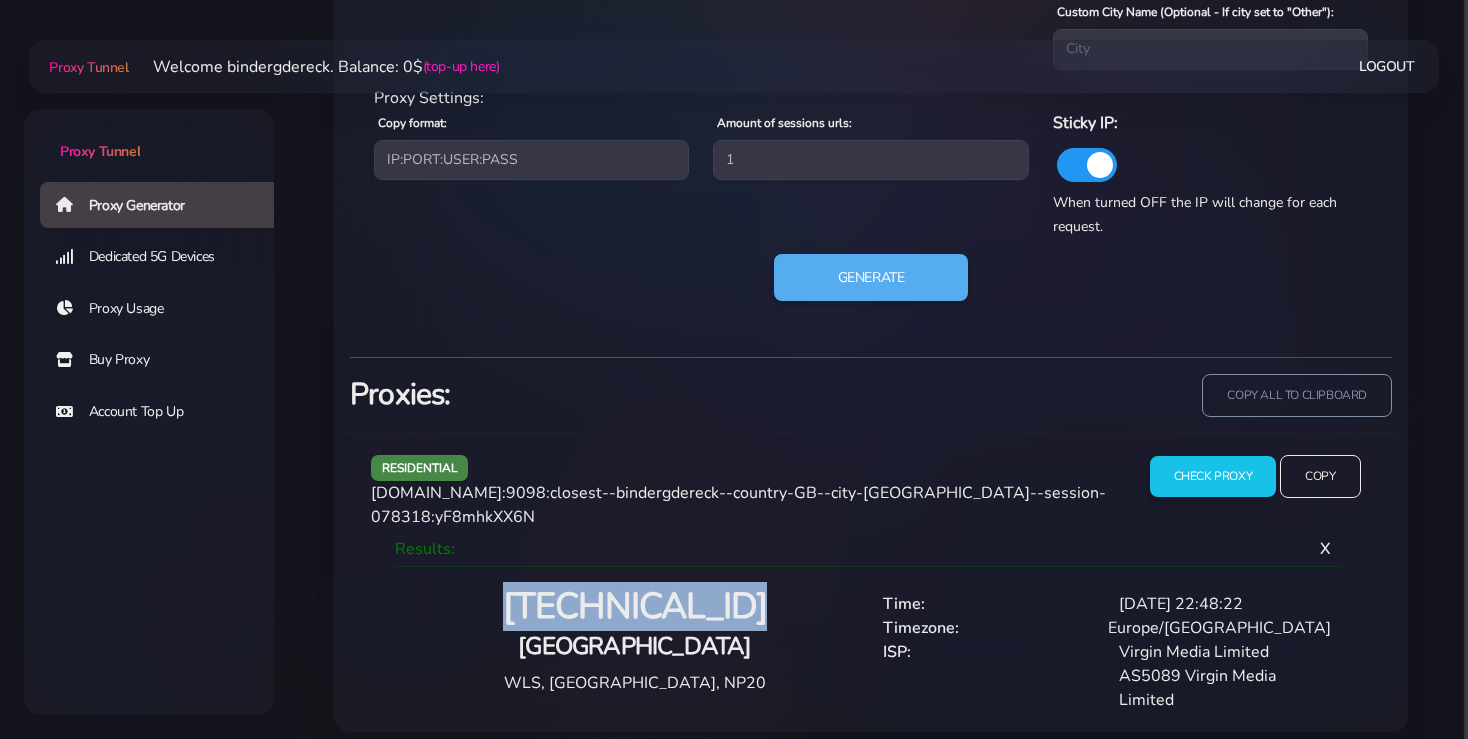 drag, startPoint x: 786, startPoint y: 608, endPoint x: 478, endPoint y: 607, distance: 308.00162 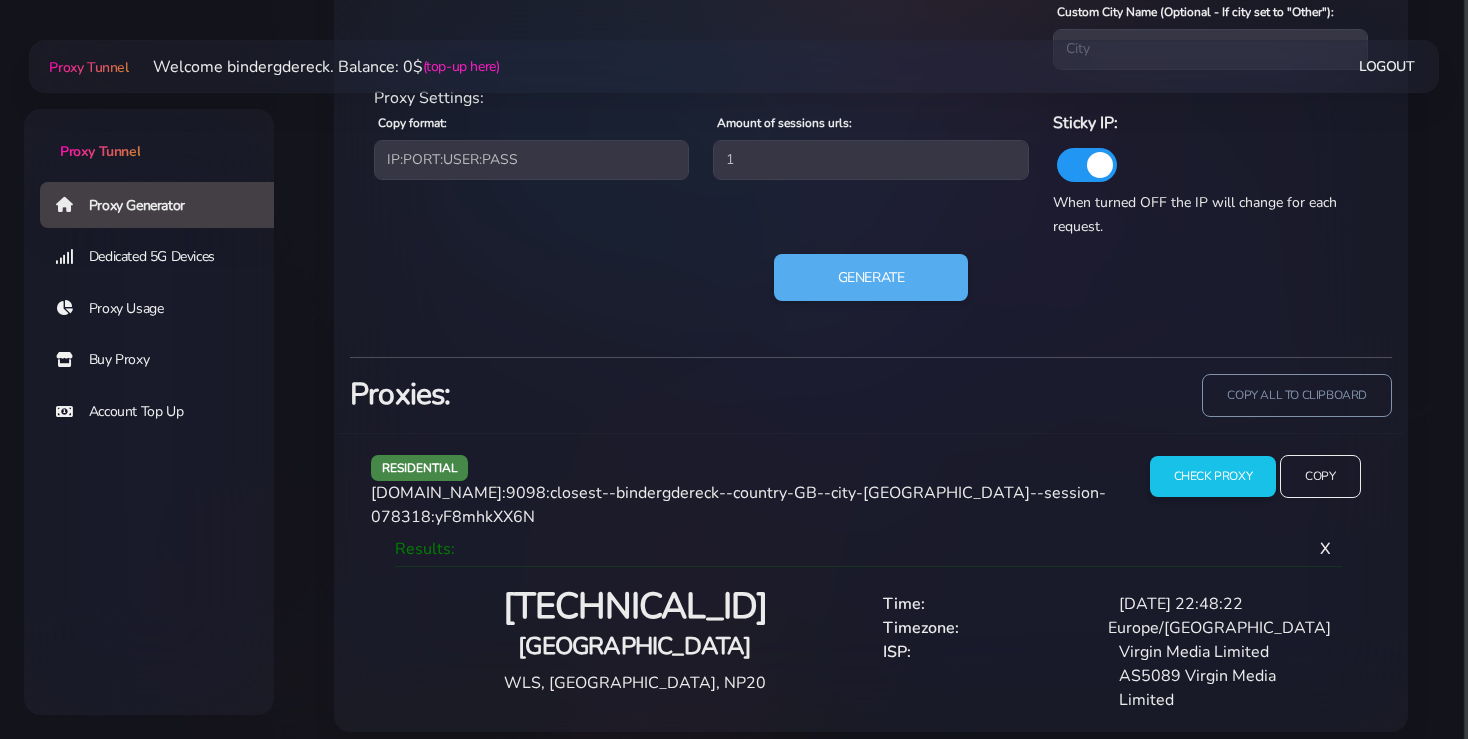 click on "residential
[DOMAIN_NAME]:9098:closest--bindergdereck--country-GB--city-[GEOGRAPHIC_DATA]--session-078318:yF8mhkXX6N
Check Proxy
Copy
Results:
X
[TECHNICAL_ID]
[GEOGRAPHIC_DATA], [GEOGRAPHIC_DATA], NP20" at bounding box center [871, 582] 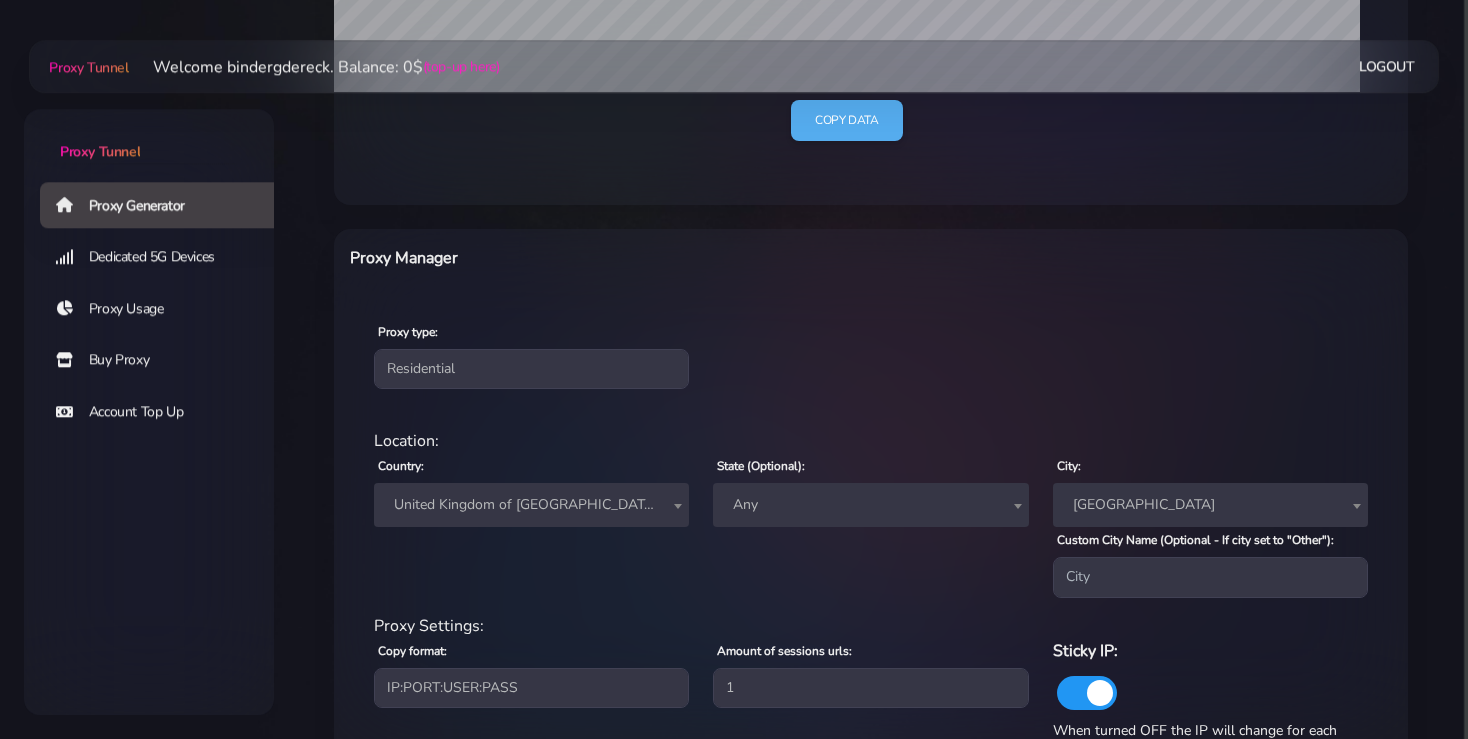 scroll, scrollTop: 779, scrollLeft: 0, axis: vertical 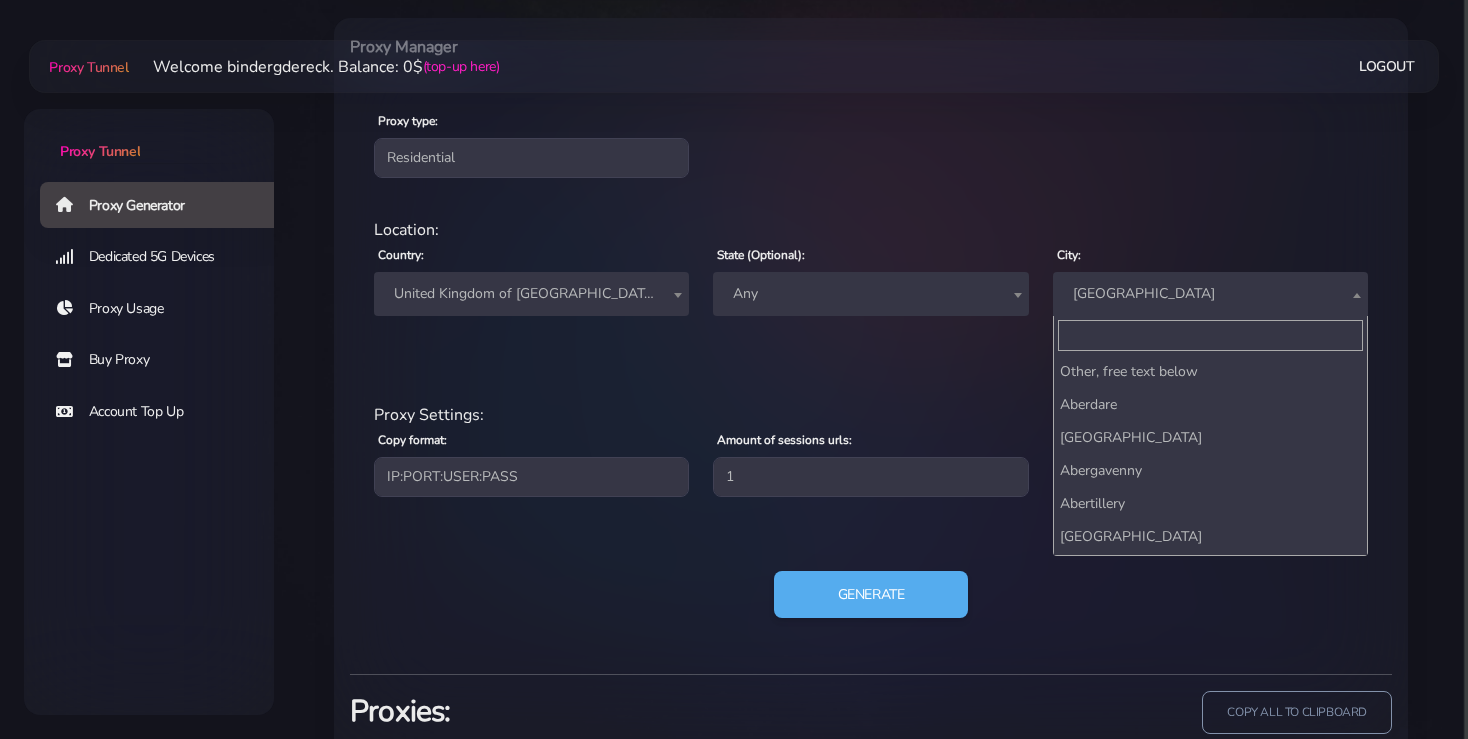 click on "[GEOGRAPHIC_DATA]" at bounding box center (1210, 294) 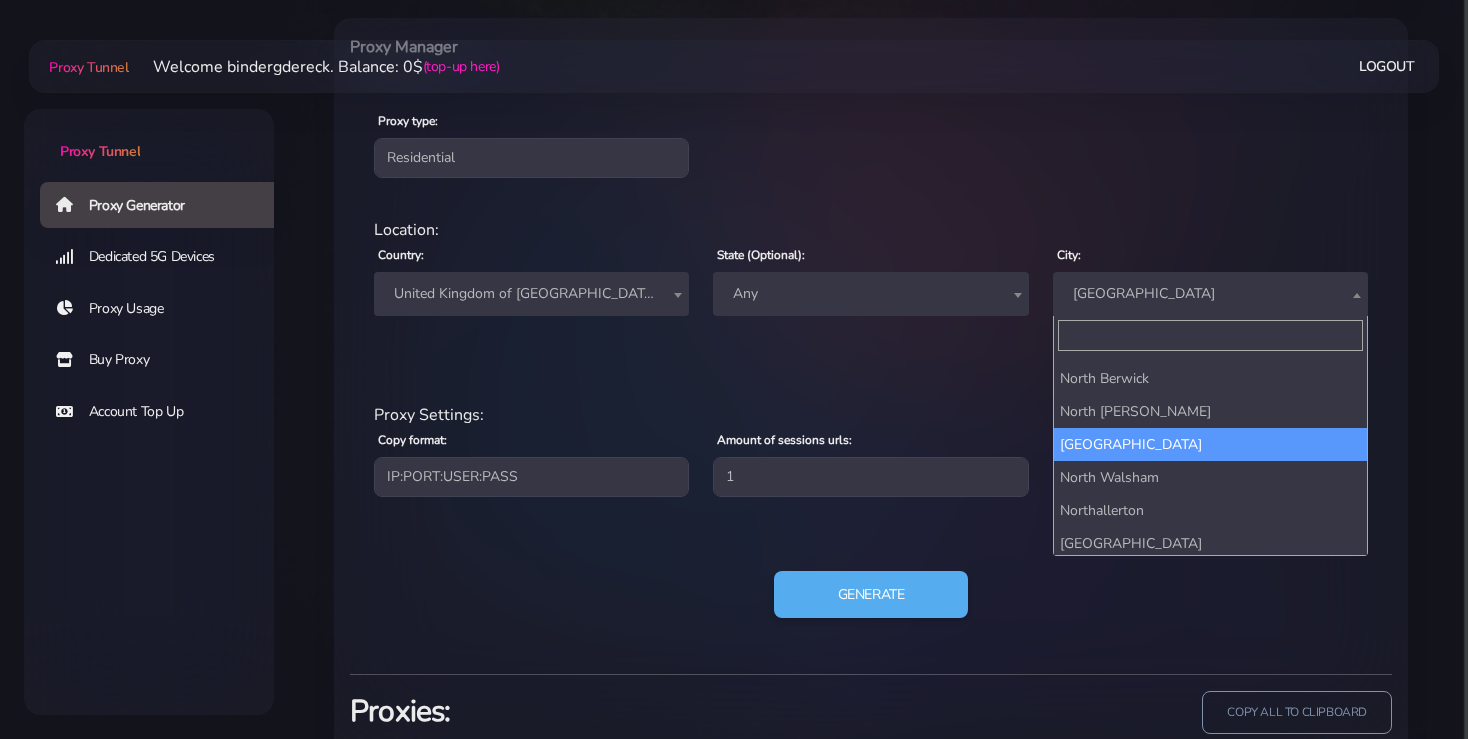 scroll, scrollTop: 22307, scrollLeft: 0, axis: vertical 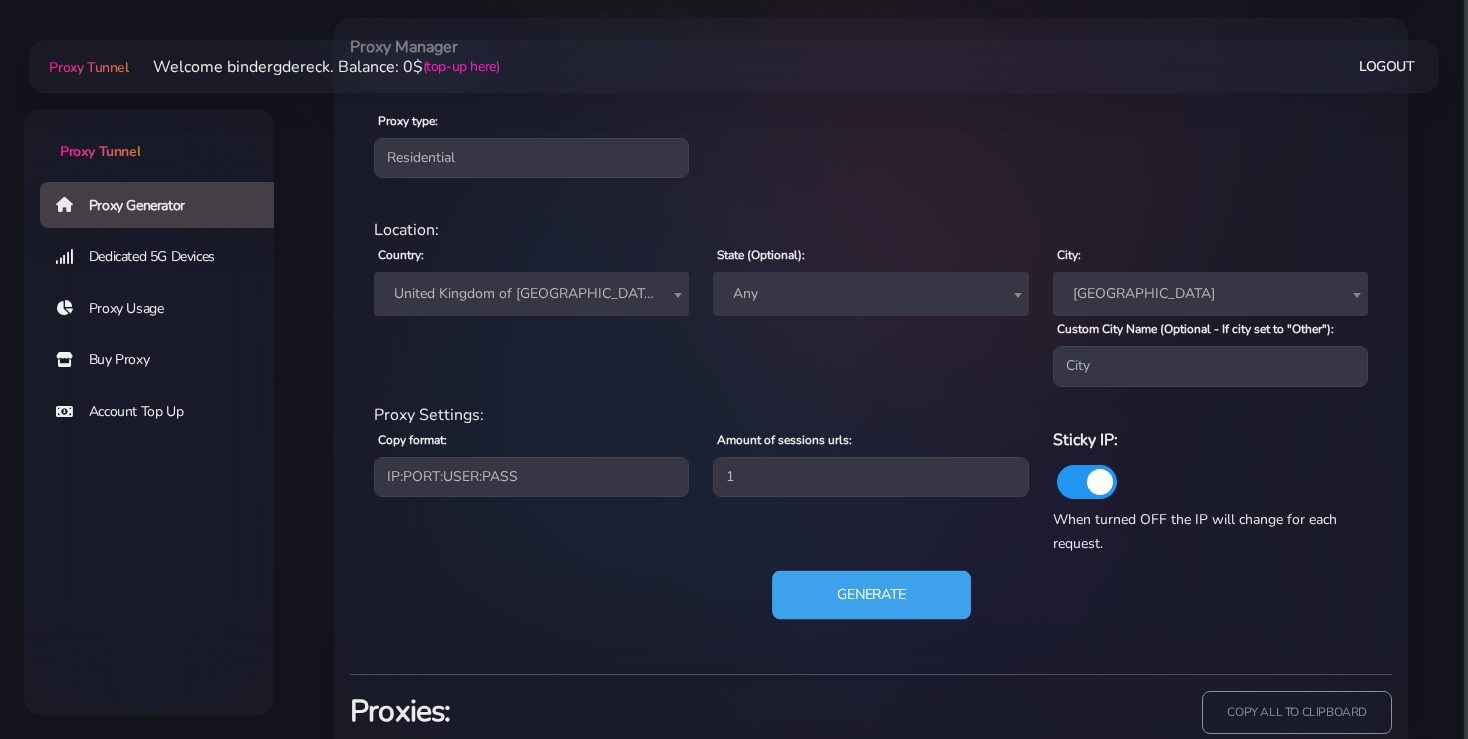 click on "Generate" at bounding box center (871, 594) 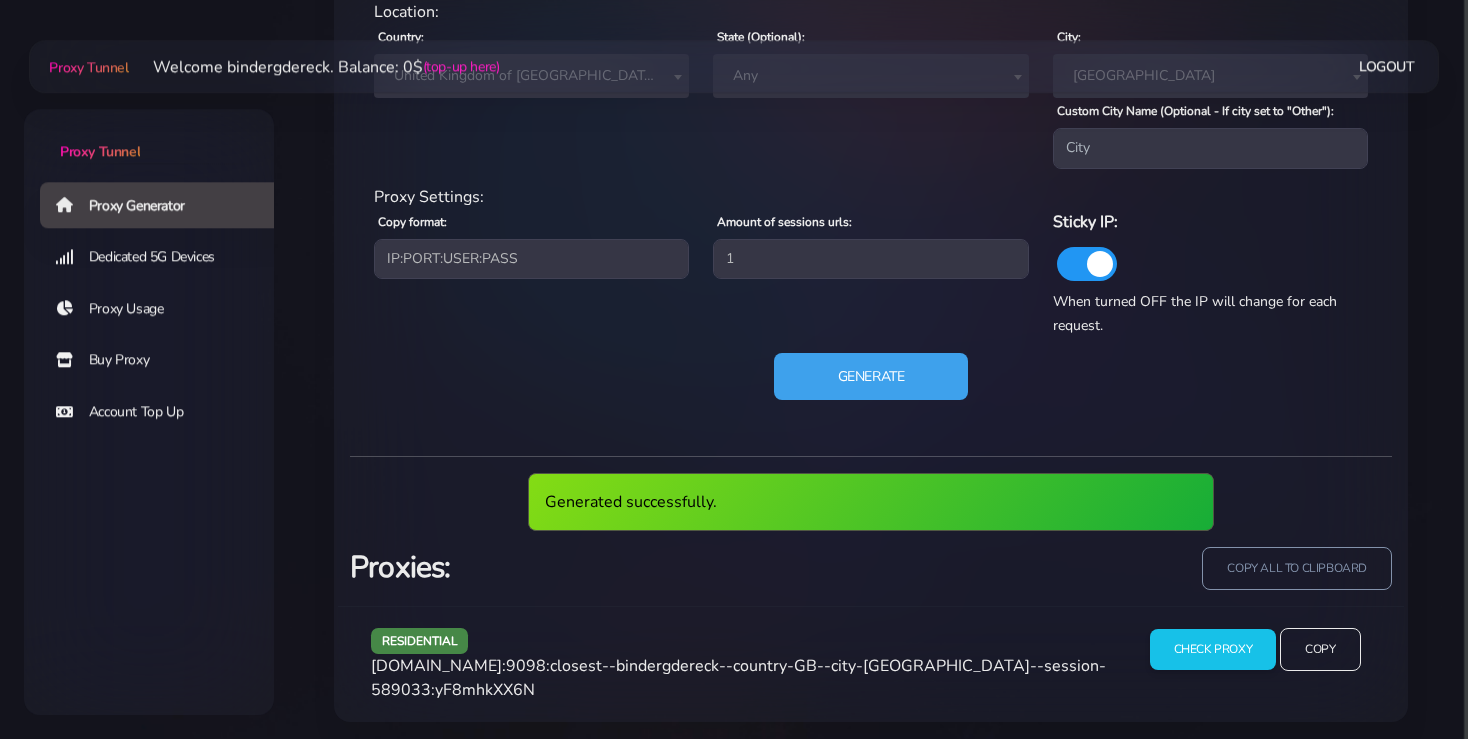 scroll, scrollTop: 1003, scrollLeft: 0, axis: vertical 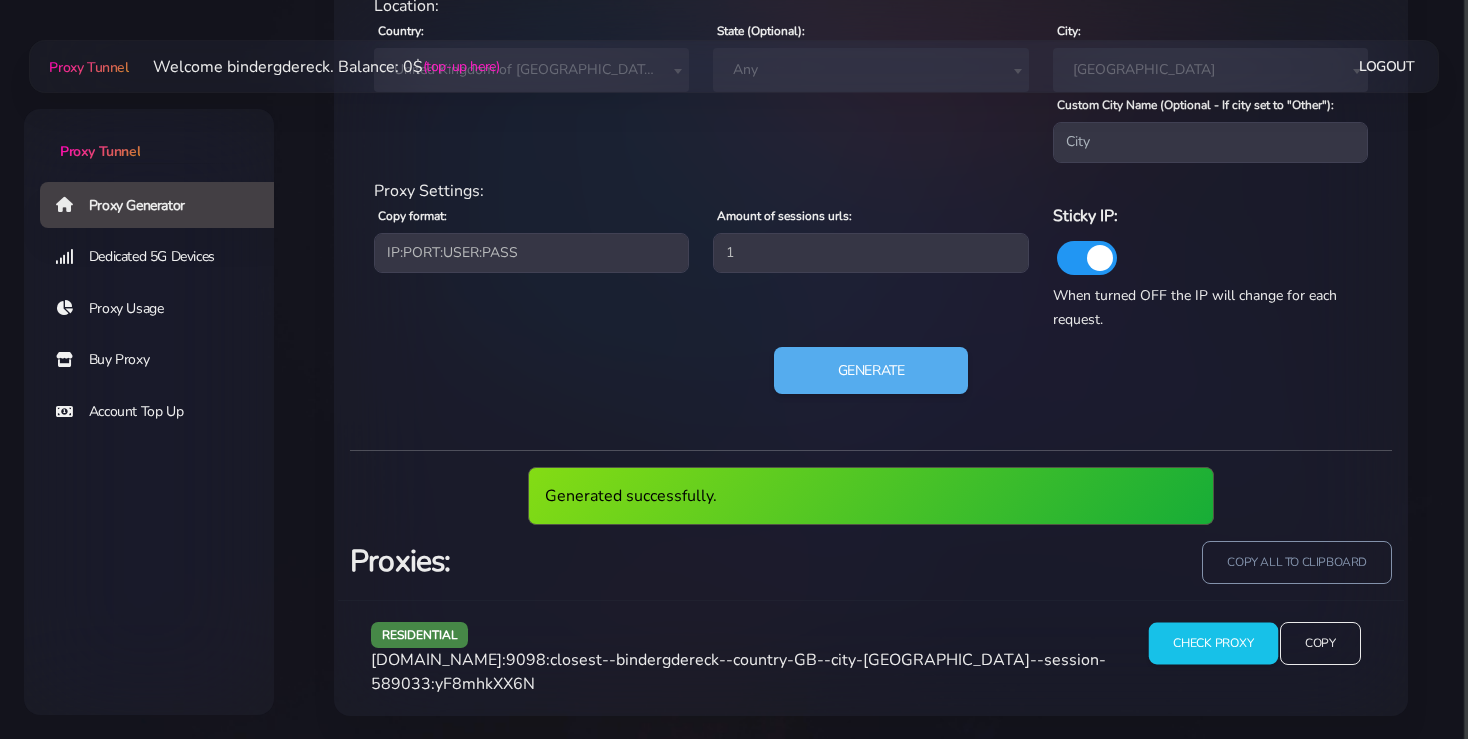 click on "Check Proxy" at bounding box center (1212, 644) 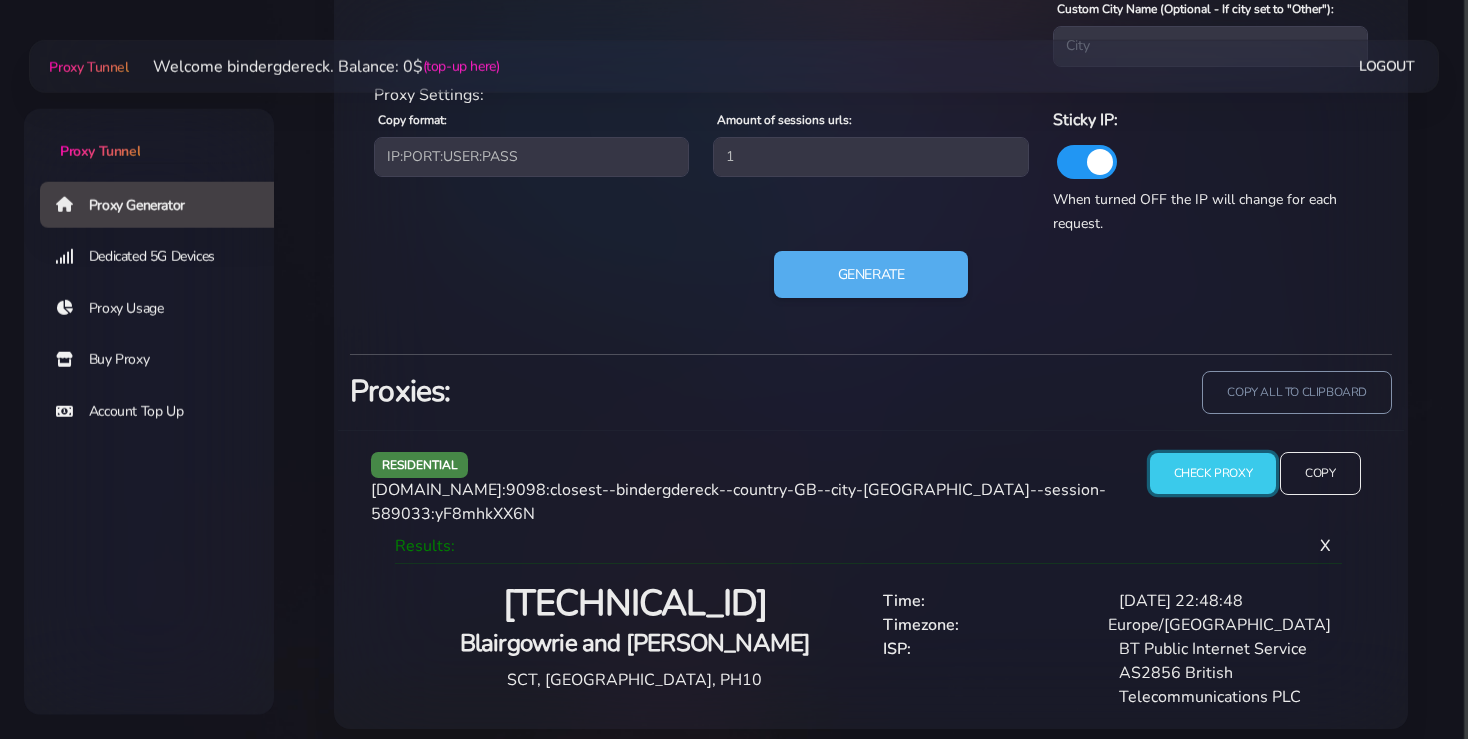 scroll, scrollTop: 1112, scrollLeft: 0, axis: vertical 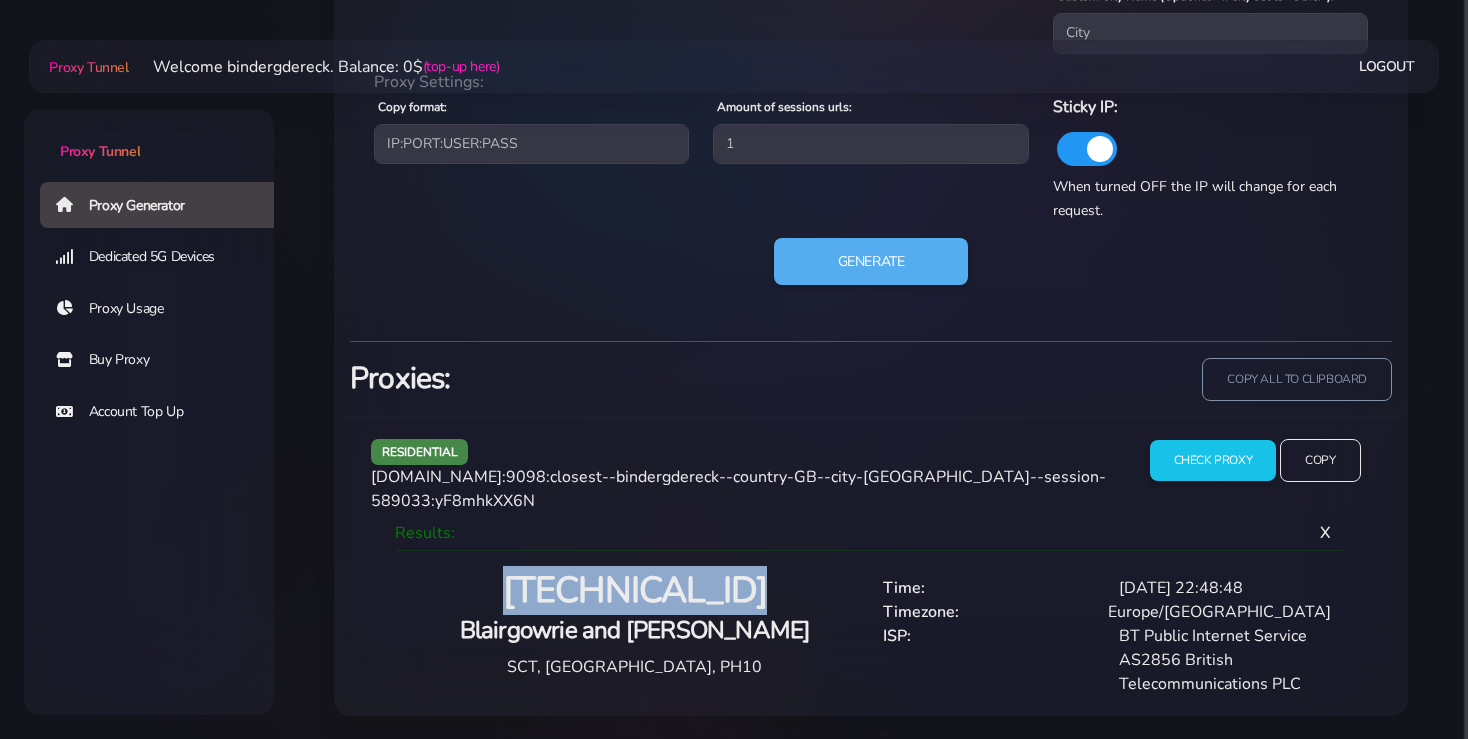 drag, startPoint x: 795, startPoint y: 580, endPoint x: 486, endPoint y: 596, distance: 309.41397 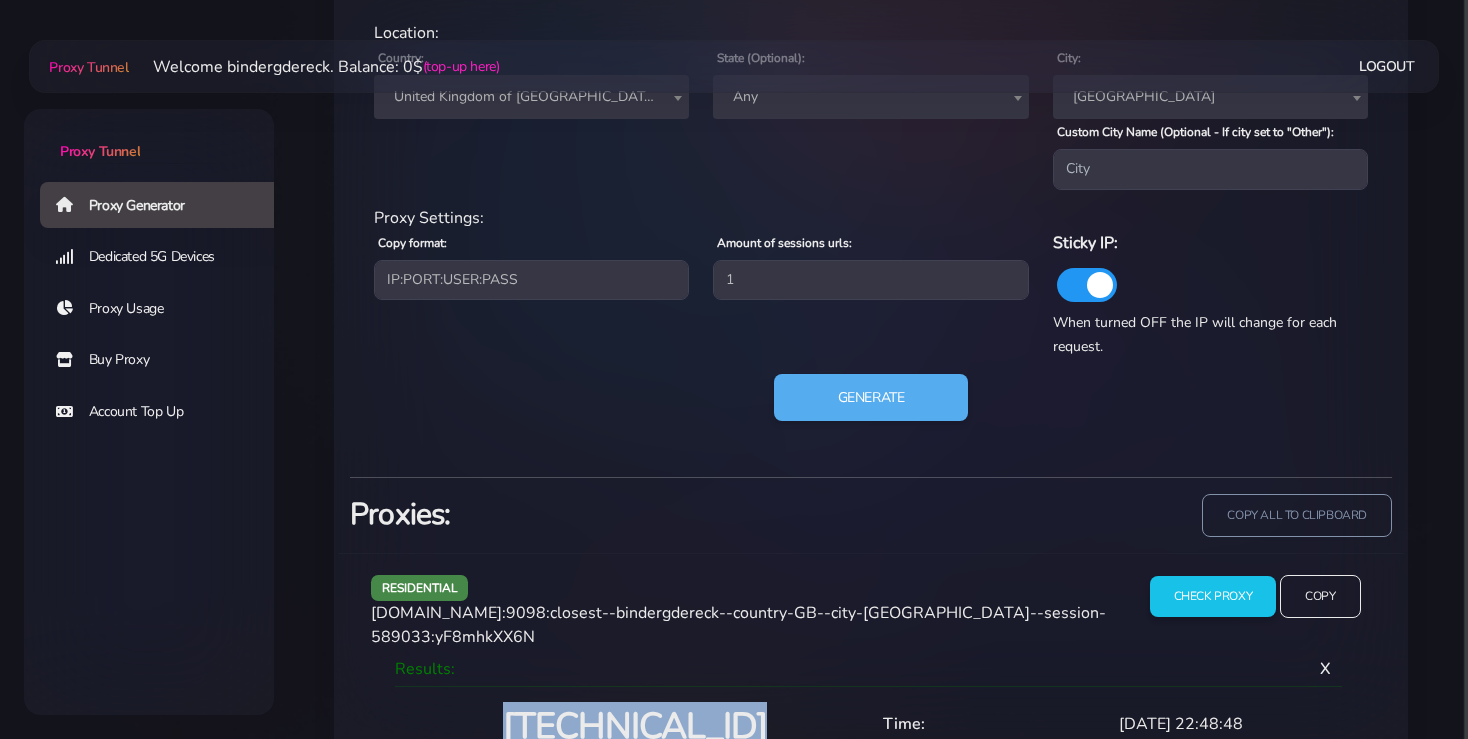 scroll, scrollTop: 901, scrollLeft: 0, axis: vertical 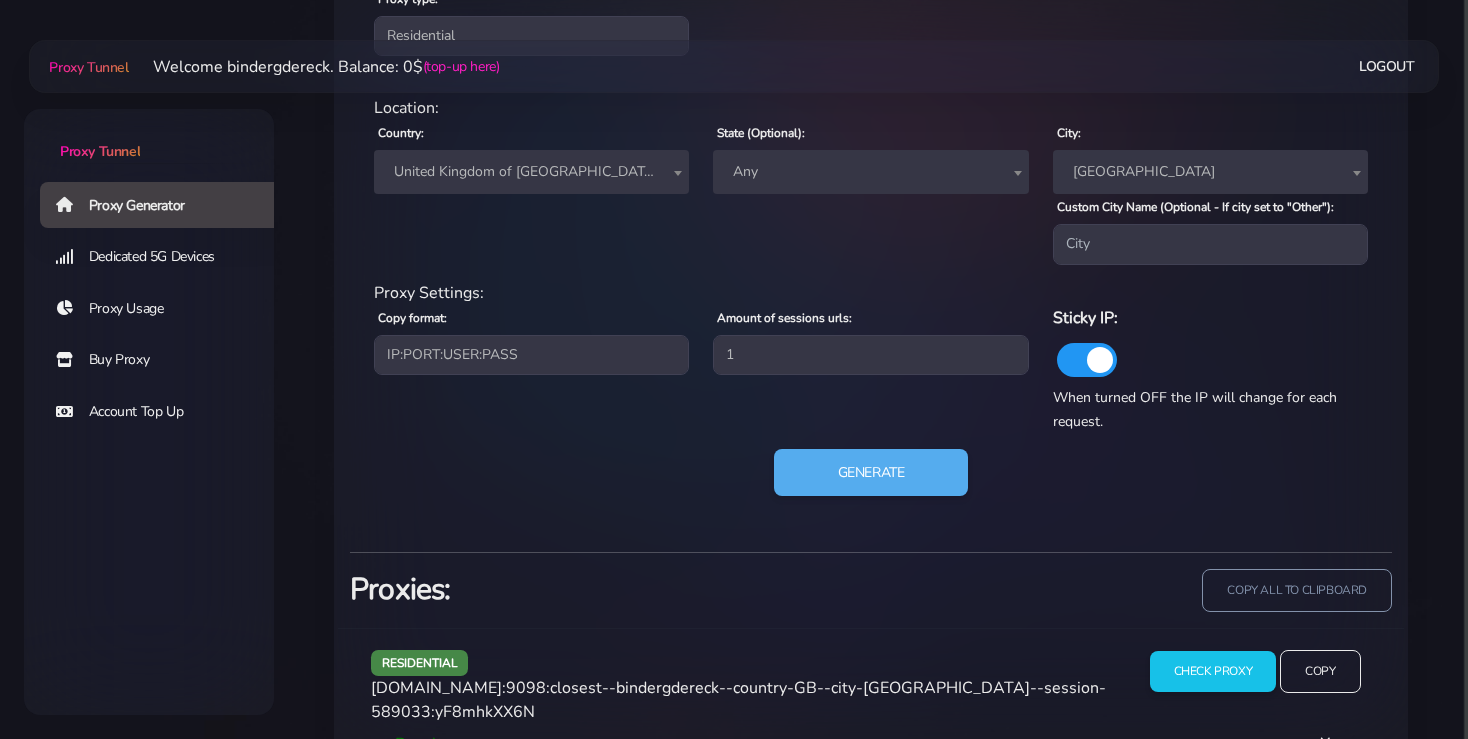click on "[GEOGRAPHIC_DATA]" at bounding box center [1210, 172] 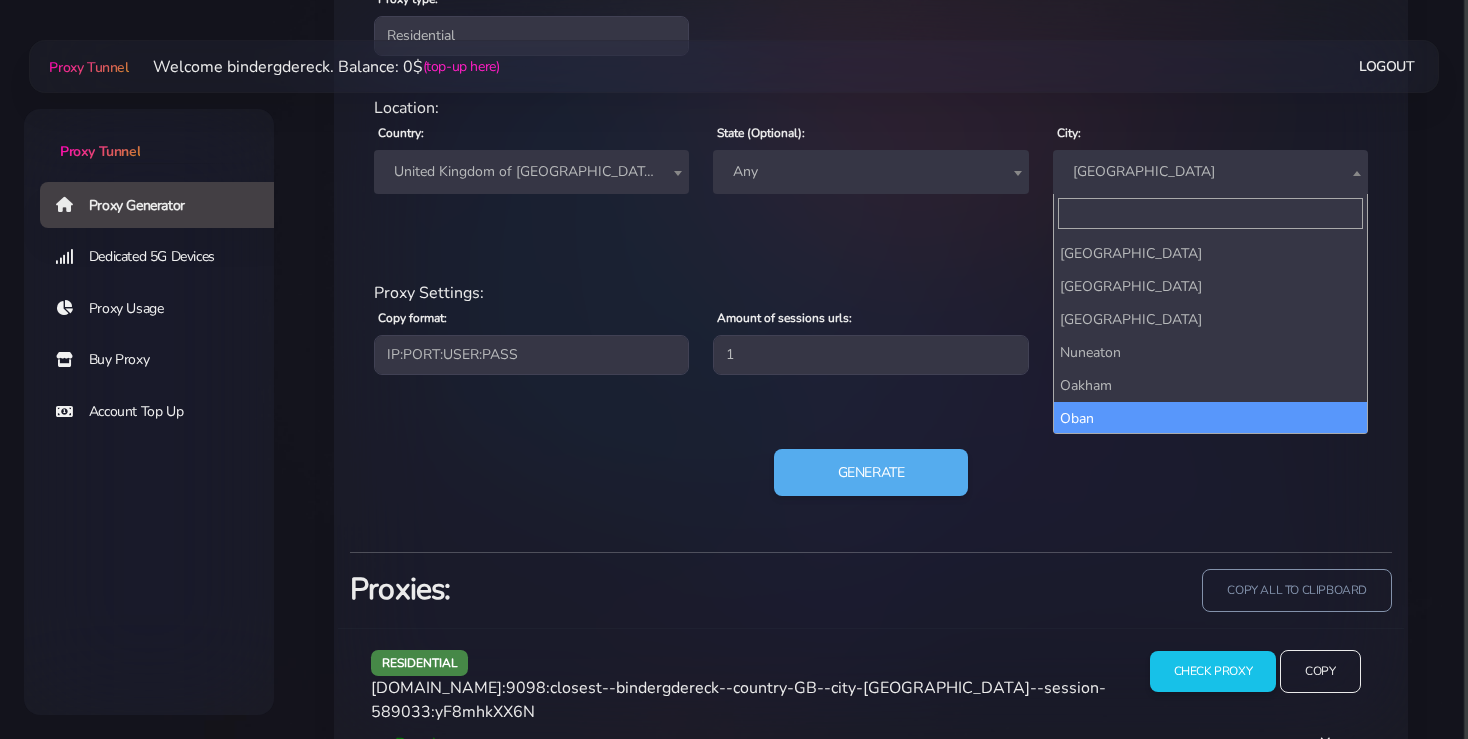 scroll, scrollTop: 22440, scrollLeft: 0, axis: vertical 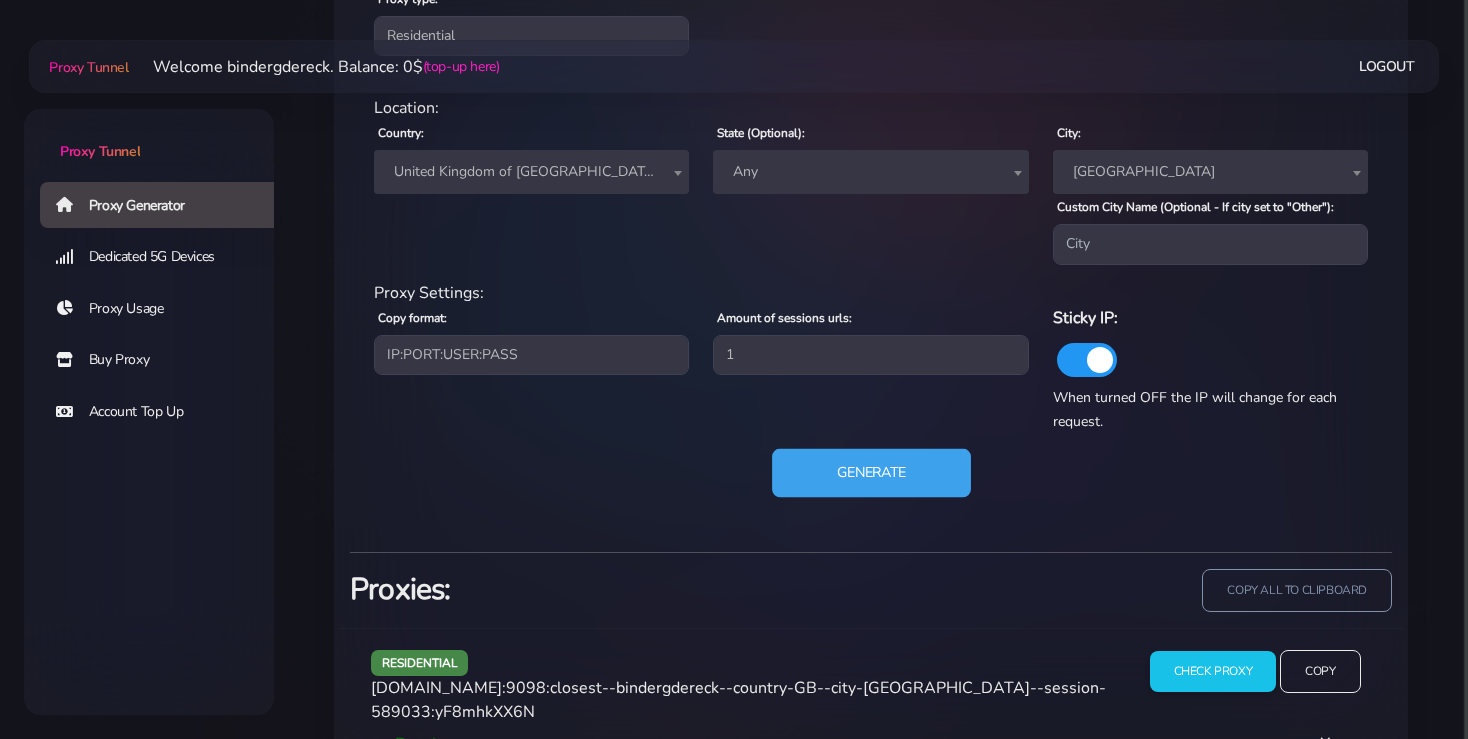 click on "Generate" at bounding box center (871, 472) 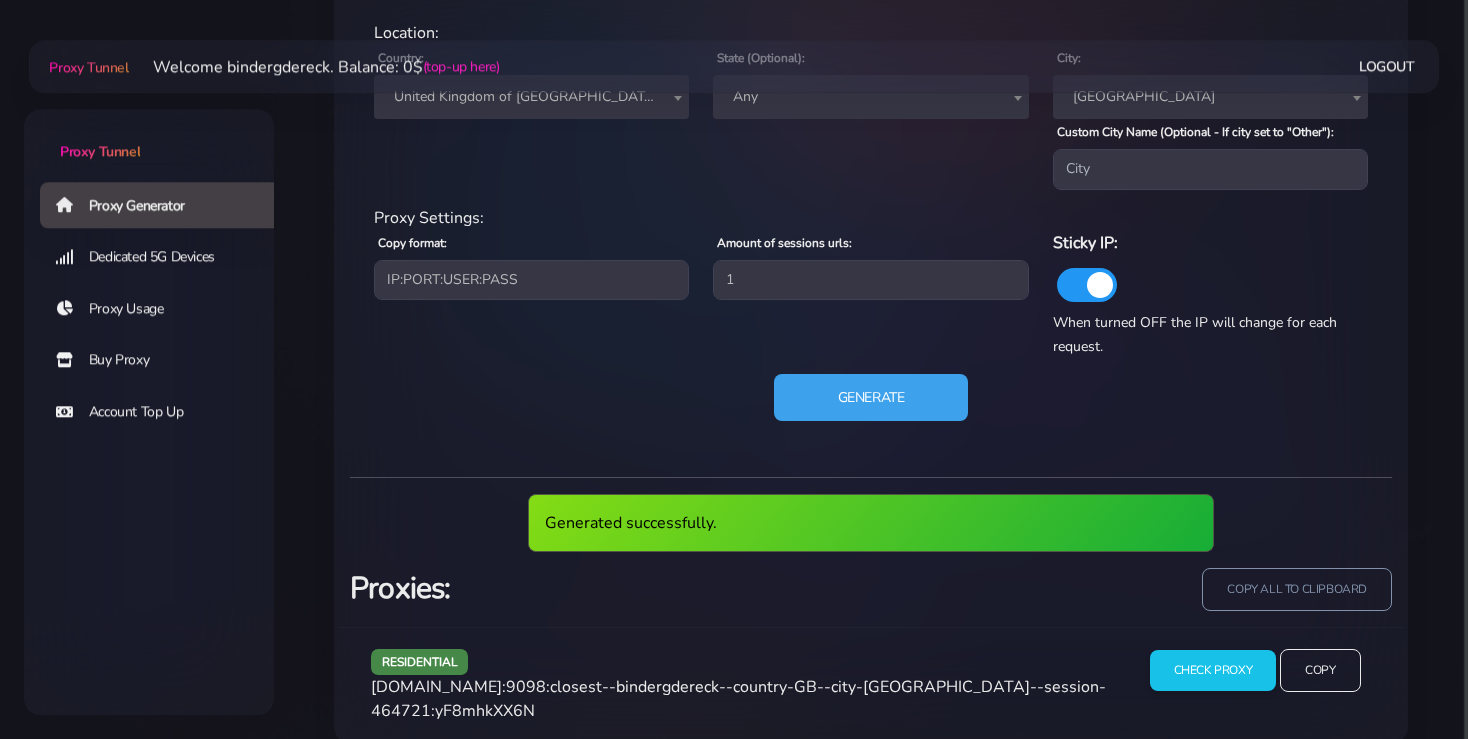 scroll, scrollTop: 1003, scrollLeft: 0, axis: vertical 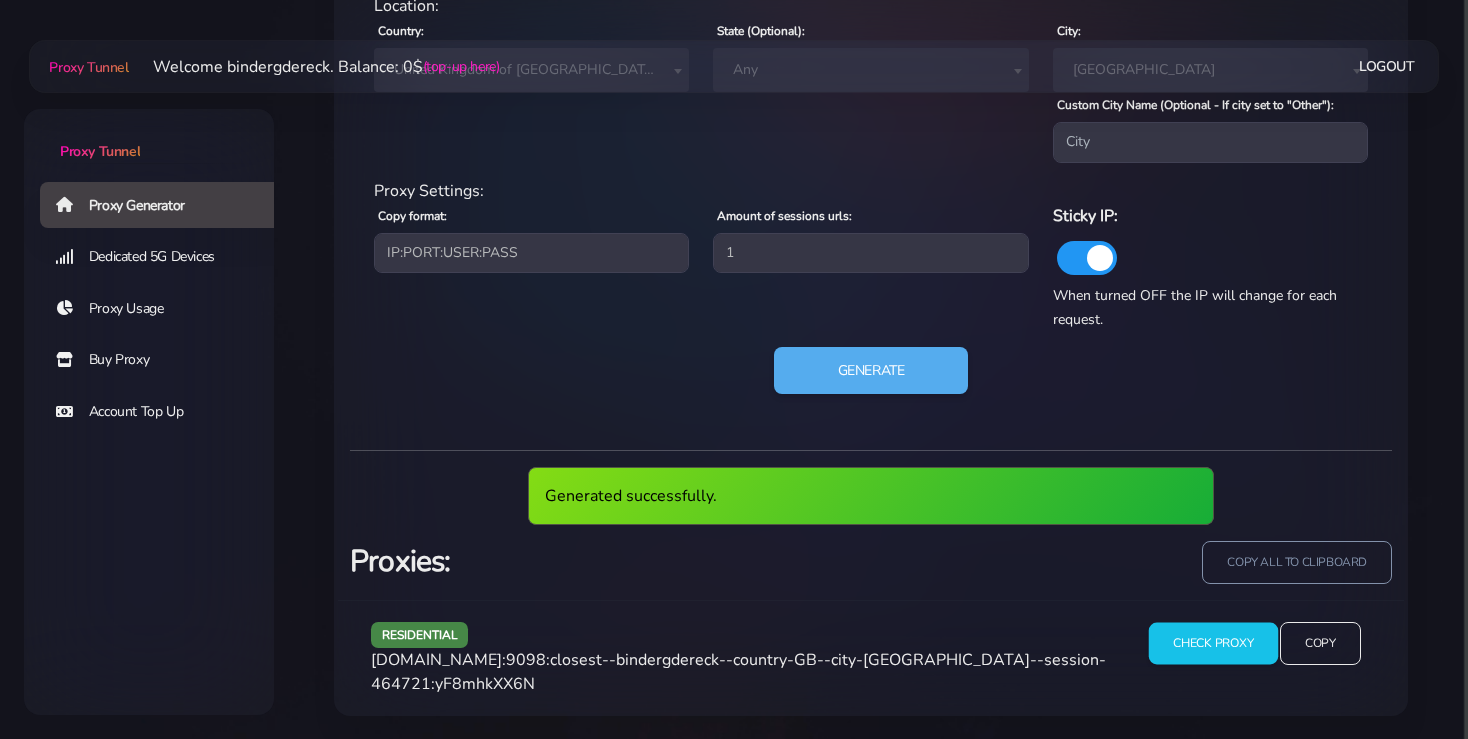 click on "Check Proxy" at bounding box center [1212, 644] 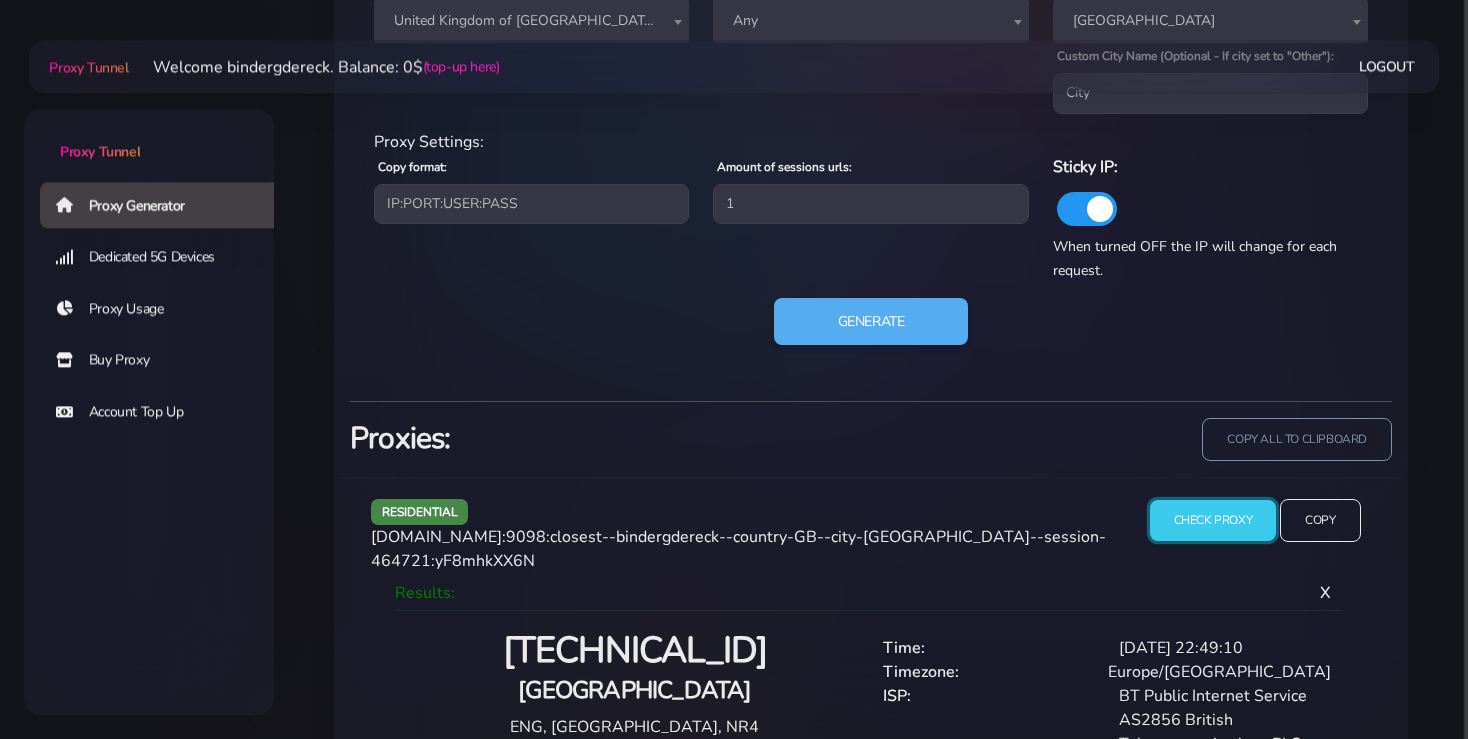 scroll, scrollTop: 1112, scrollLeft: 0, axis: vertical 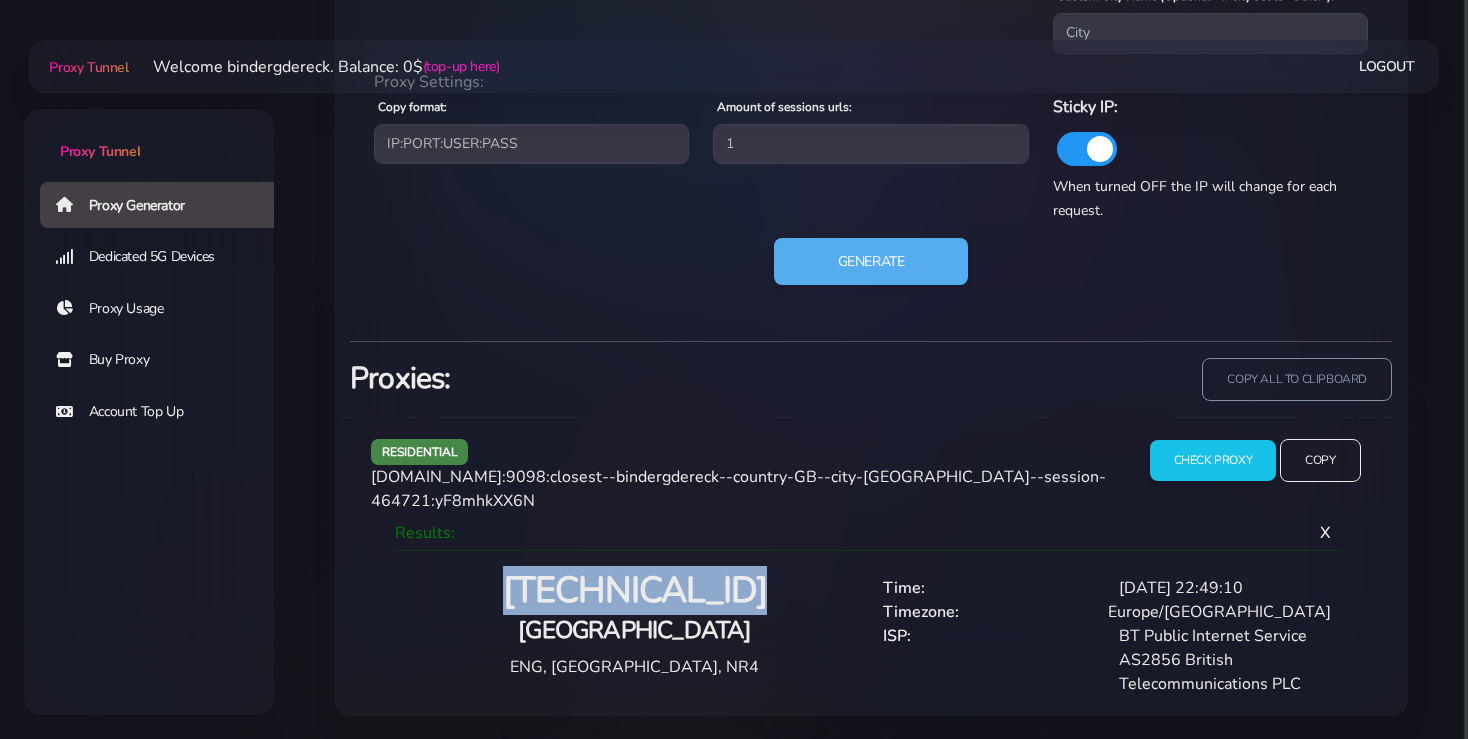 drag, startPoint x: 776, startPoint y: 592, endPoint x: 482, endPoint y: 599, distance: 294.0833 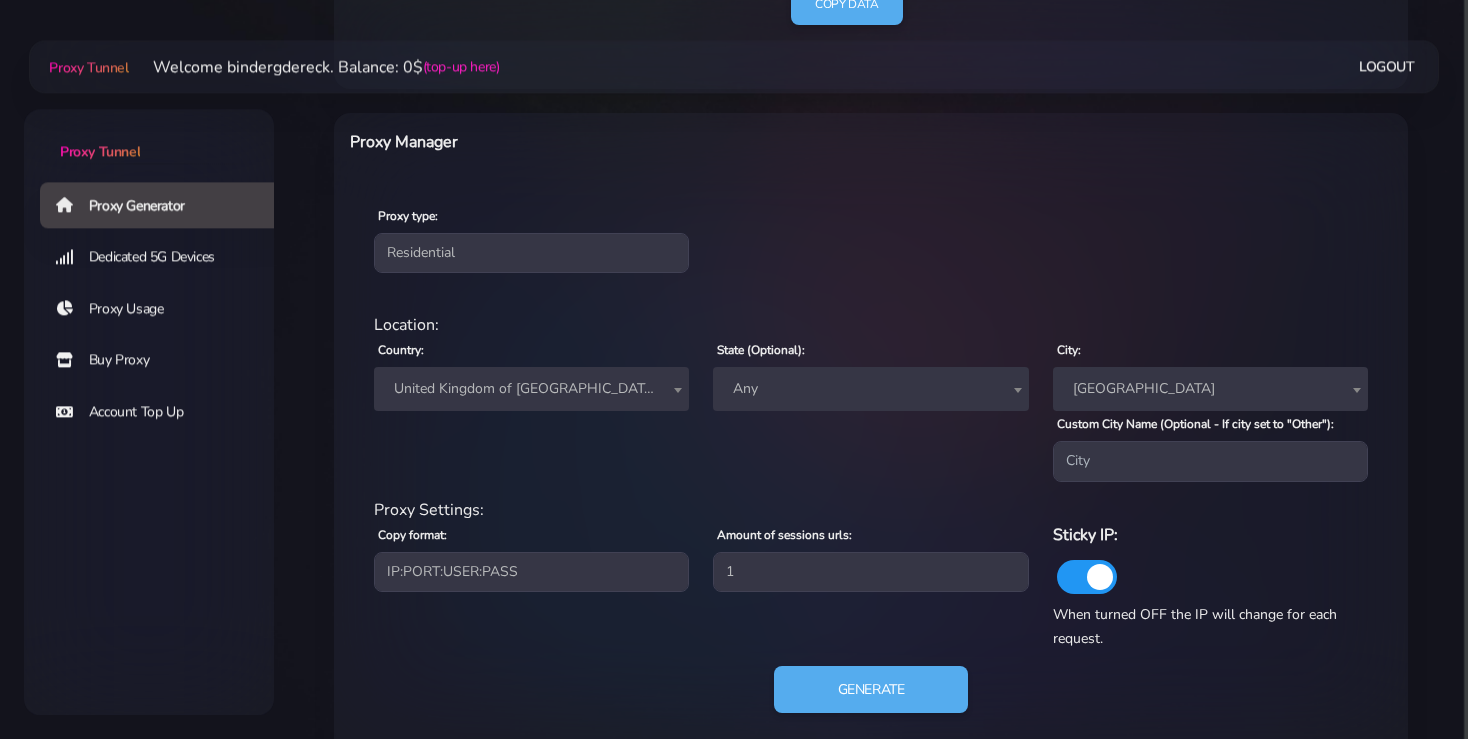 scroll, scrollTop: 690, scrollLeft: 0, axis: vertical 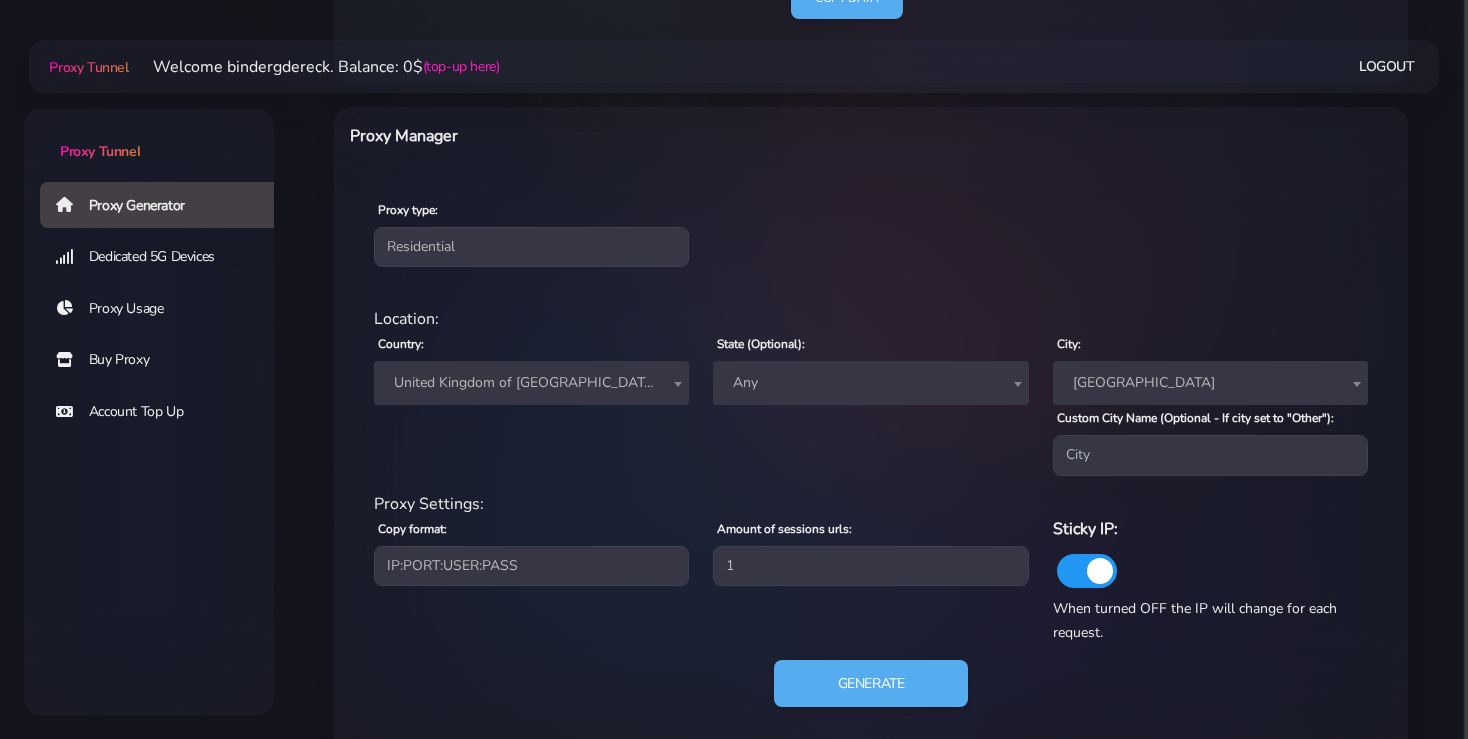 click on "[GEOGRAPHIC_DATA]" at bounding box center (1210, 383) 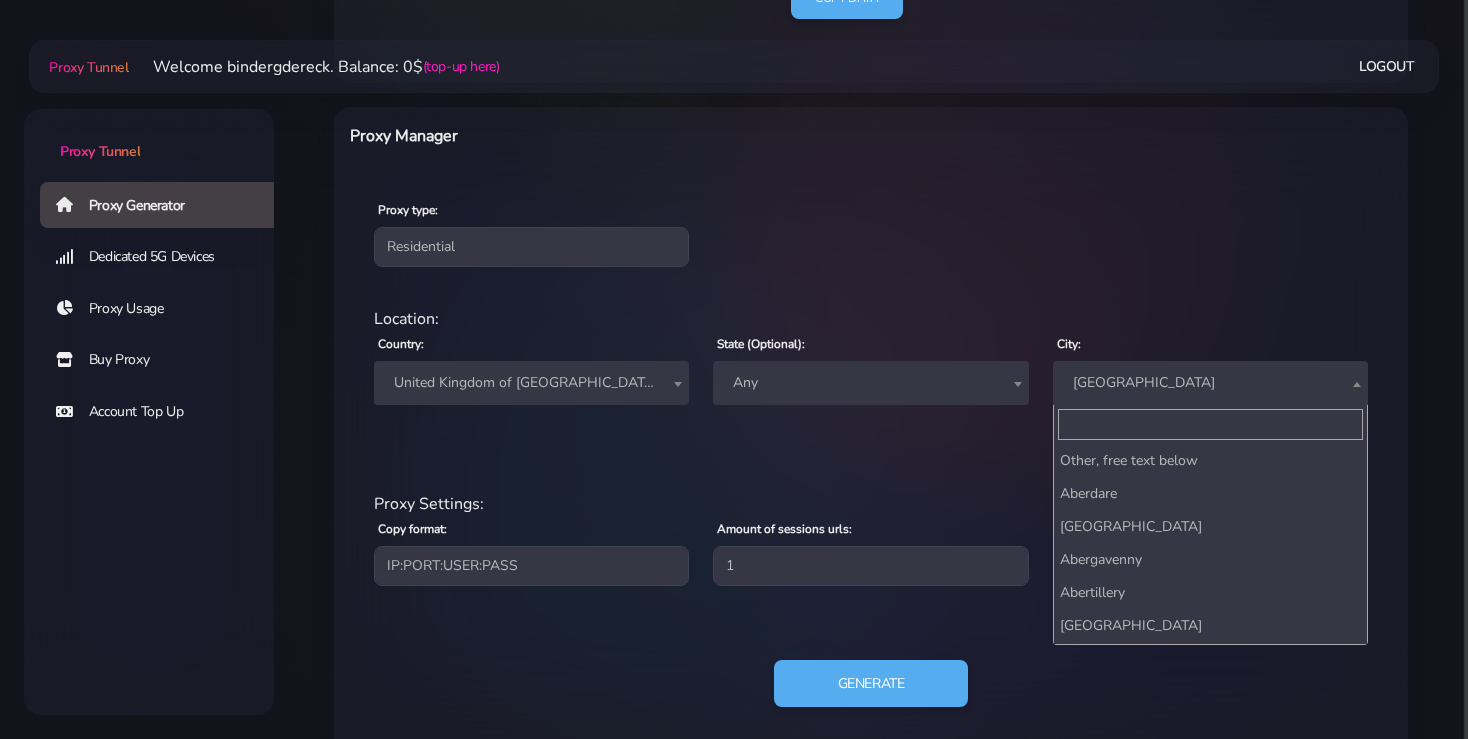 scroll, scrollTop: 22539, scrollLeft: 0, axis: vertical 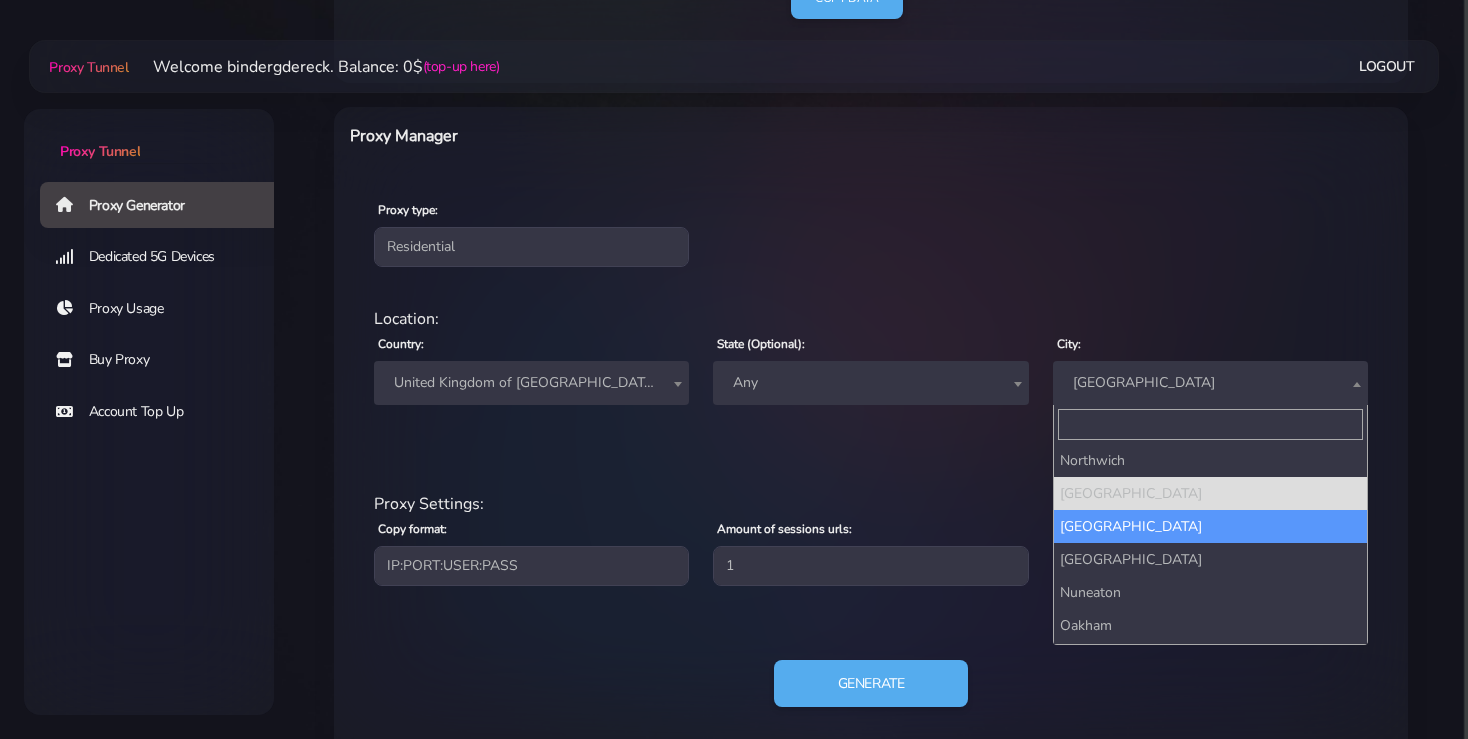 select on "[GEOGRAPHIC_DATA]" 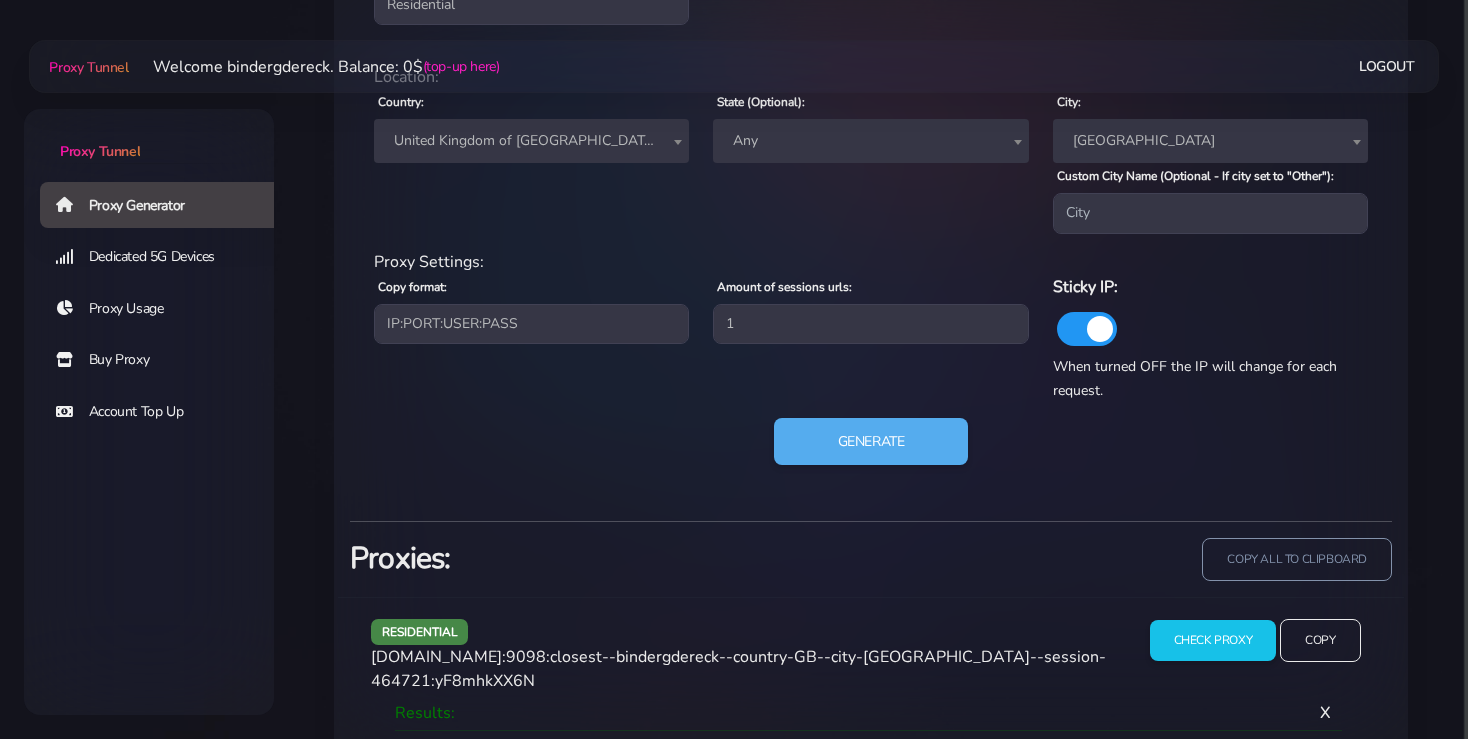 scroll, scrollTop: 1007, scrollLeft: 0, axis: vertical 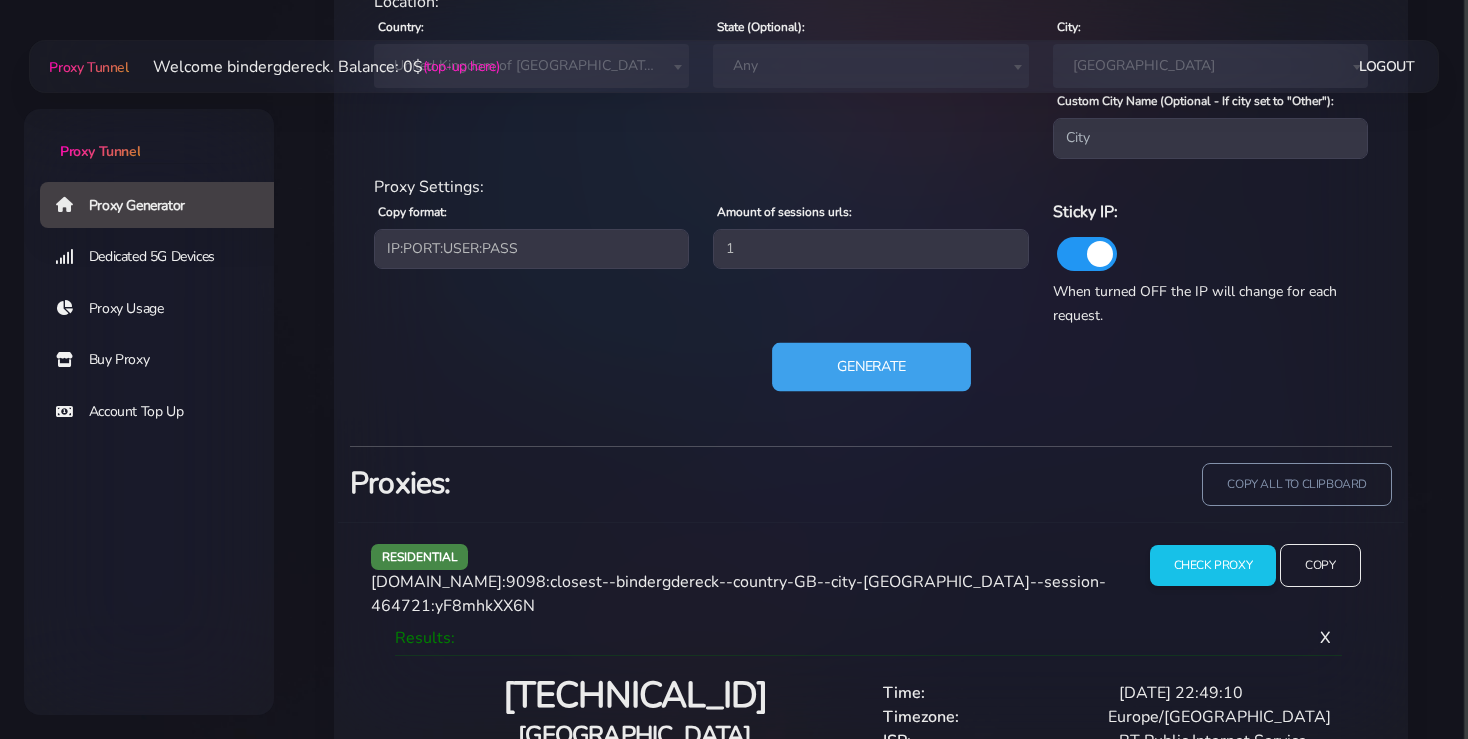 click on "Generate" at bounding box center [871, 366] 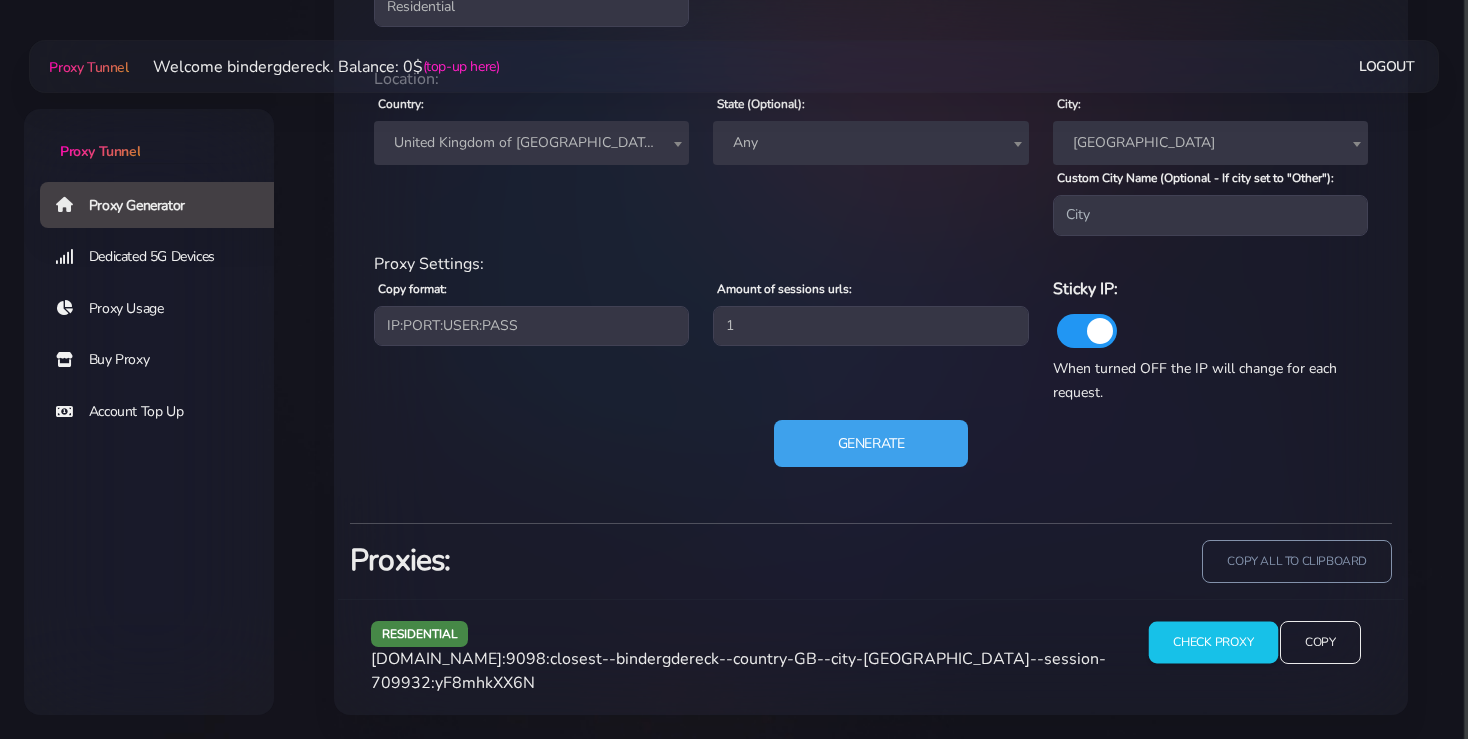 scroll, scrollTop: 929, scrollLeft: 0, axis: vertical 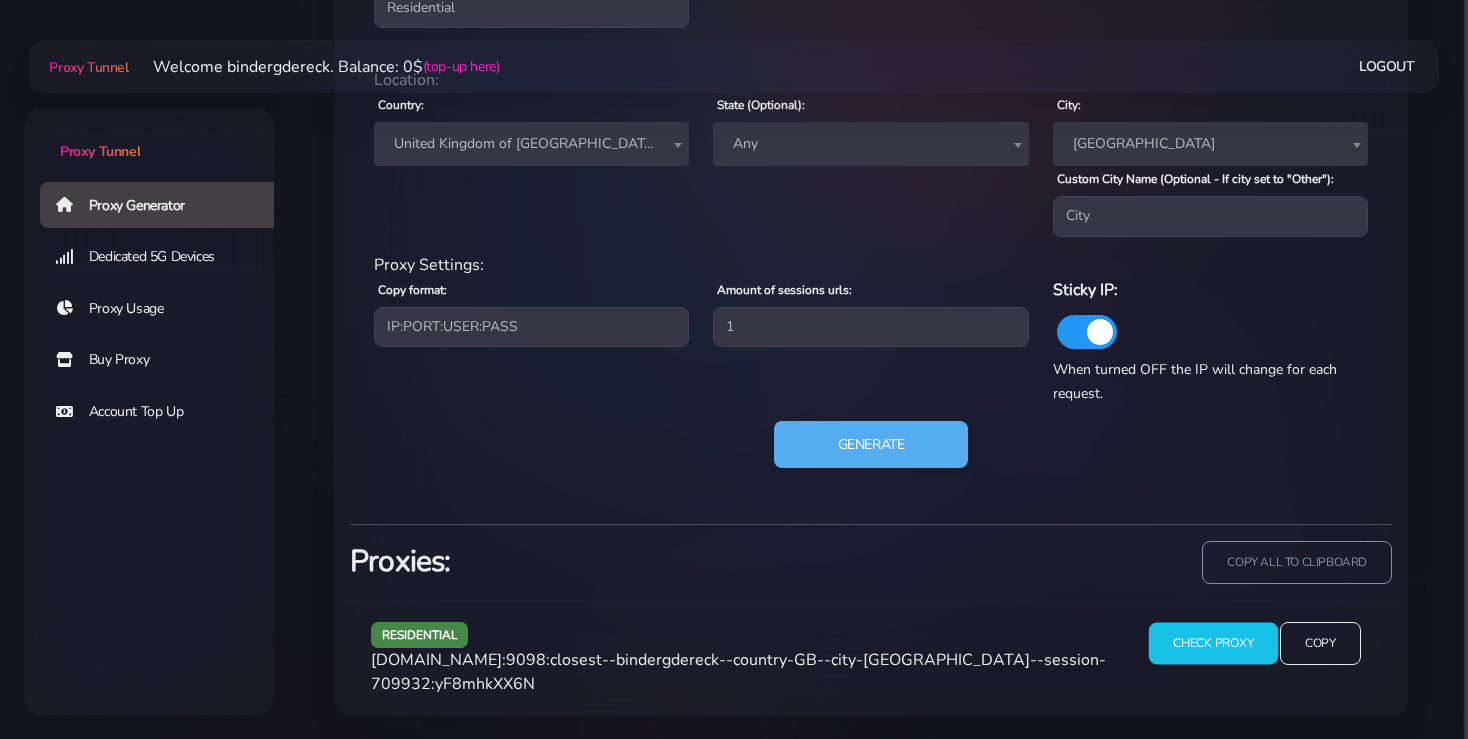 click on "Check Proxy" at bounding box center [1212, 644] 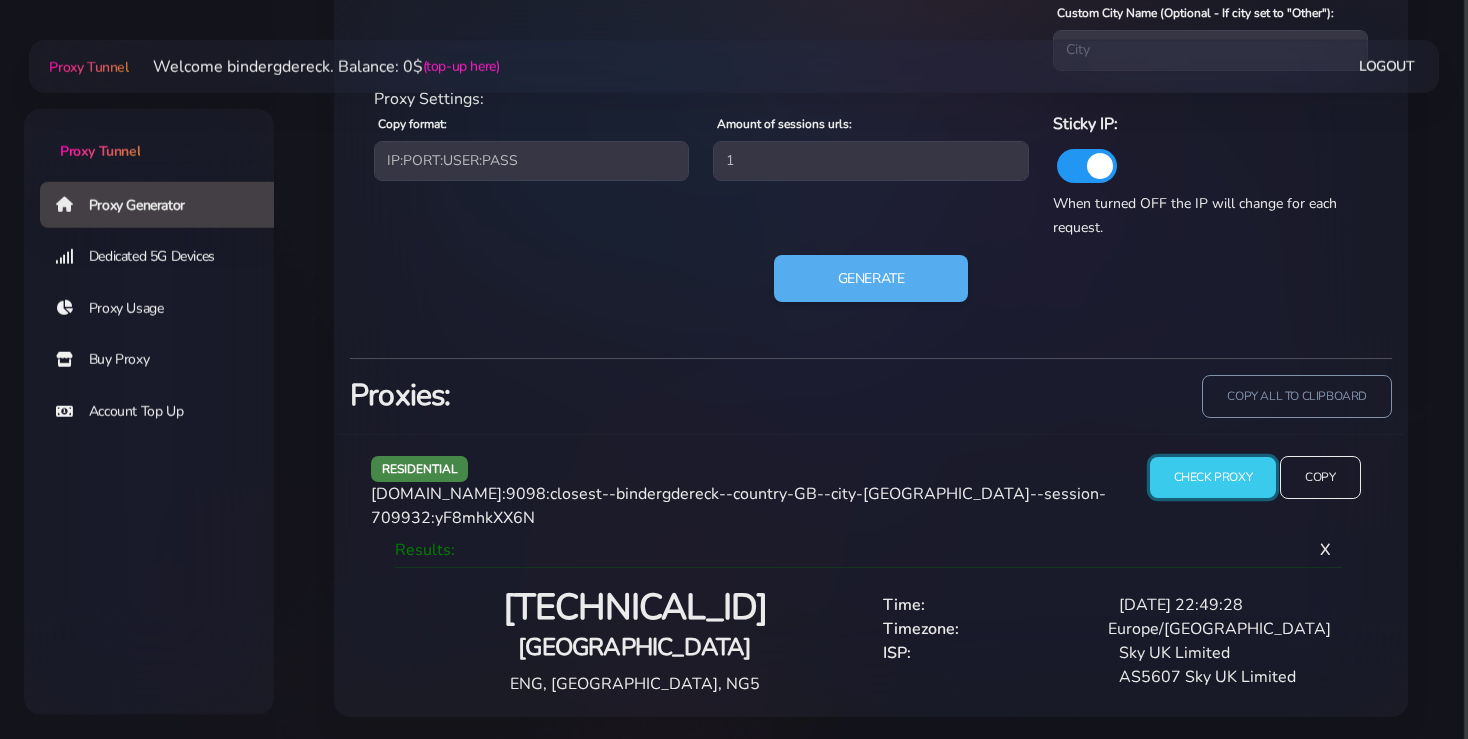 scroll, scrollTop: 1096, scrollLeft: 0, axis: vertical 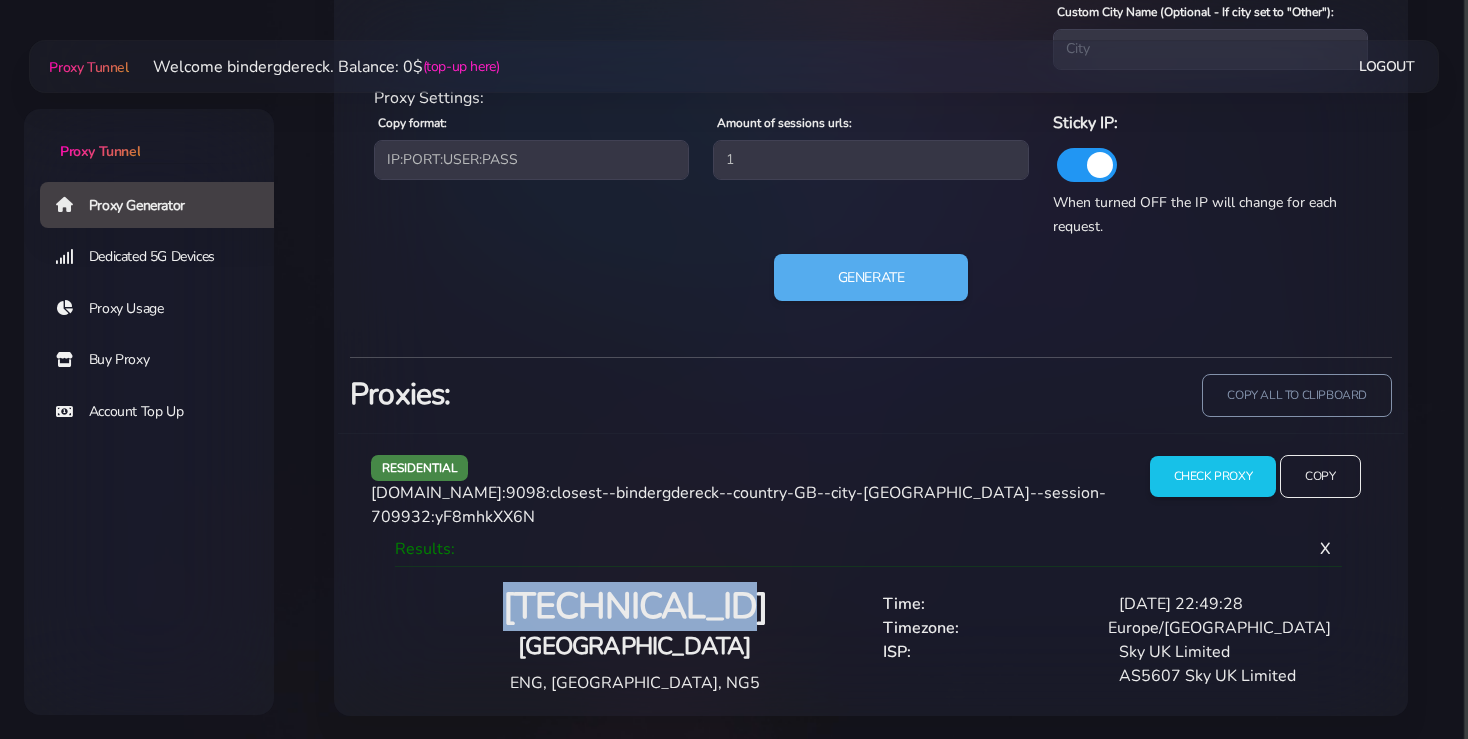 drag, startPoint x: 770, startPoint y: 601, endPoint x: 518, endPoint y: 606, distance: 252.04959 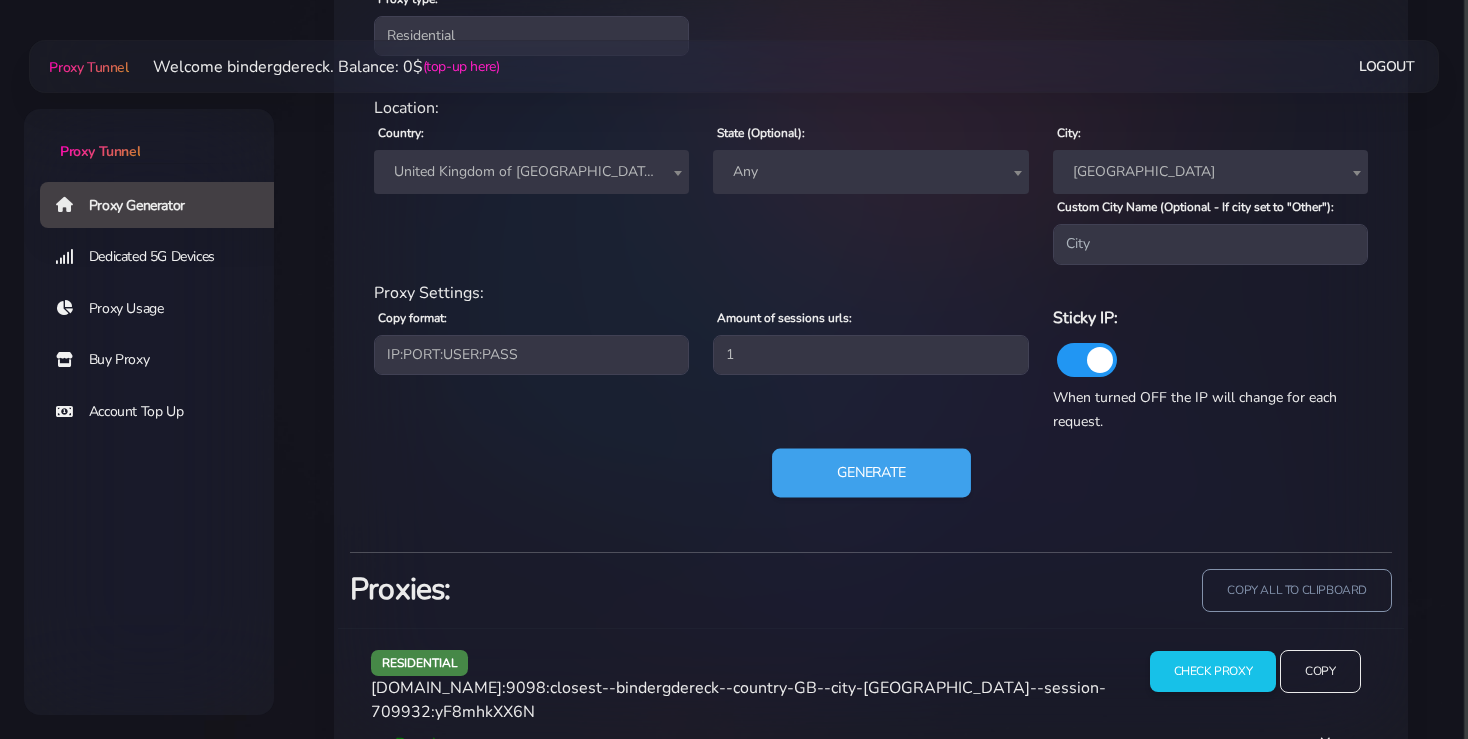 scroll, scrollTop: 990, scrollLeft: 0, axis: vertical 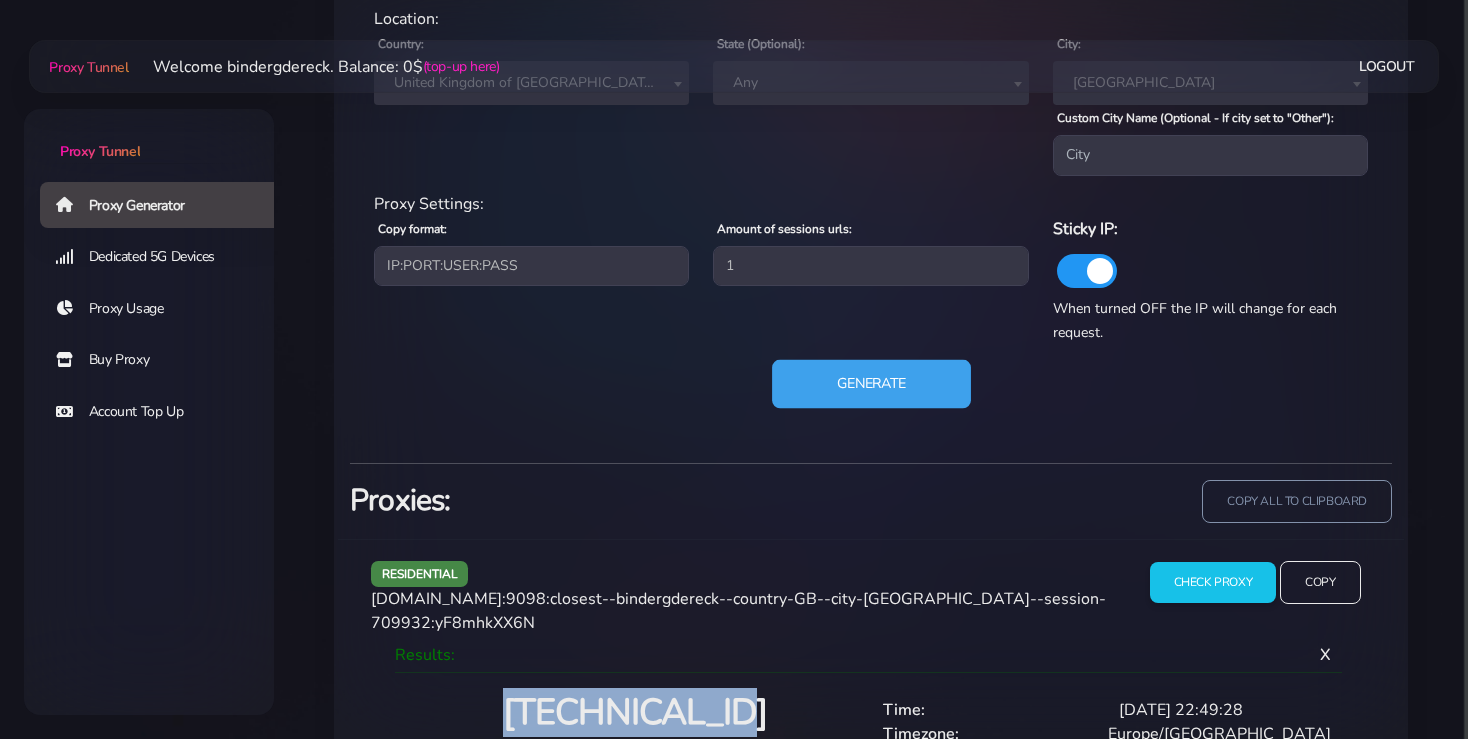 click on "Generate" at bounding box center (871, 383) 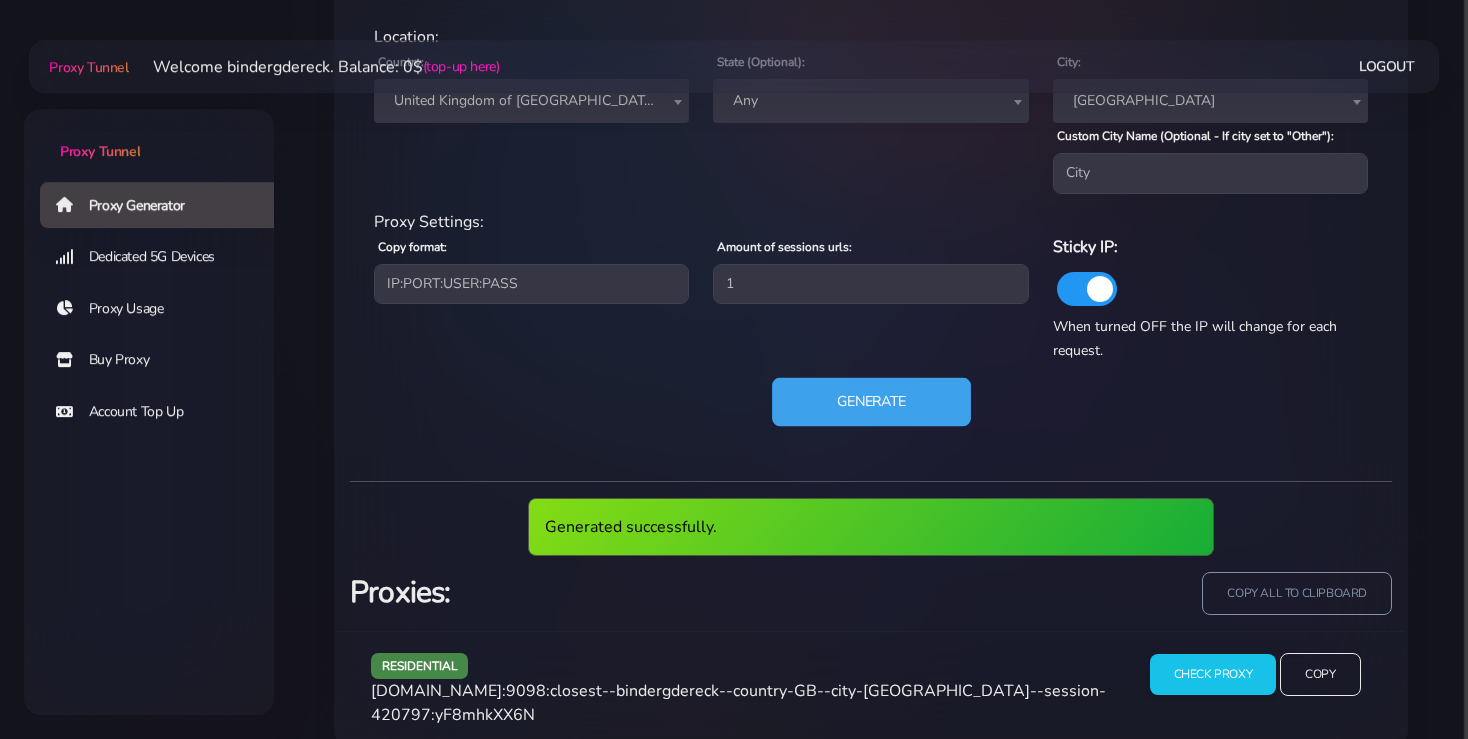 scroll, scrollTop: 1003, scrollLeft: 0, axis: vertical 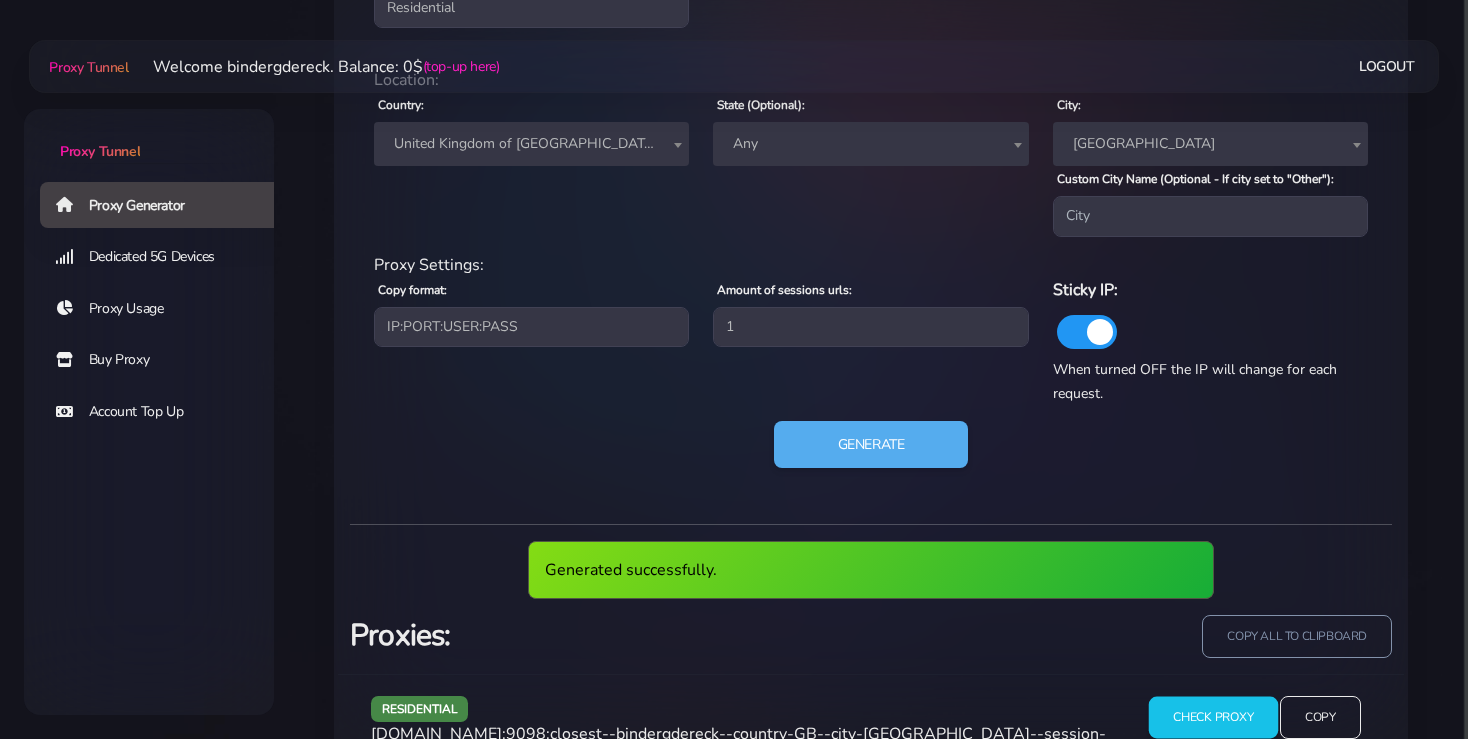 click on "Check Proxy" at bounding box center (1212, 718) 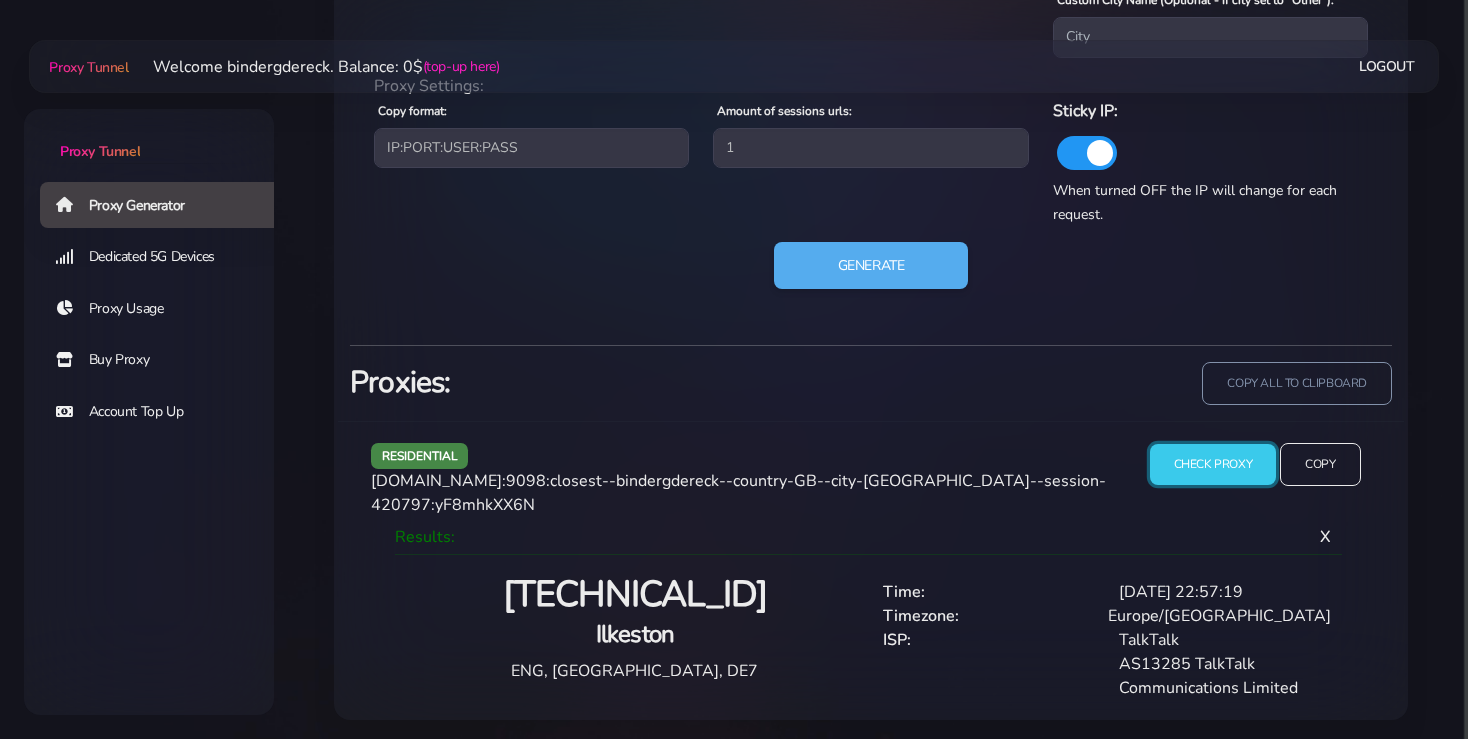 scroll, scrollTop: 1112, scrollLeft: 0, axis: vertical 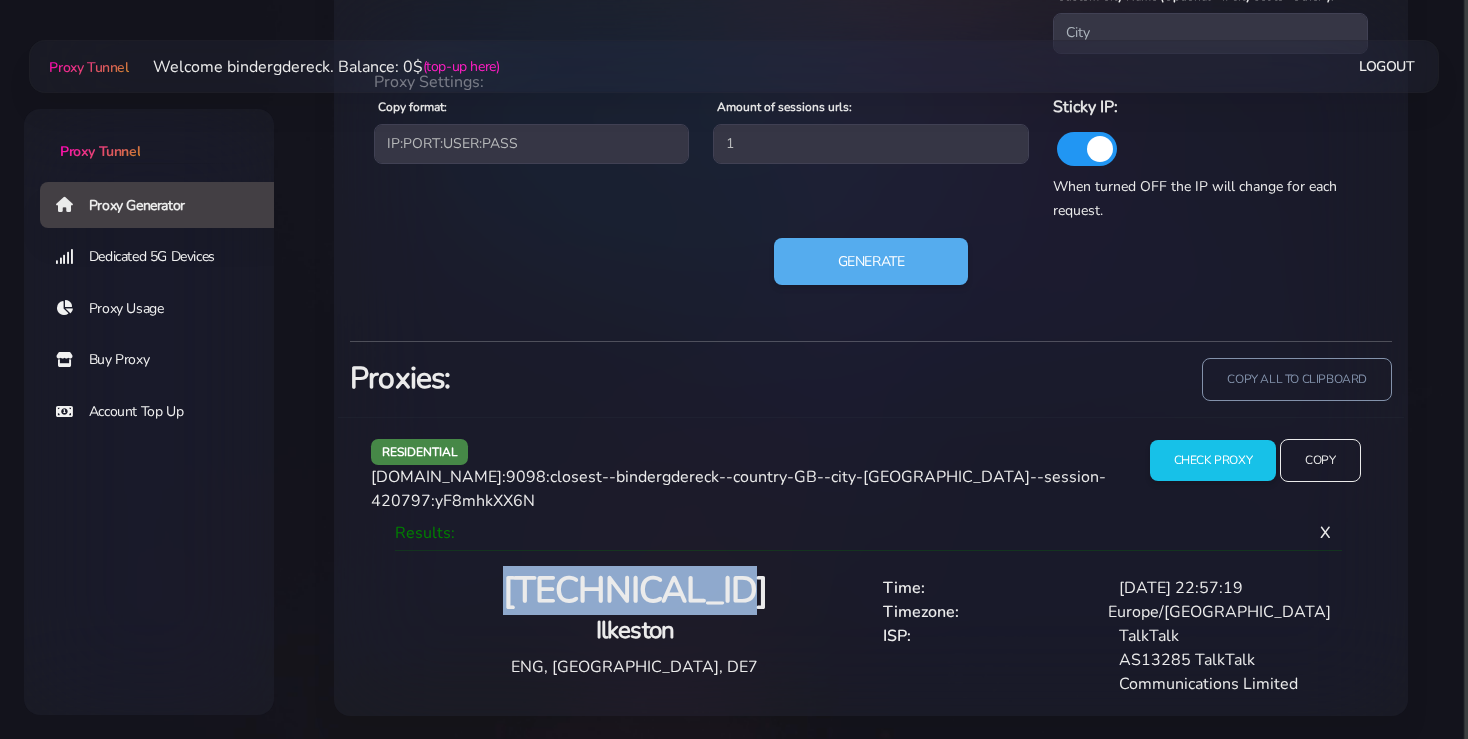 drag, startPoint x: 773, startPoint y: 576, endPoint x: 520, endPoint y: 593, distance: 253.5705 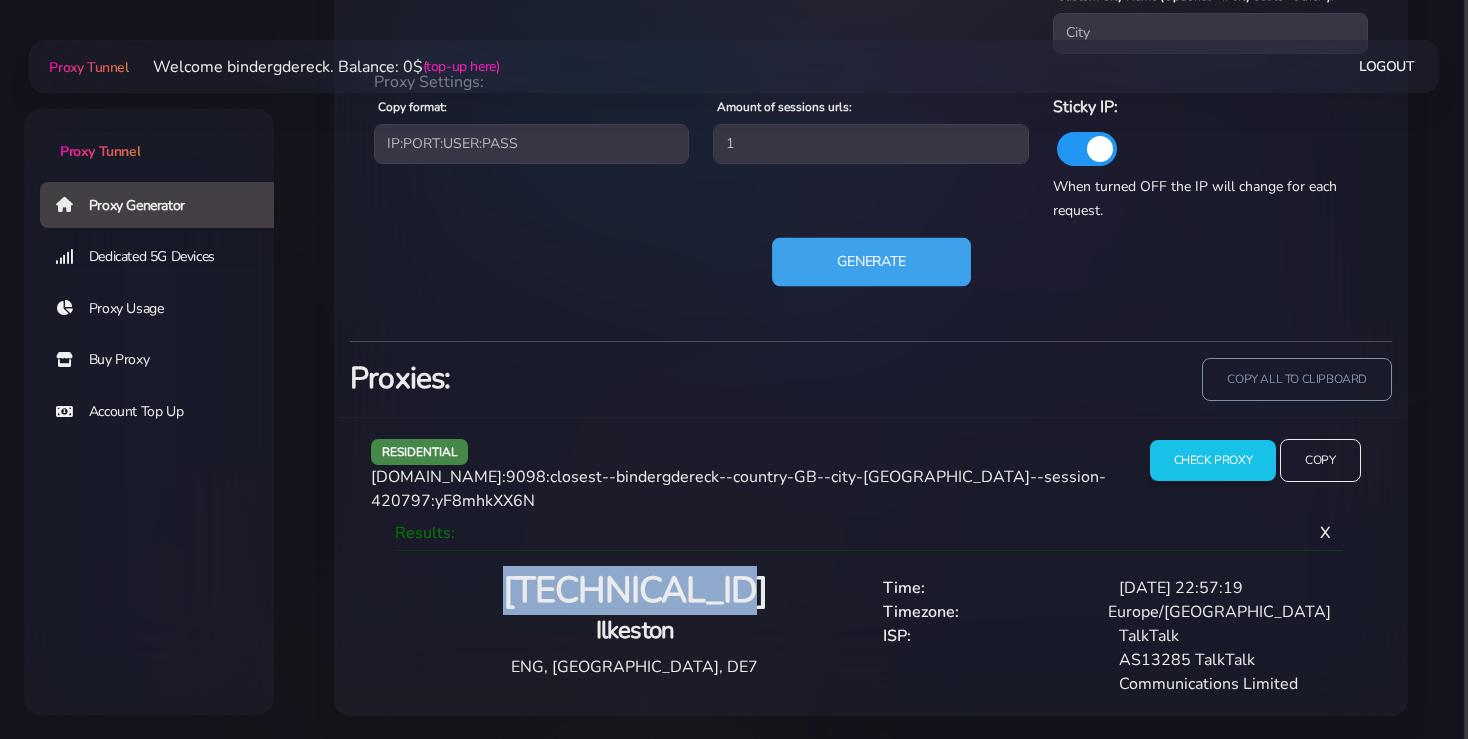 click on "Generate" at bounding box center (871, 261) 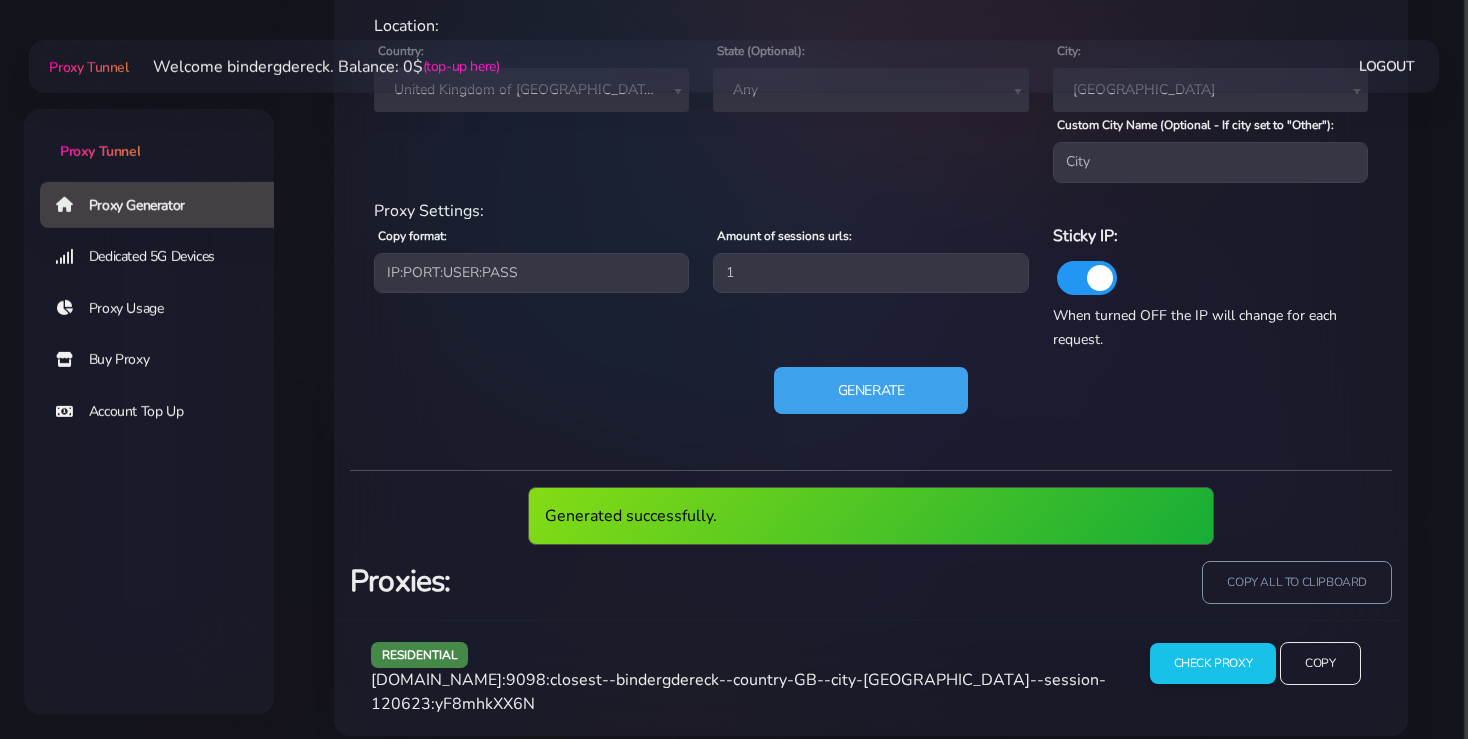 scroll, scrollTop: 1003, scrollLeft: 0, axis: vertical 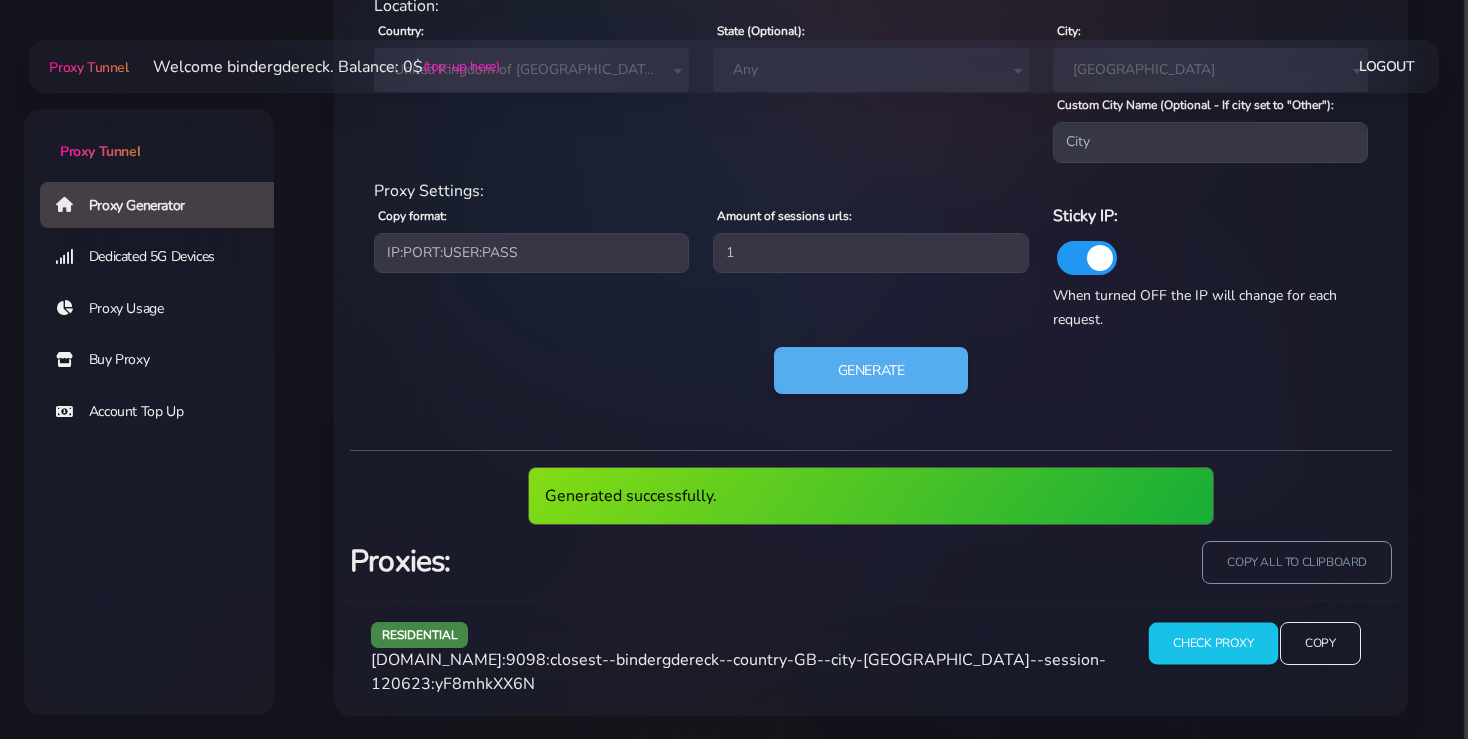 click on "Check Proxy" at bounding box center [1212, 644] 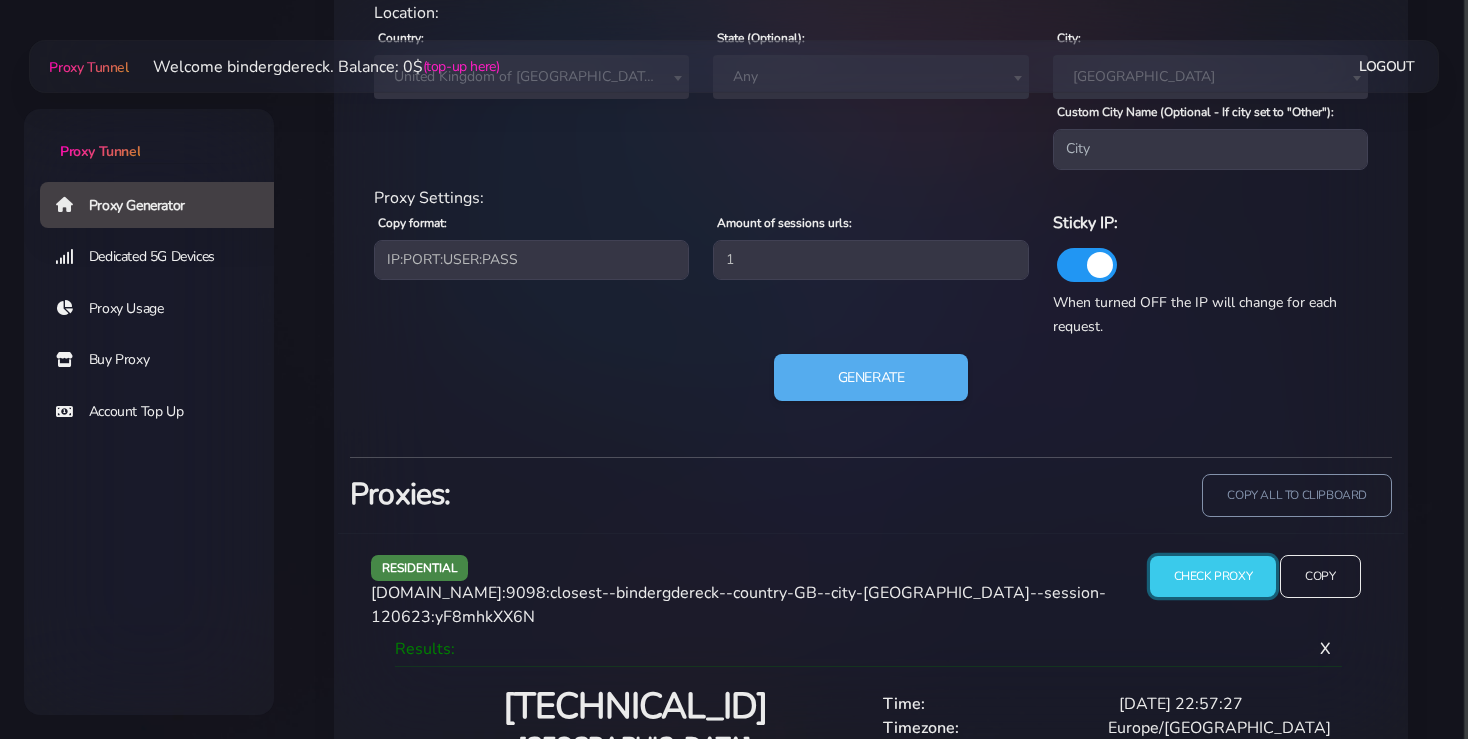 scroll, scrollTop: 1096, scrollLeft: 0, axis: vertical 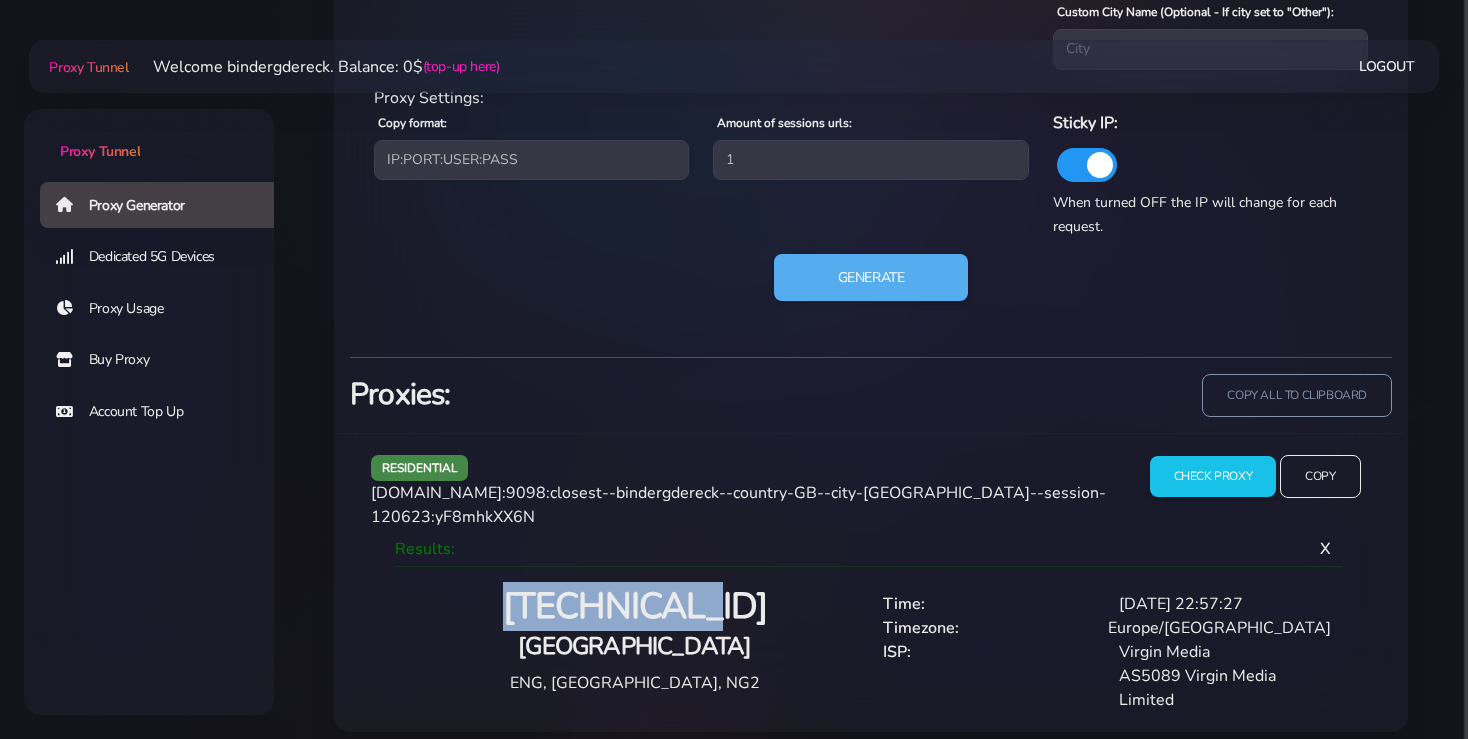 drag, startPoint x: 750, startPoint y: 590, endPoint x: 491, endPoint y: 603, distance: 259.32605 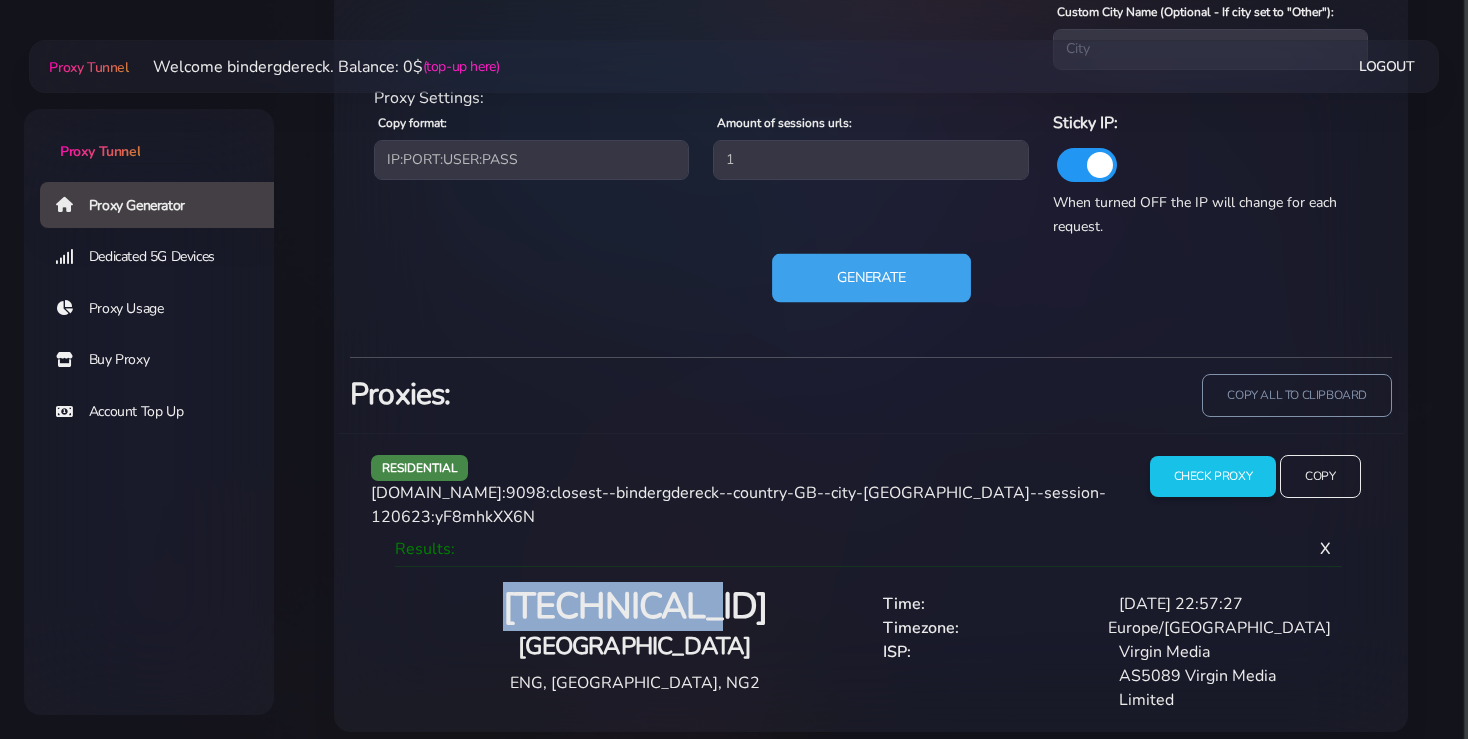 click on "Generate" at bounding box center (871, 277) 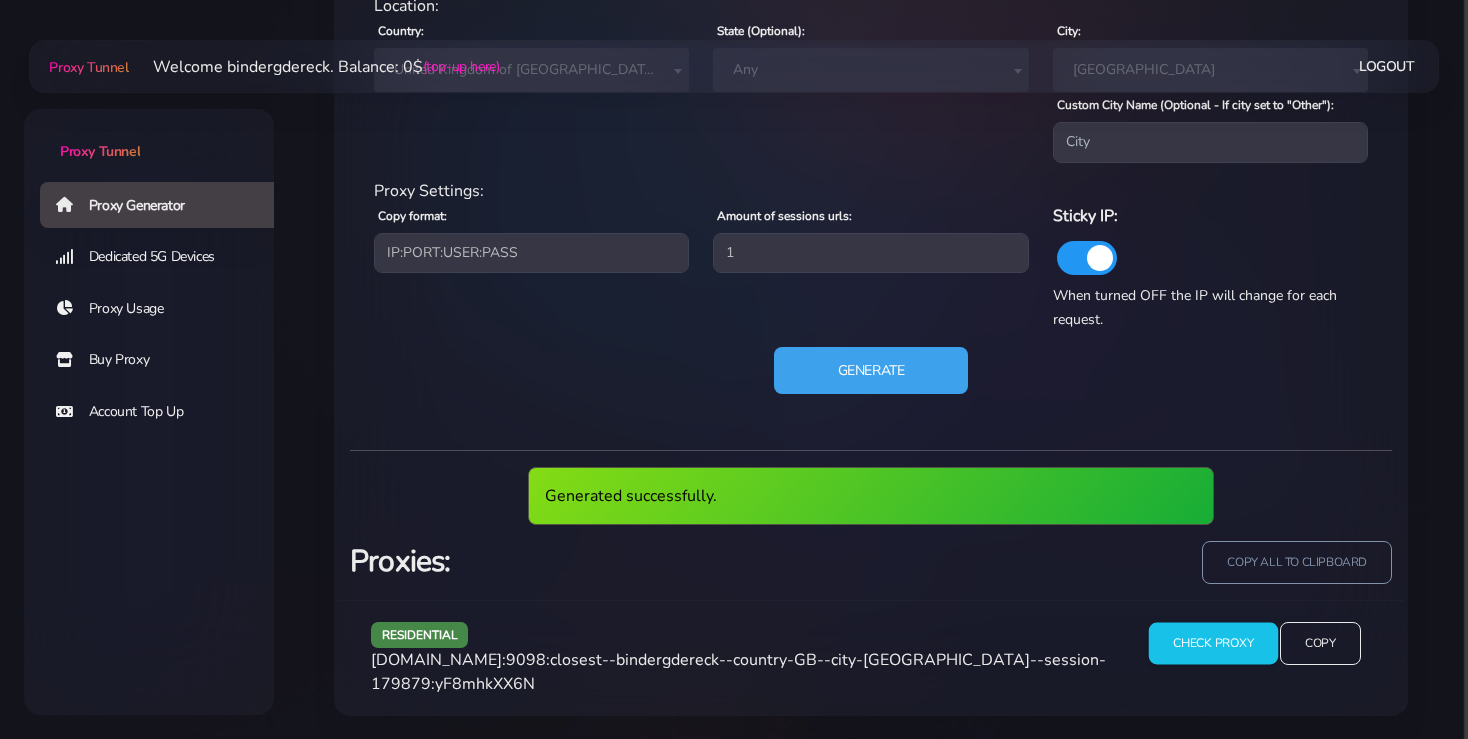 scroll, scrollTop: 929, scrollLeft: 0, axis: vertical 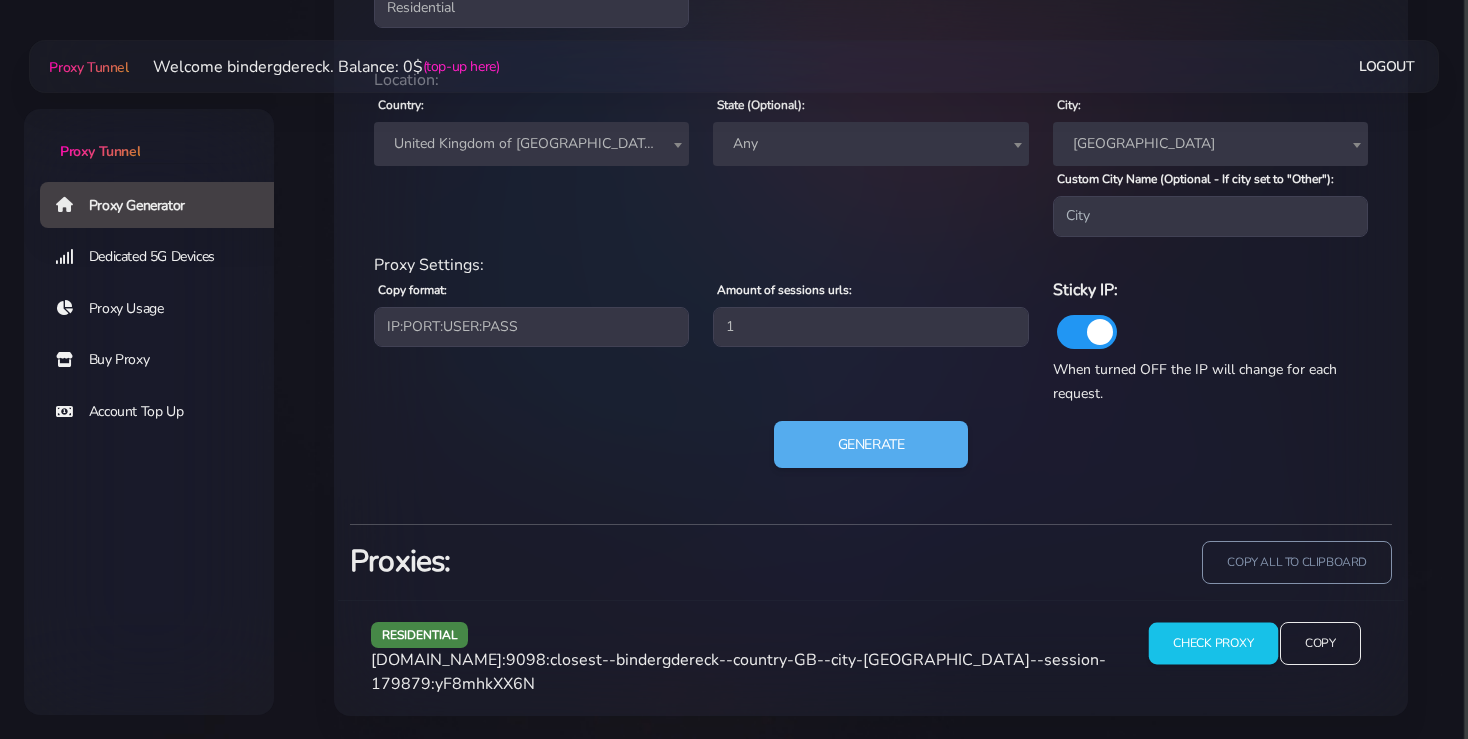 click on "Check Proxy" at bounding box center (1212, 644) 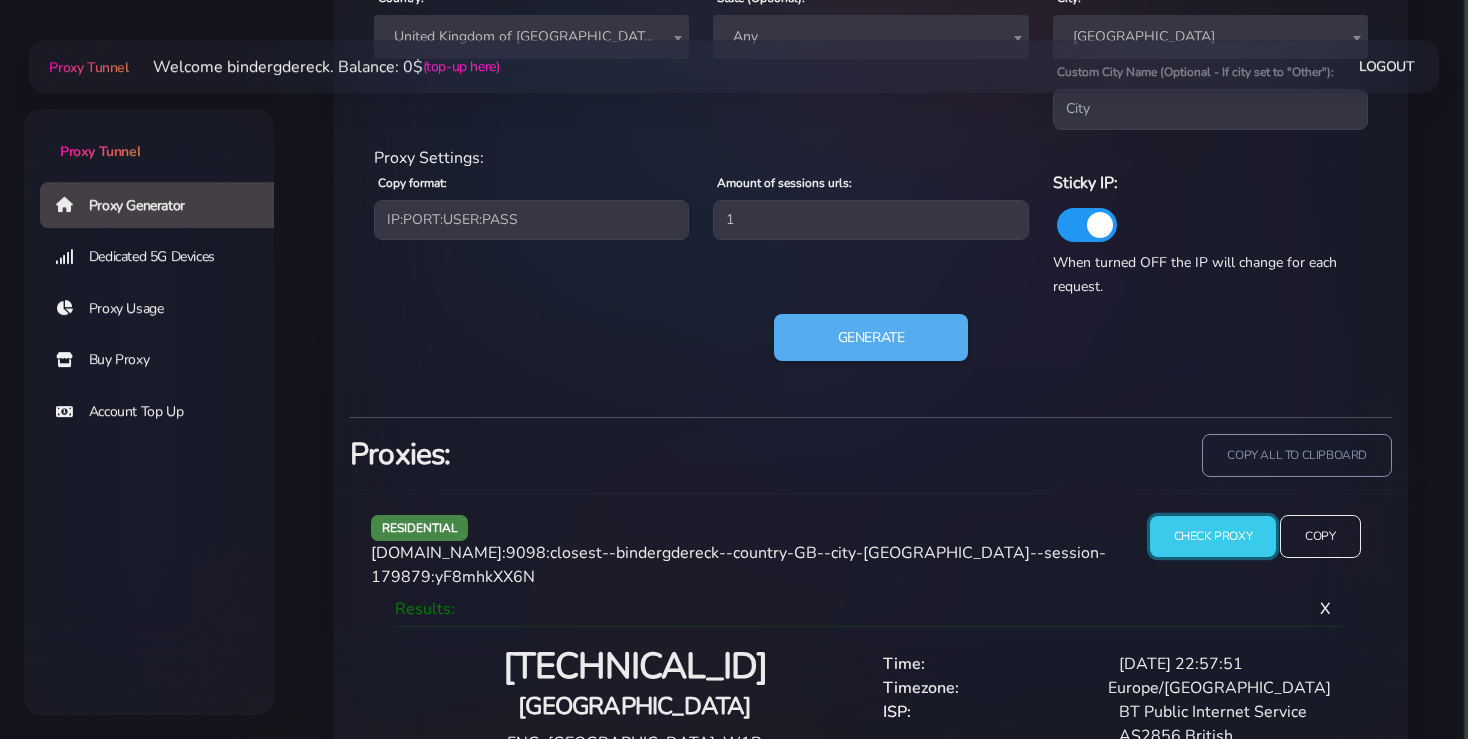 scroll, scrollTop: 1112, scrollLeft: 0, axis: vertical 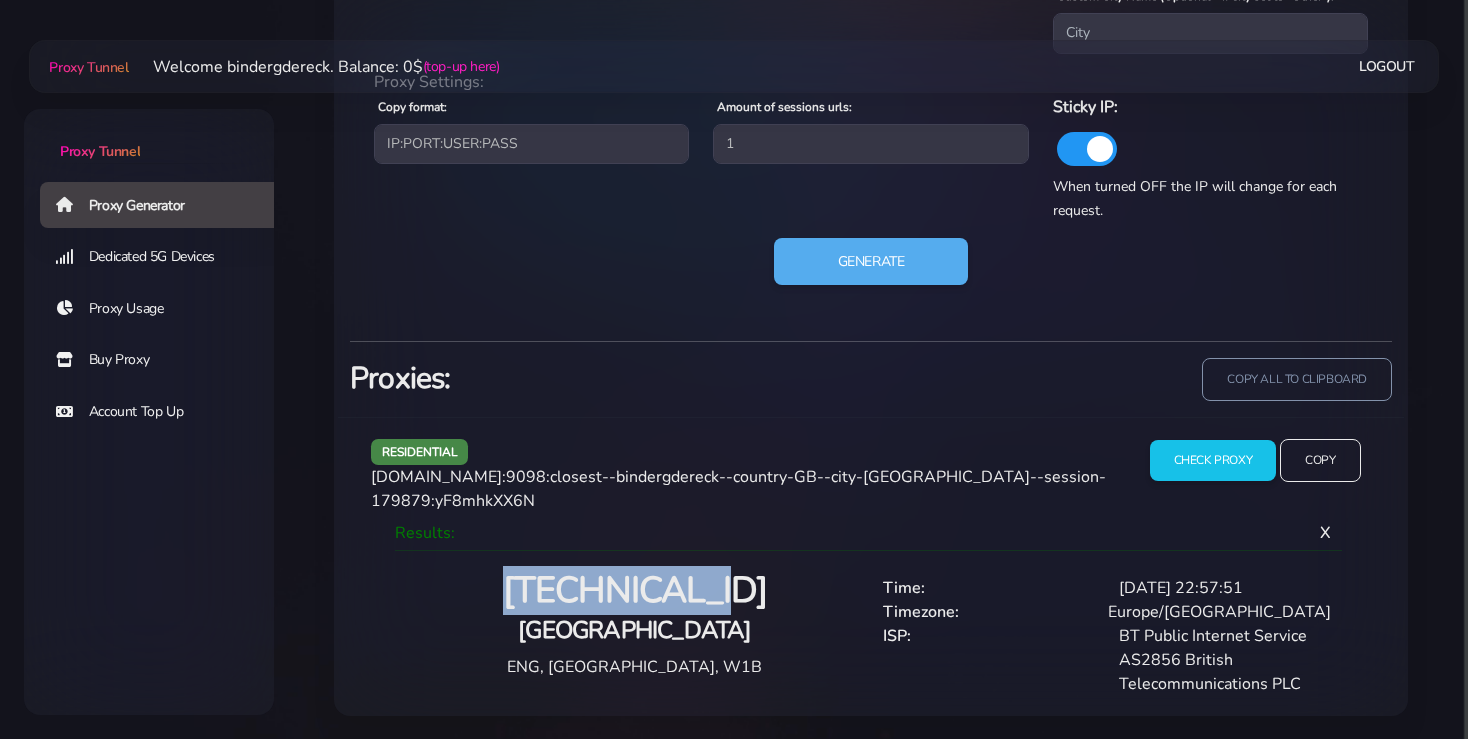 drag, startPoint x: 756, startPoint y: 586, endPoint x: 456, endPoint y: 611, distance: 301.03986 